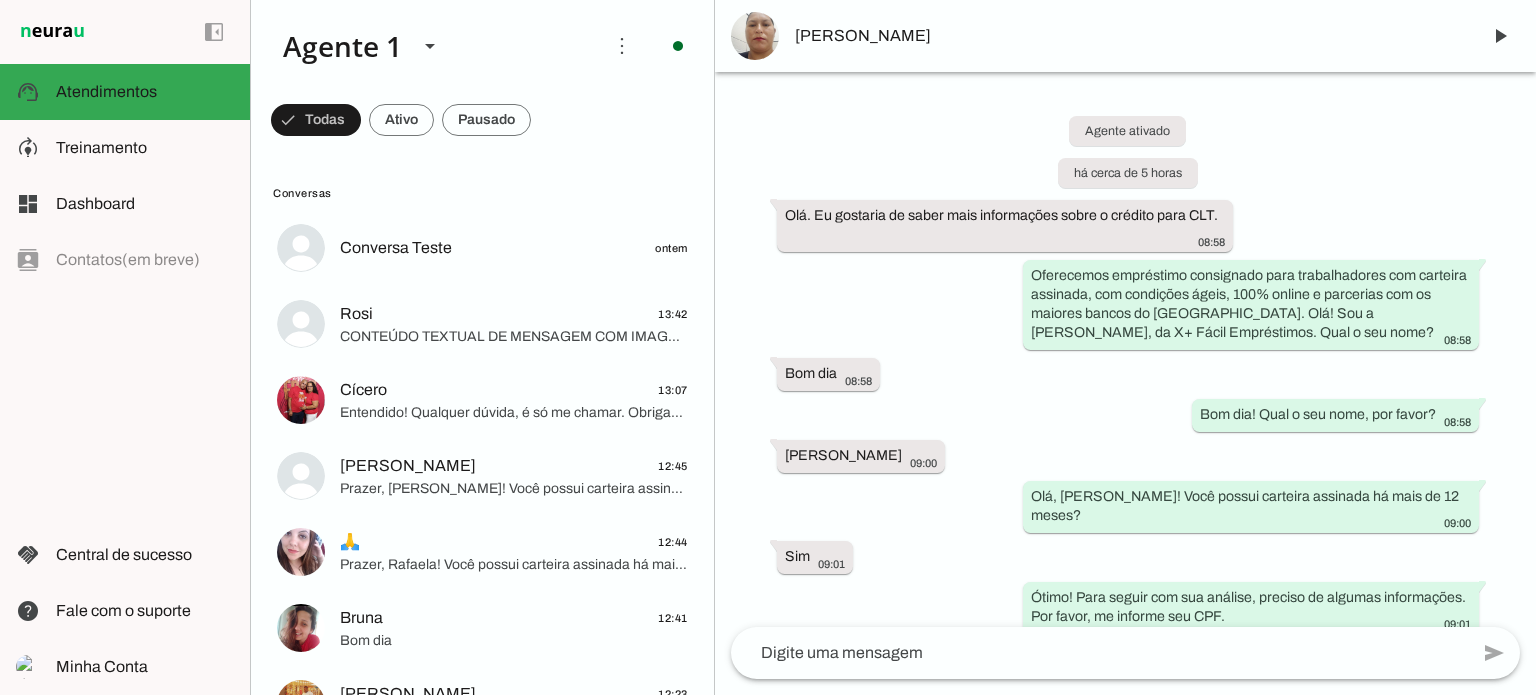 scroll, scrollTop: 0, scrollLeft: 0, axis: both 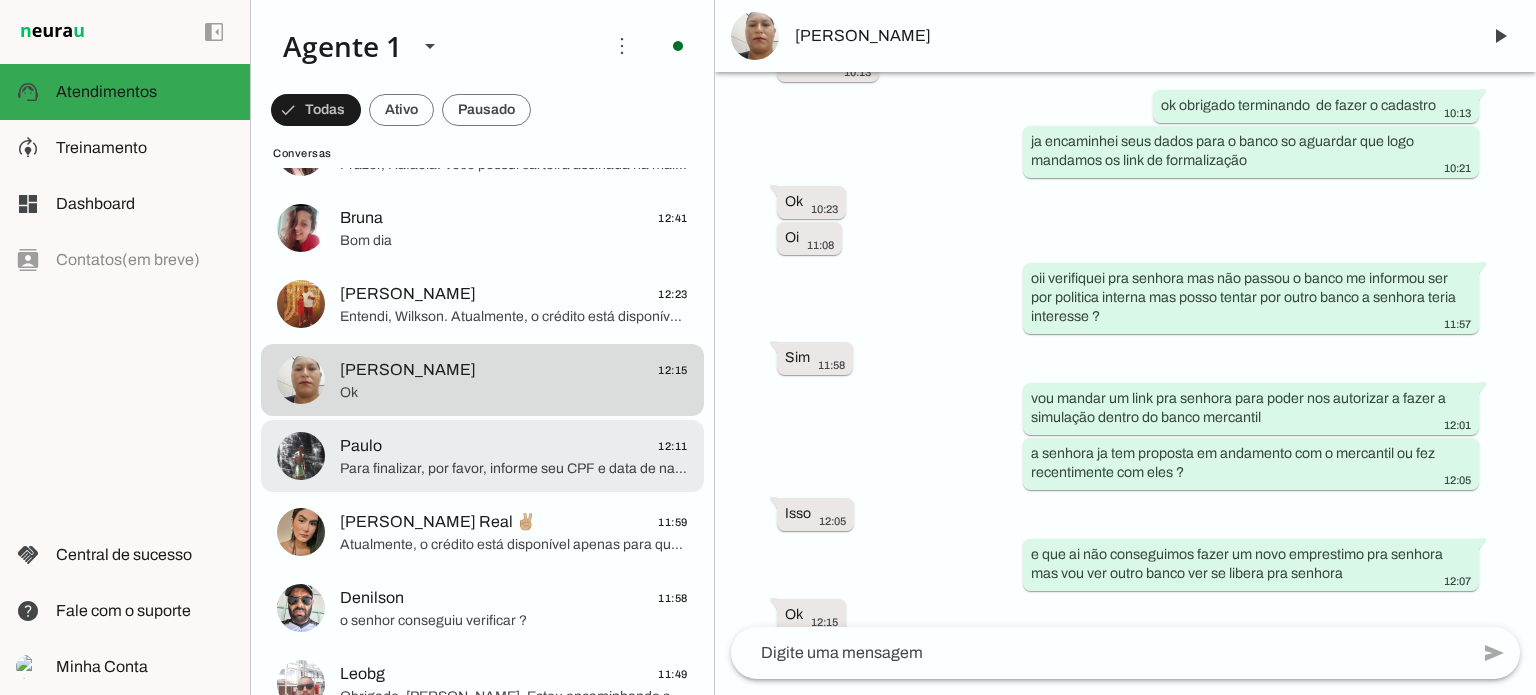 click on "Para finalizar, por favor, informe seu CPF e data de nascimento." 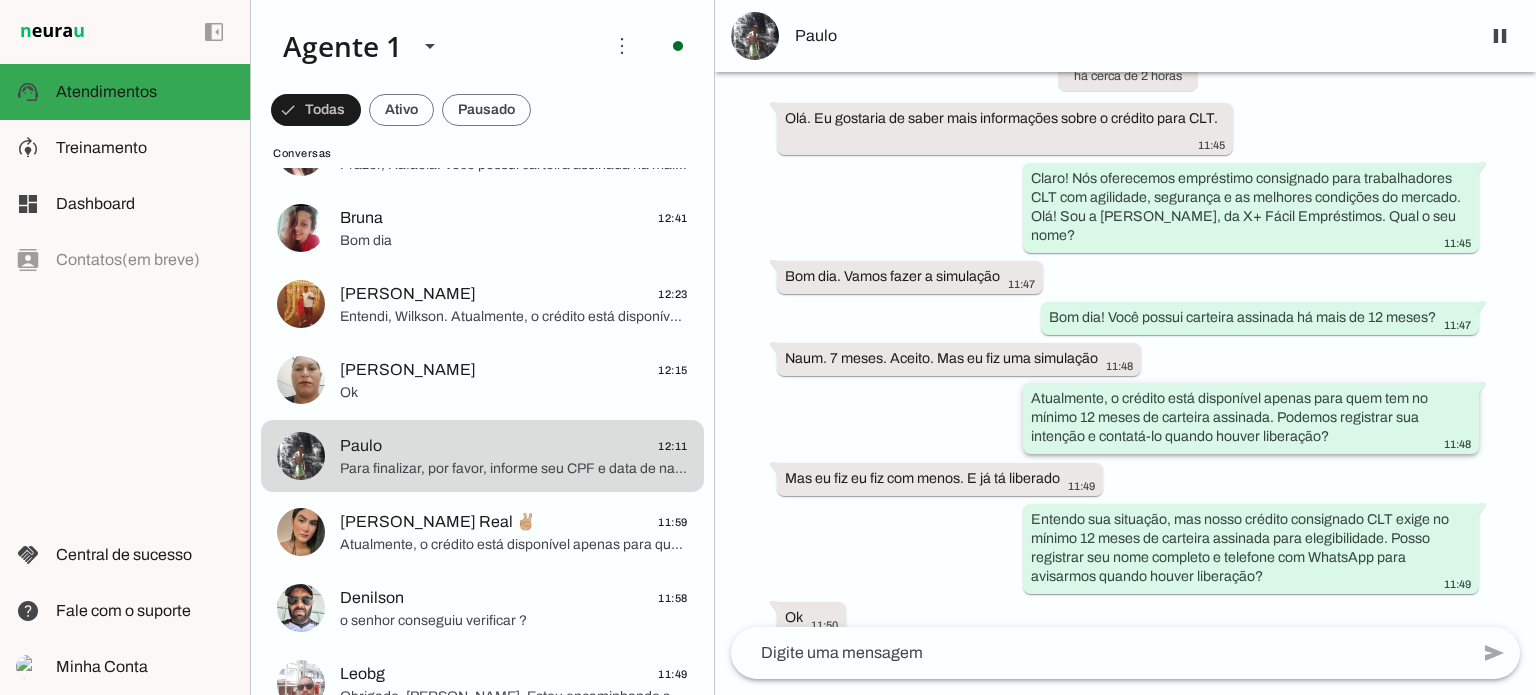 scroll, scrollTop: 63, scrollLeft: 0, axis: vertical 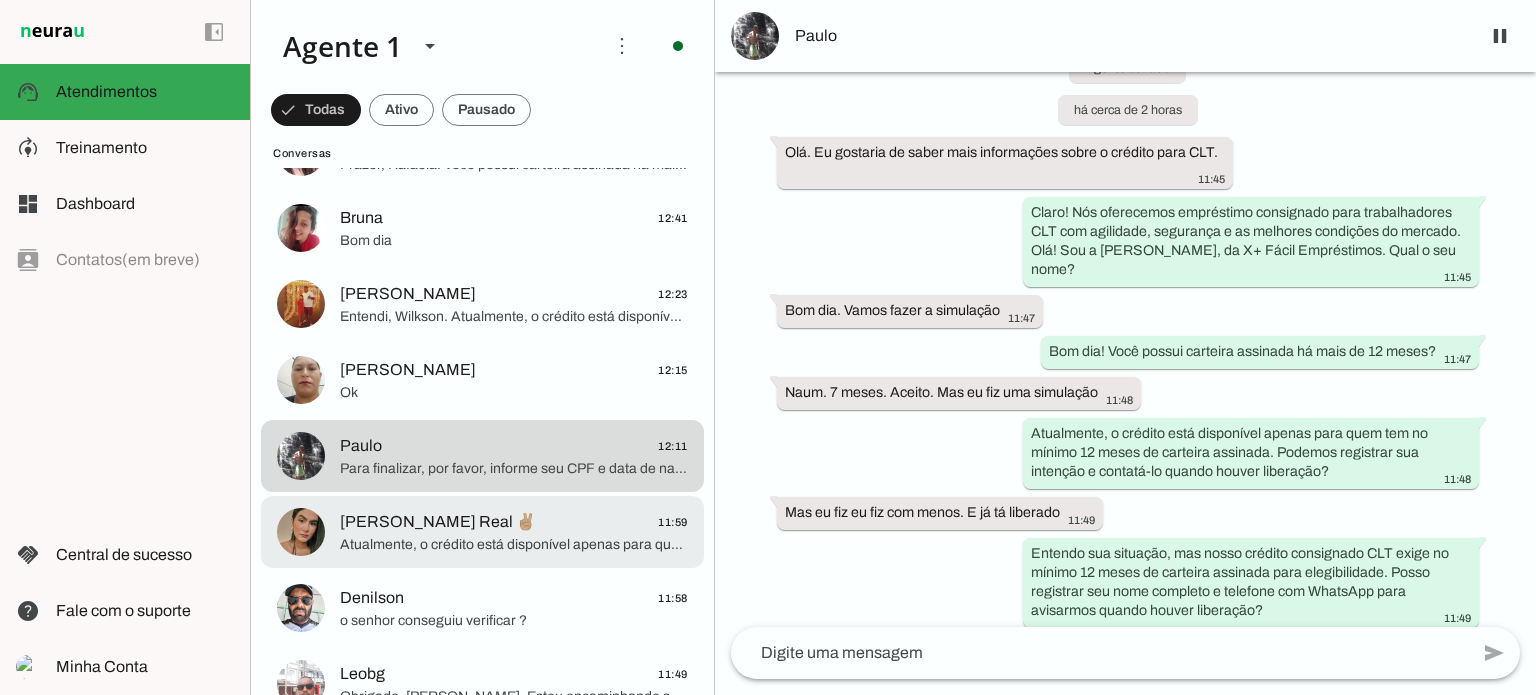 click on "[PERSON_NAME] Real ✌🏼" 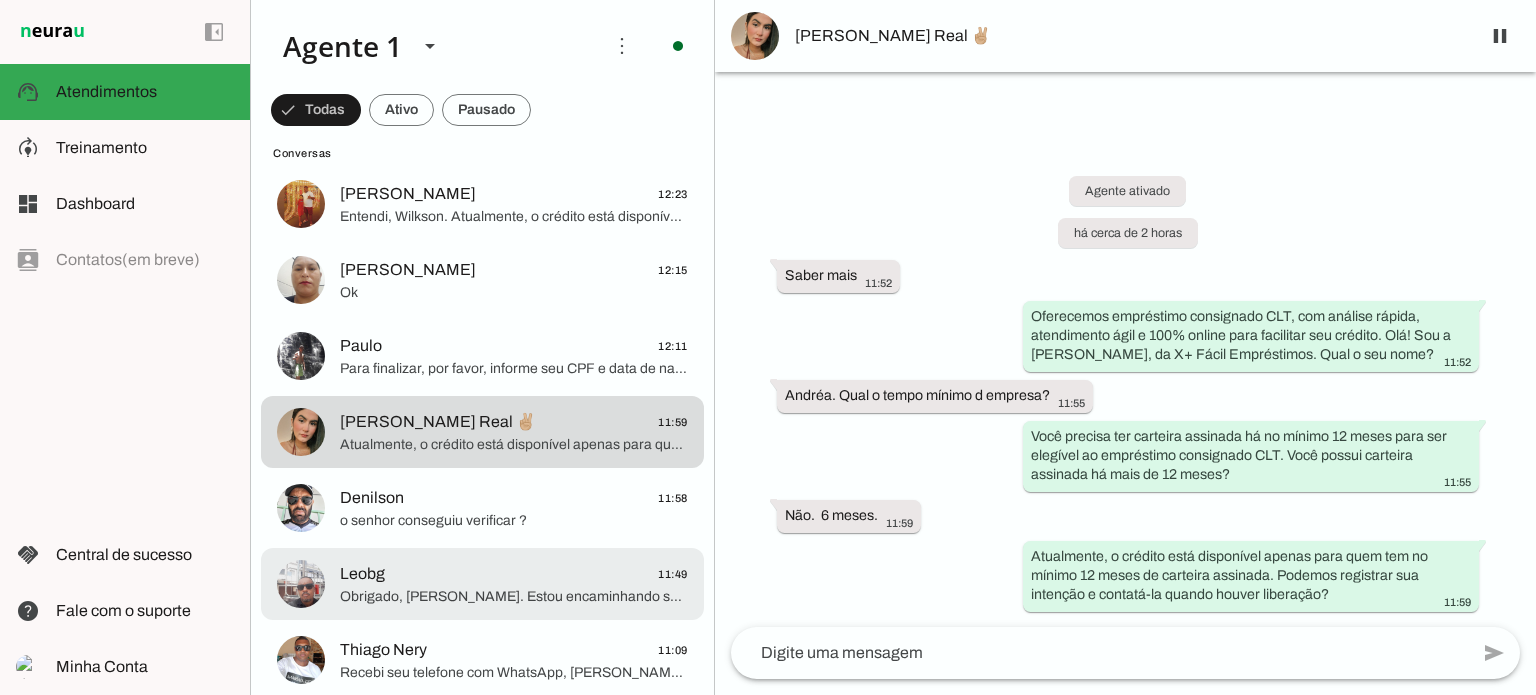 scroll, scrollTop: 600, scrollLeft: 0, axis: vertical 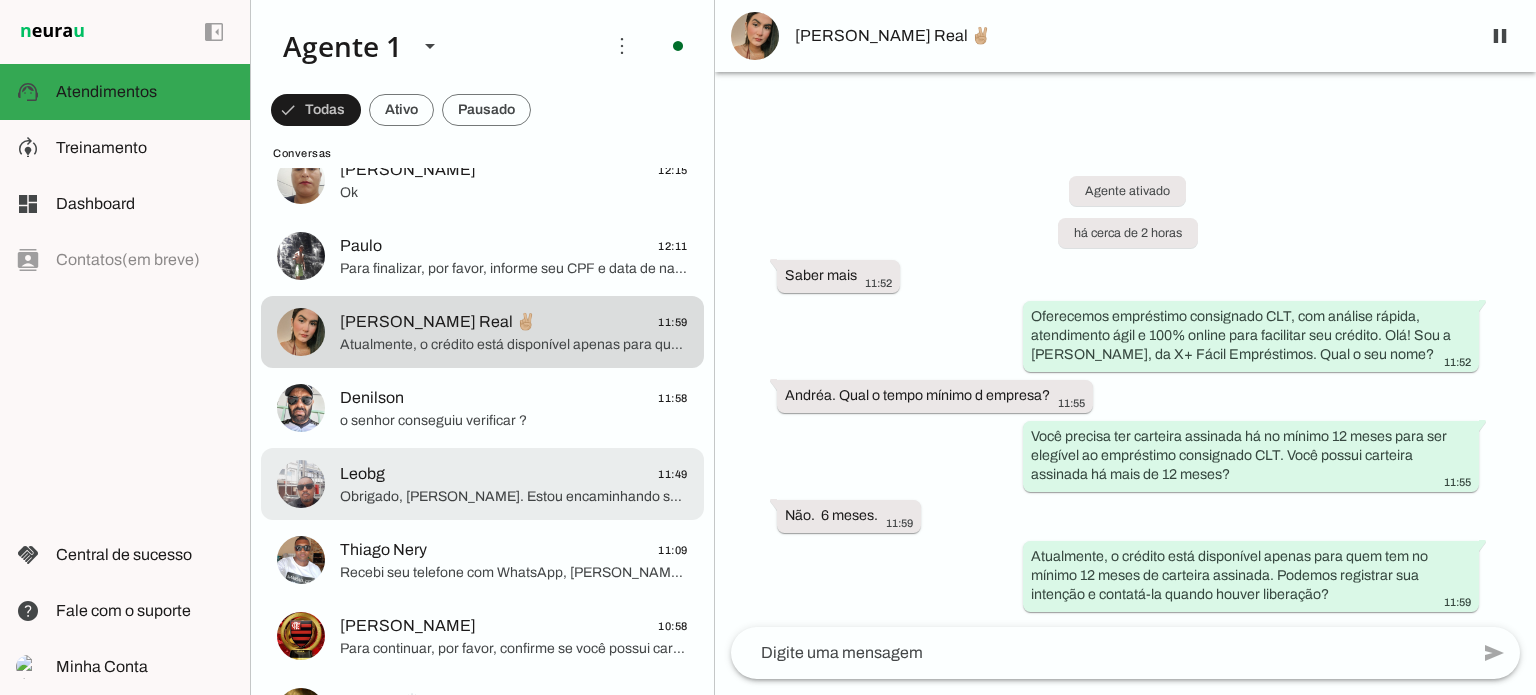 click on "Leobg
11:49" 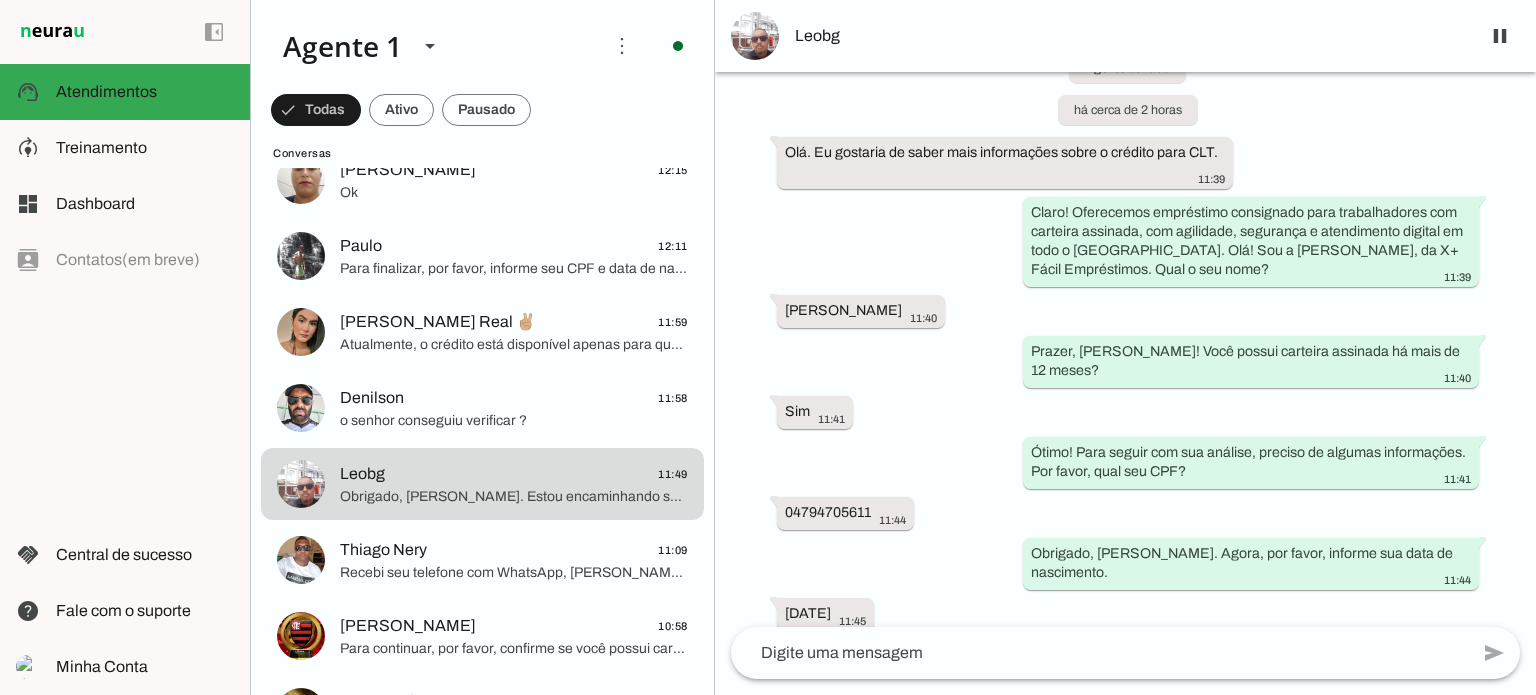 scroll, scrollTop: 363, scrollLeft: 0, axis: vertical 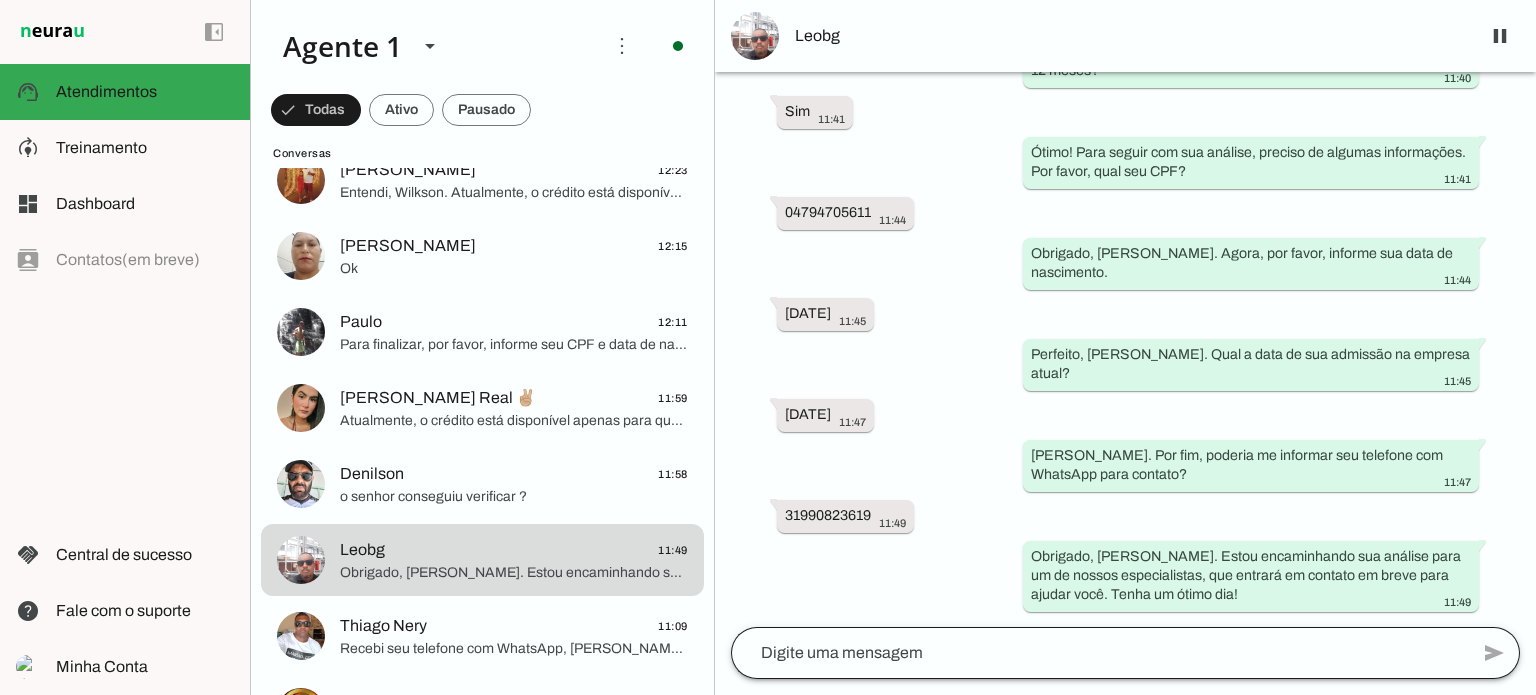 type 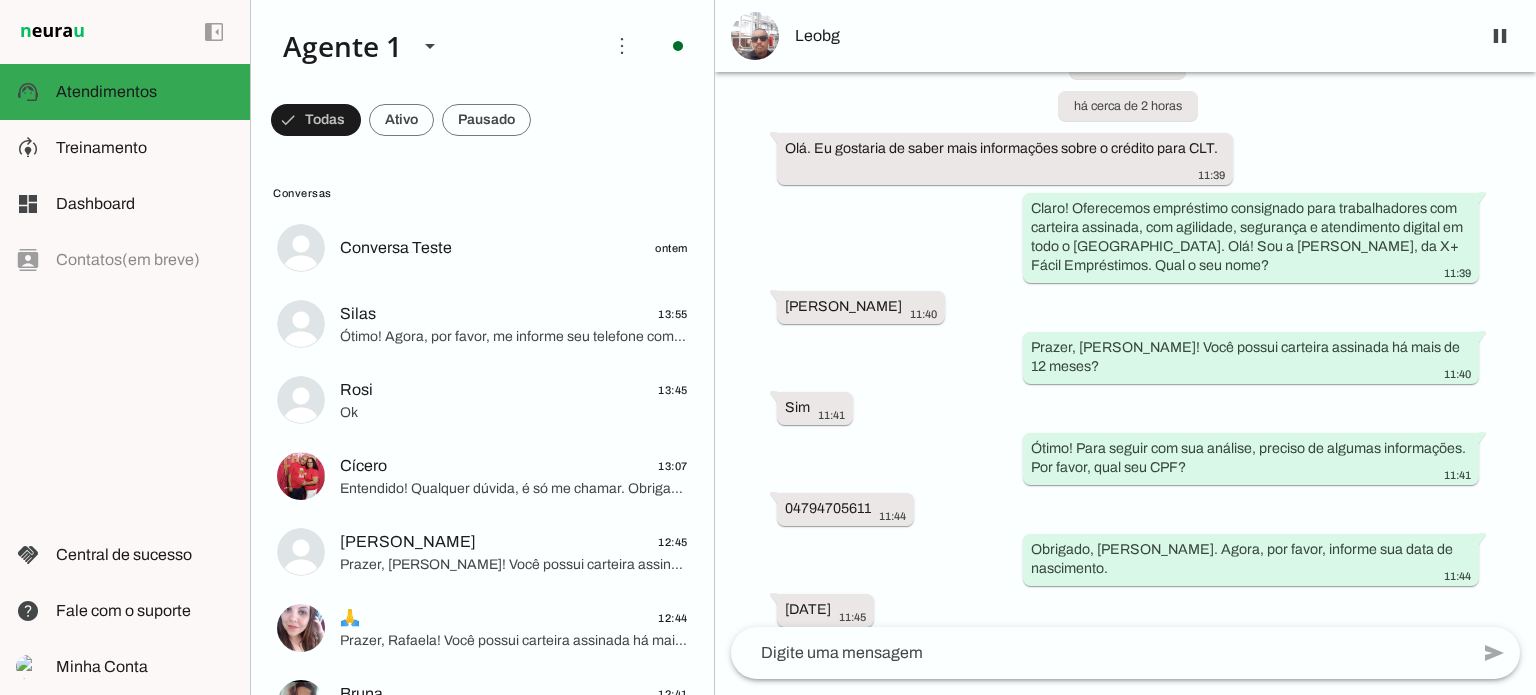 scroll, scrollTop: 63, scrollLeft: 0, axis: vertical 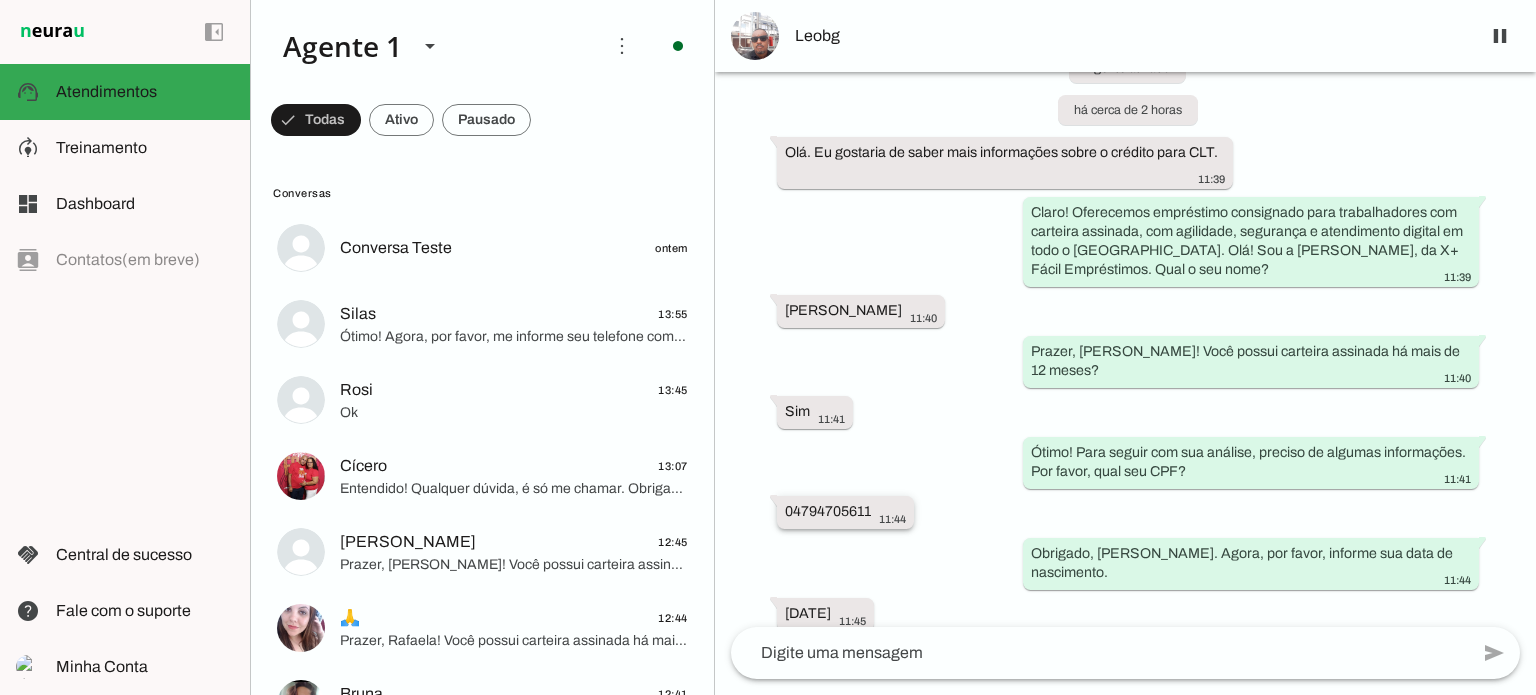 drag, startPoint x: 785, startPoint y: 513, endPoint x: 875, endPoint y: 511, distance: 90.02222 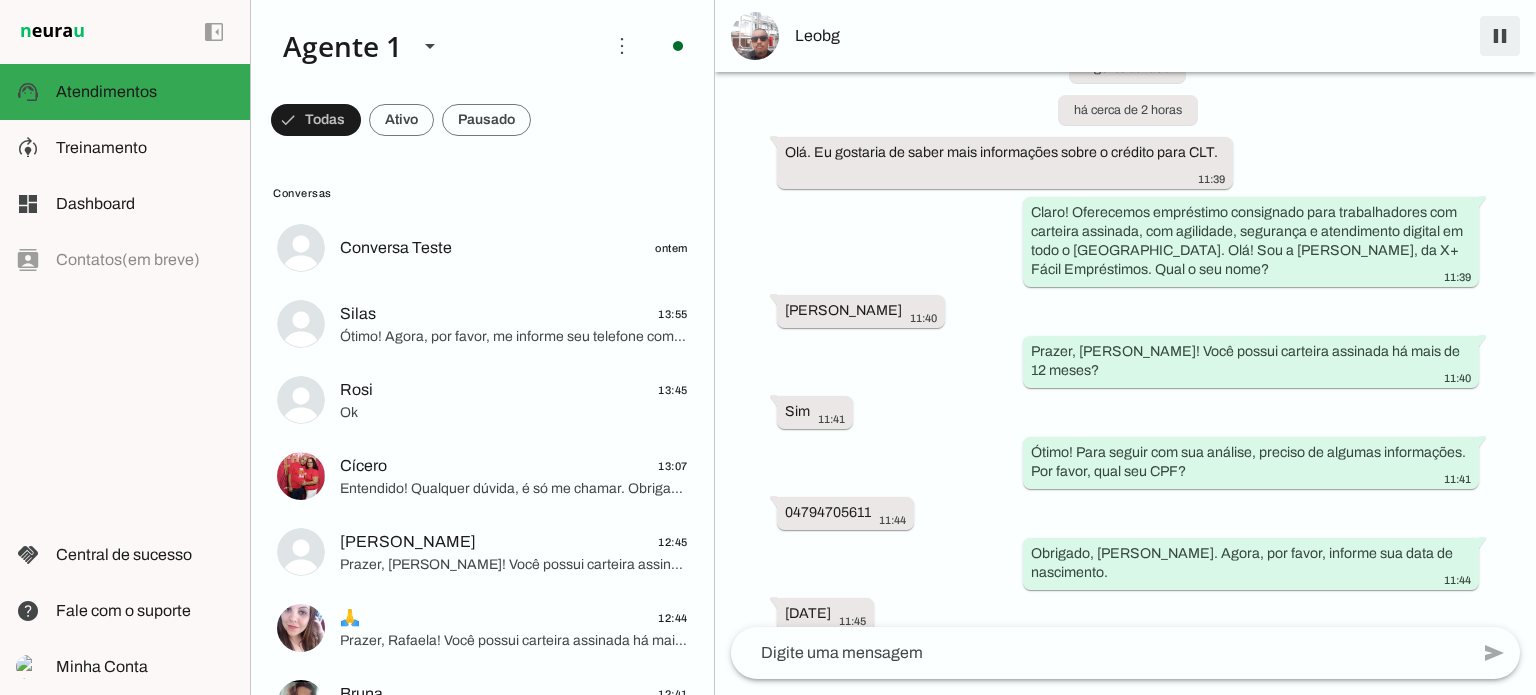 click at bounding box center [1500, 36] 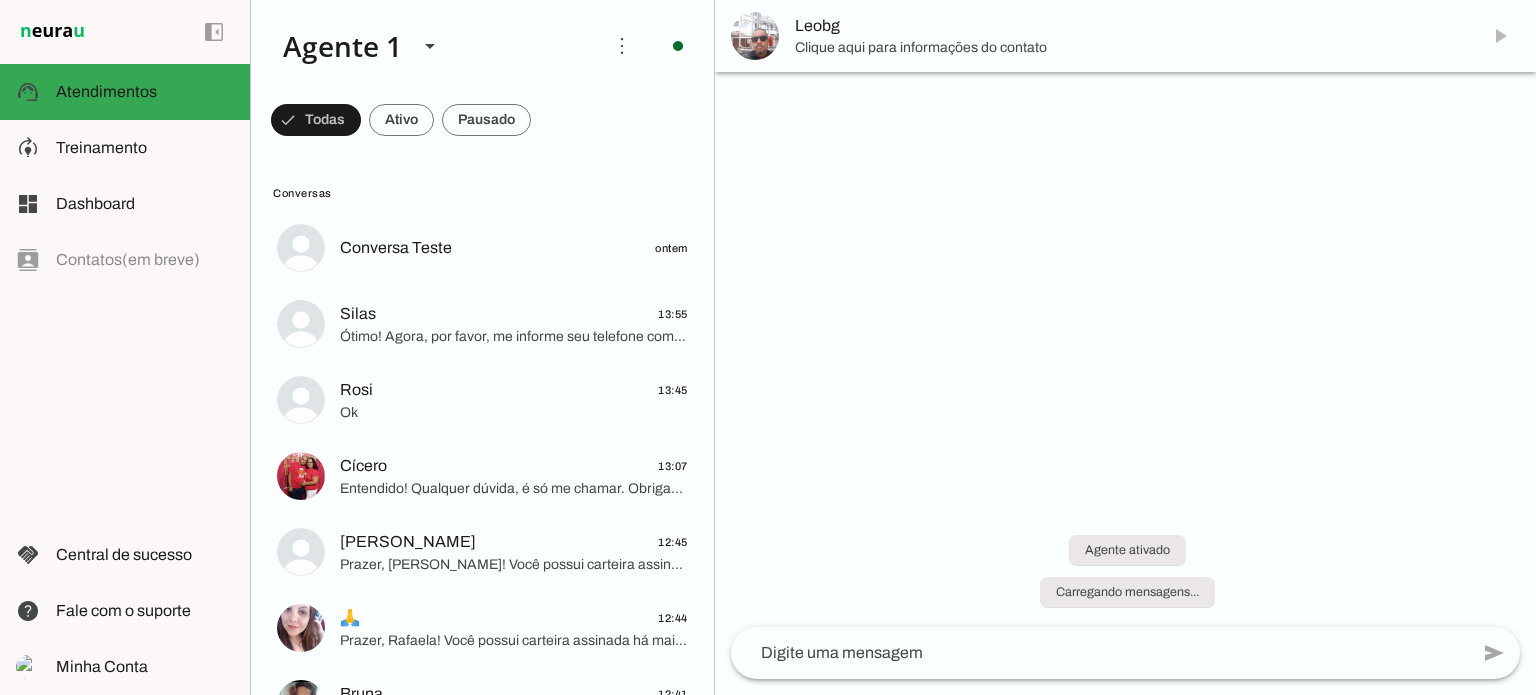 scroll, scrollTop: 0, scrollLeft: 0, axis: both 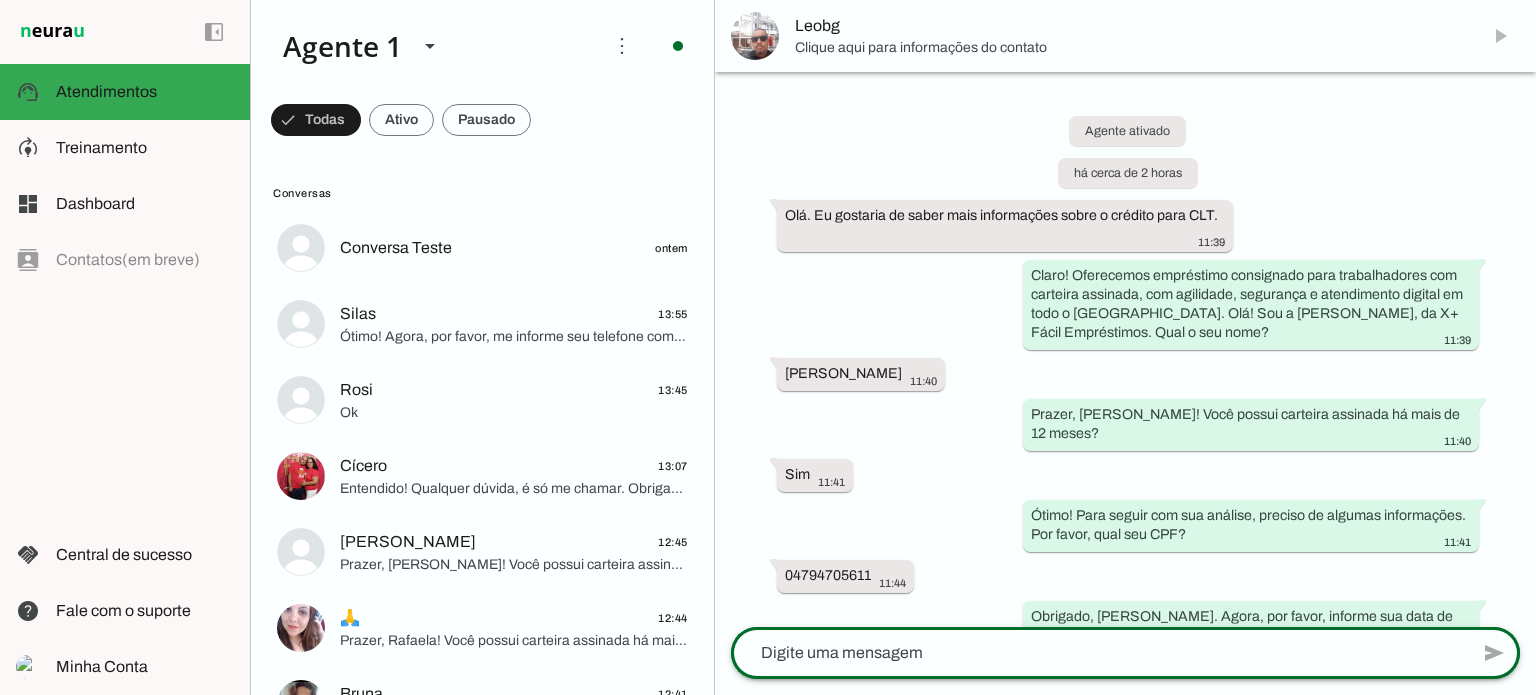 click 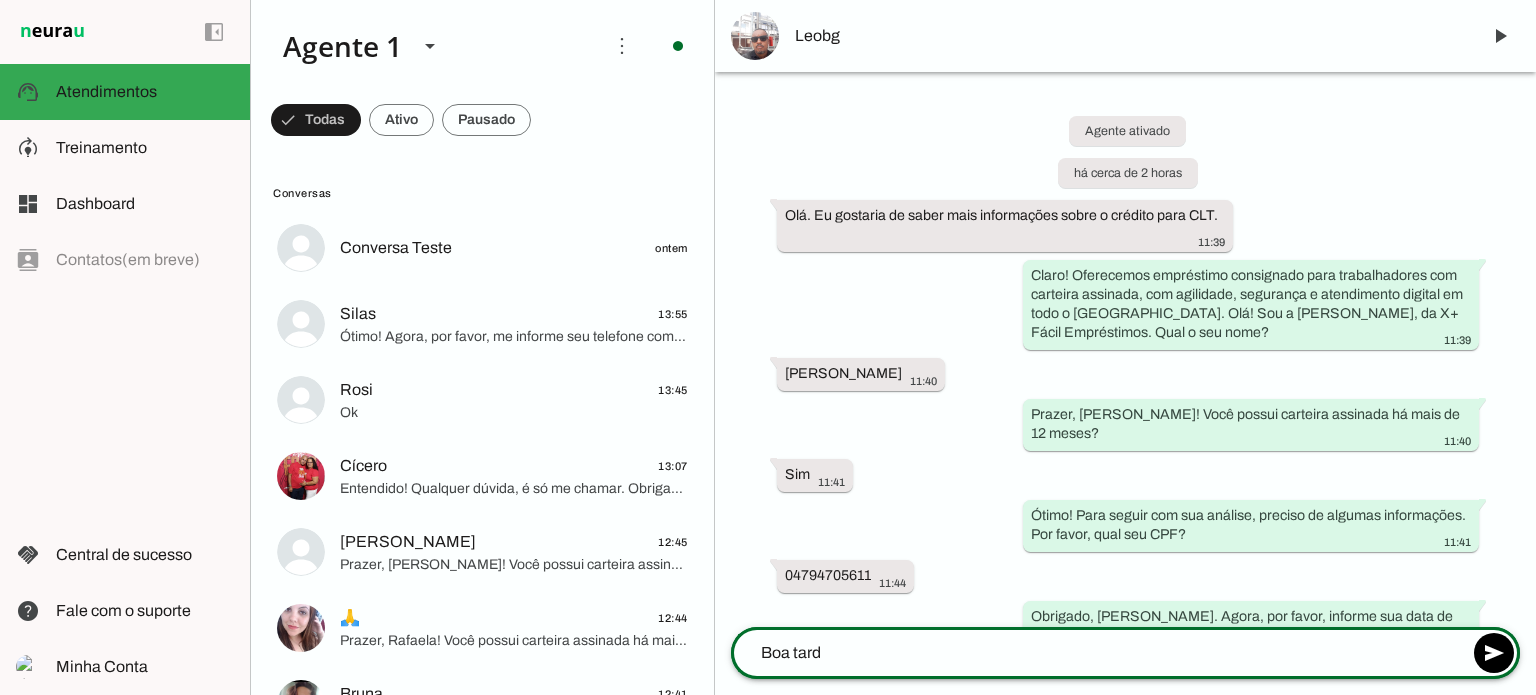type on "Boa tarde" 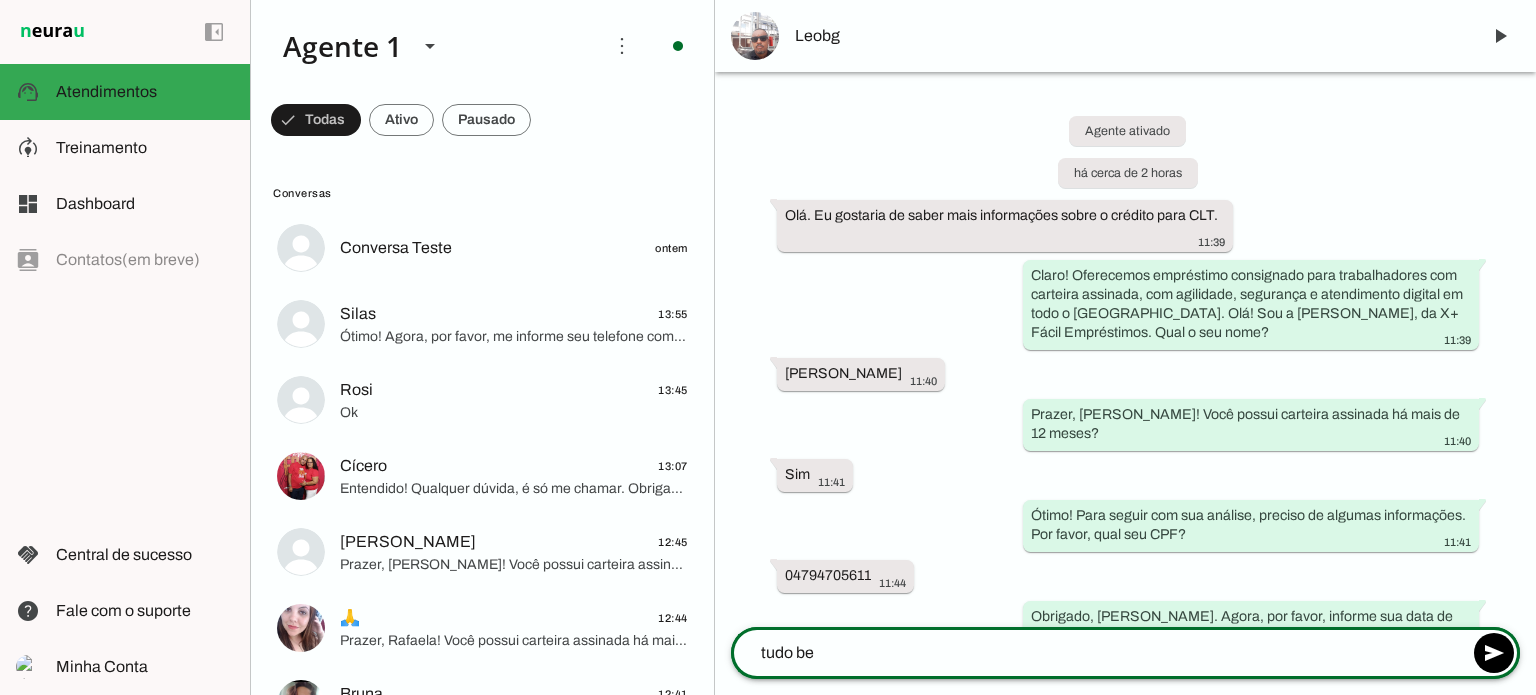 type on "tudo bem" 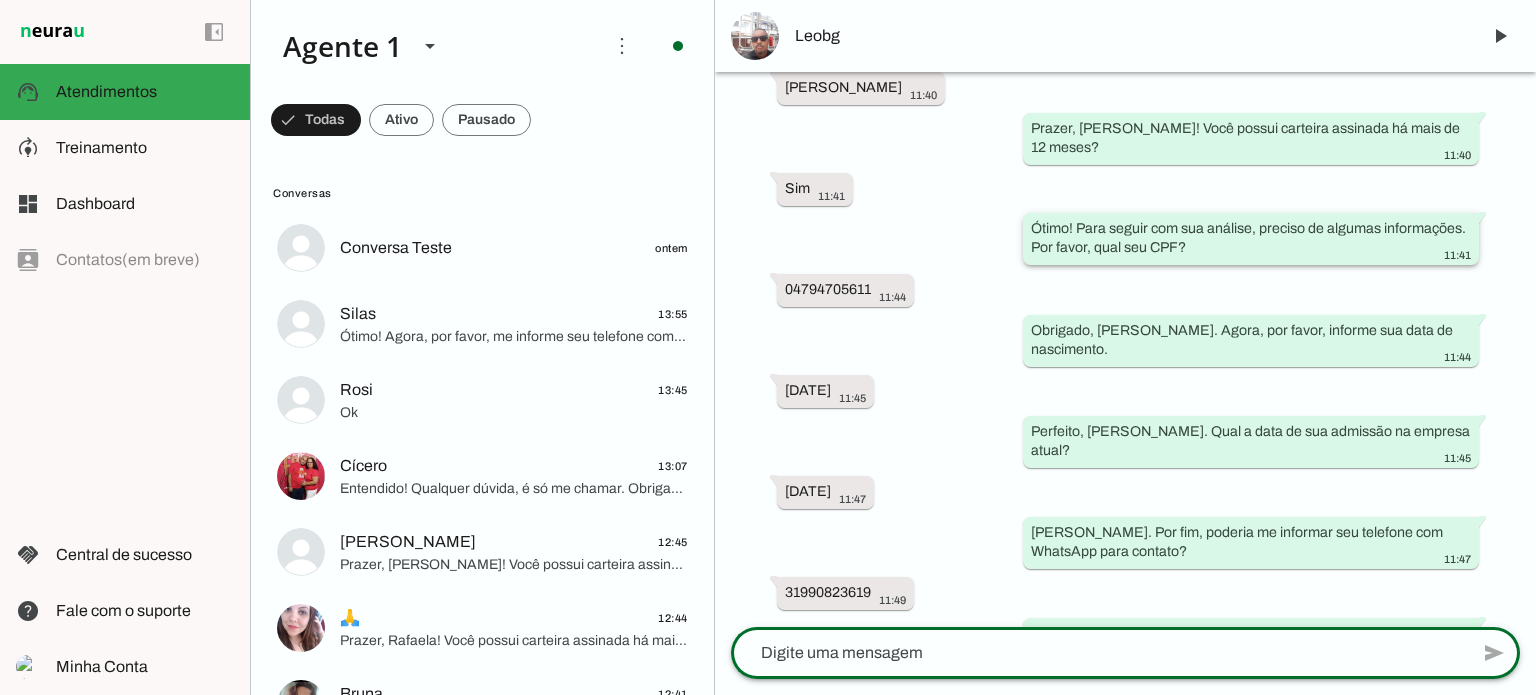 scroll, scrollTop: 300, scrollLeft: 0, axis: vertical 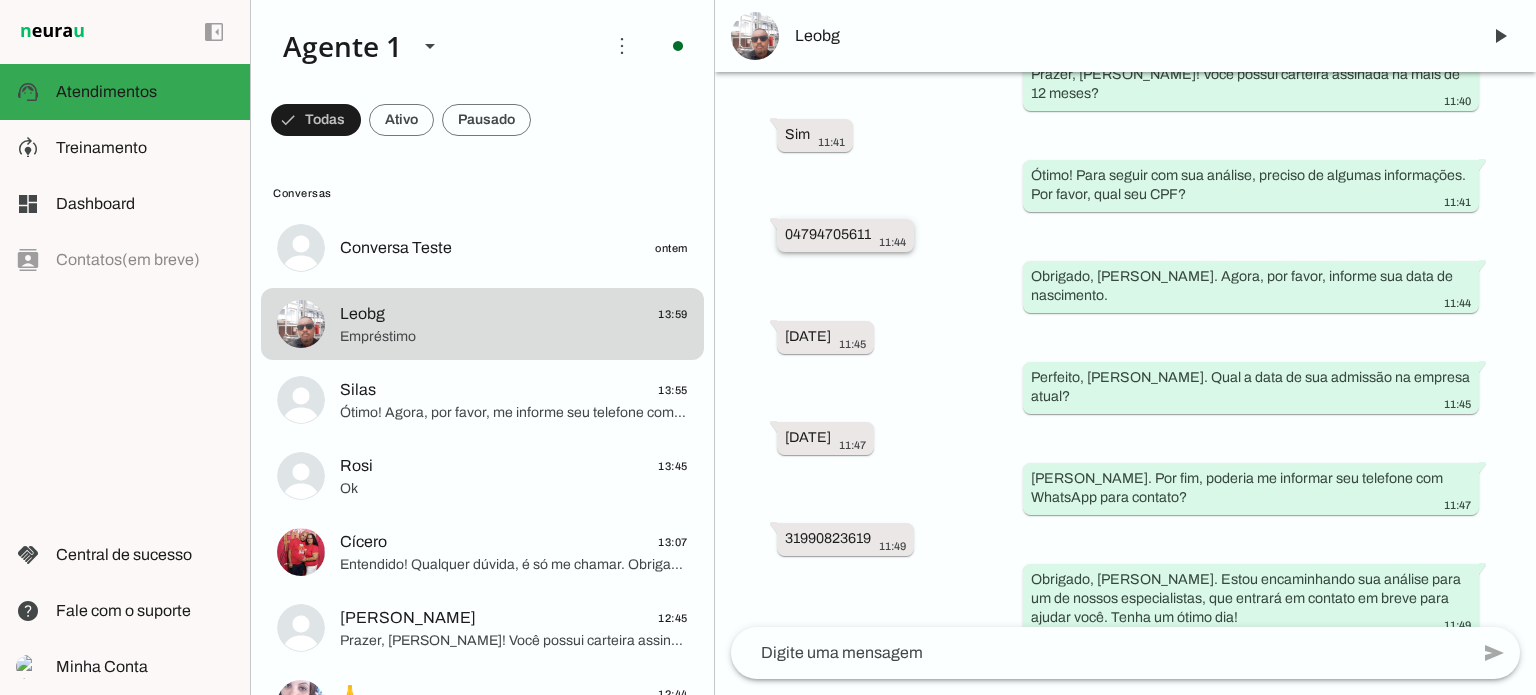 drag, startPoint x: 784, startPoint y: 233, endPoint x: 876, endPoint y: 231, distance: 92.021736 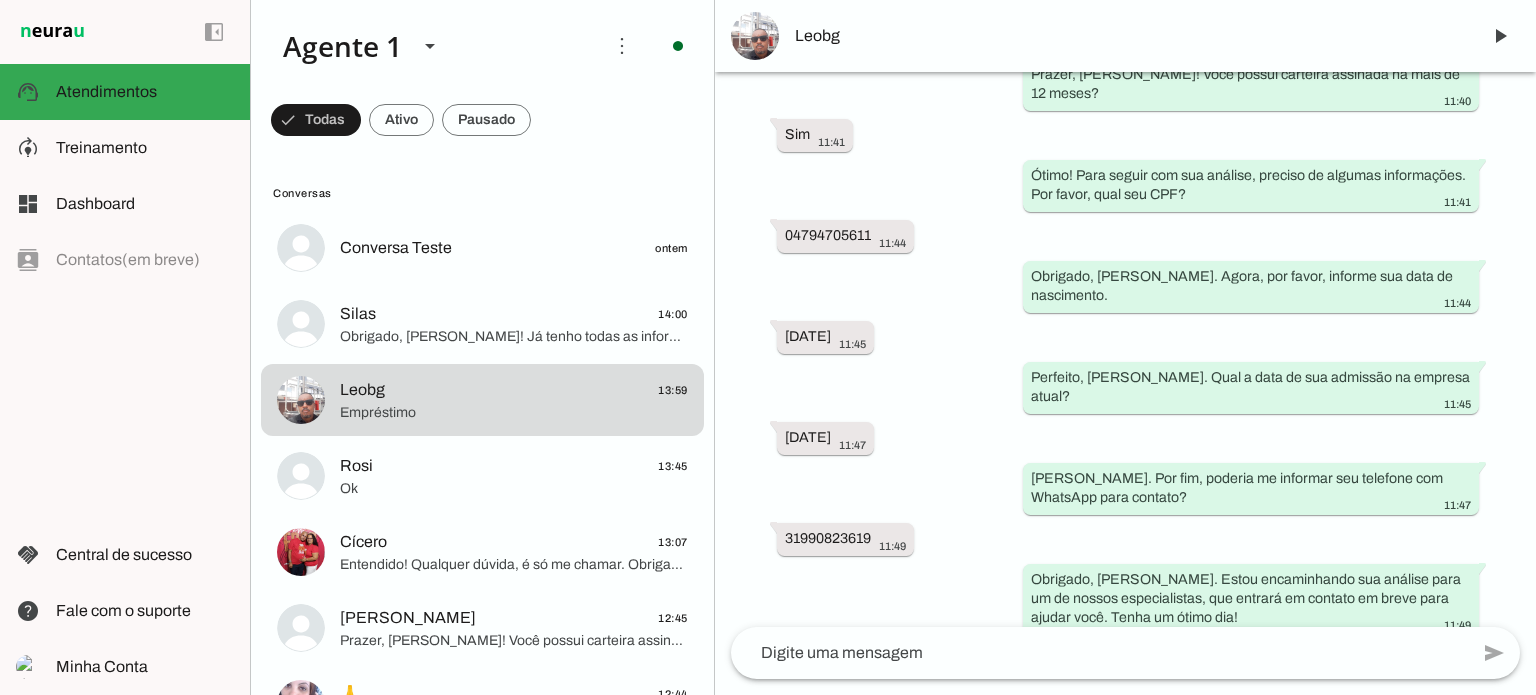 scroll, scrollTop: 0, scrollLeft: 0, axis: both 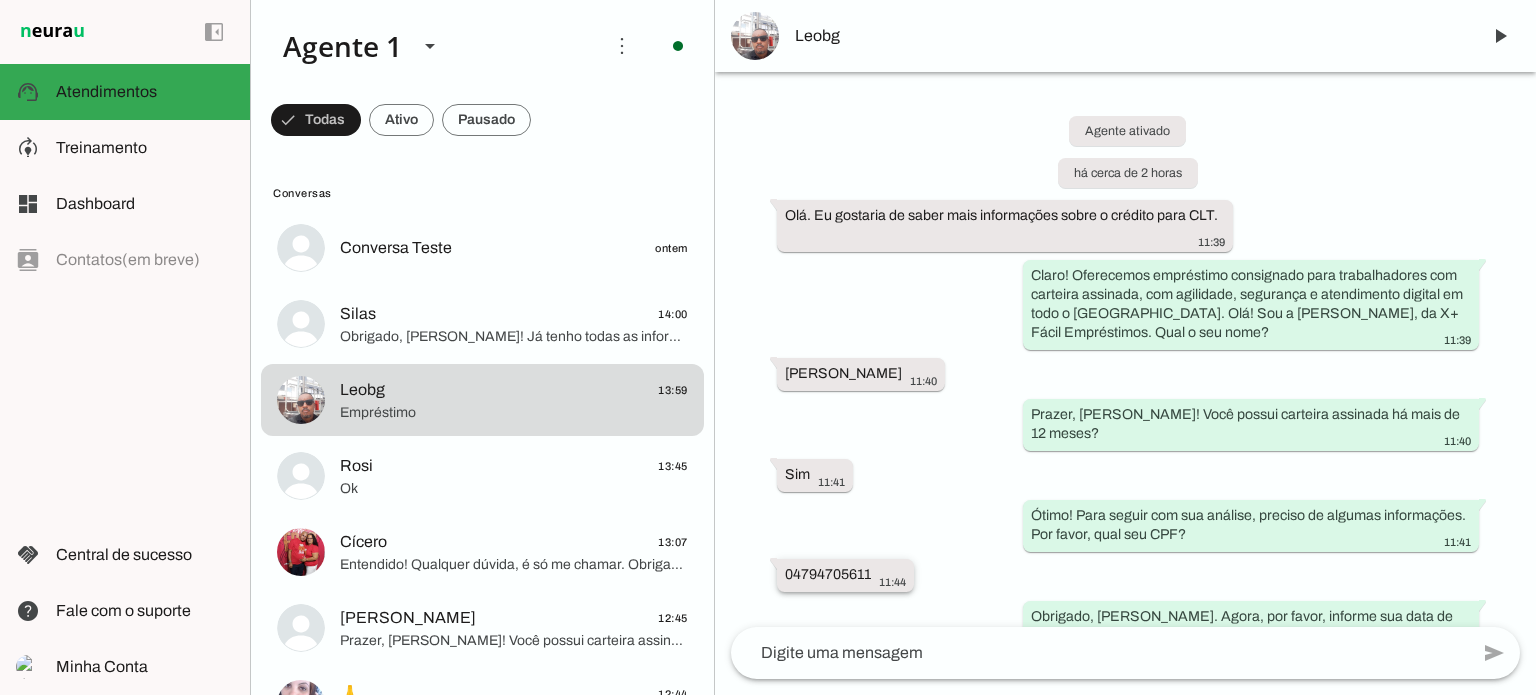 drag, startPoint x: 782, startPoint y: 573, endPoint x: 876, endPoint y: 572, distance: 94.00532 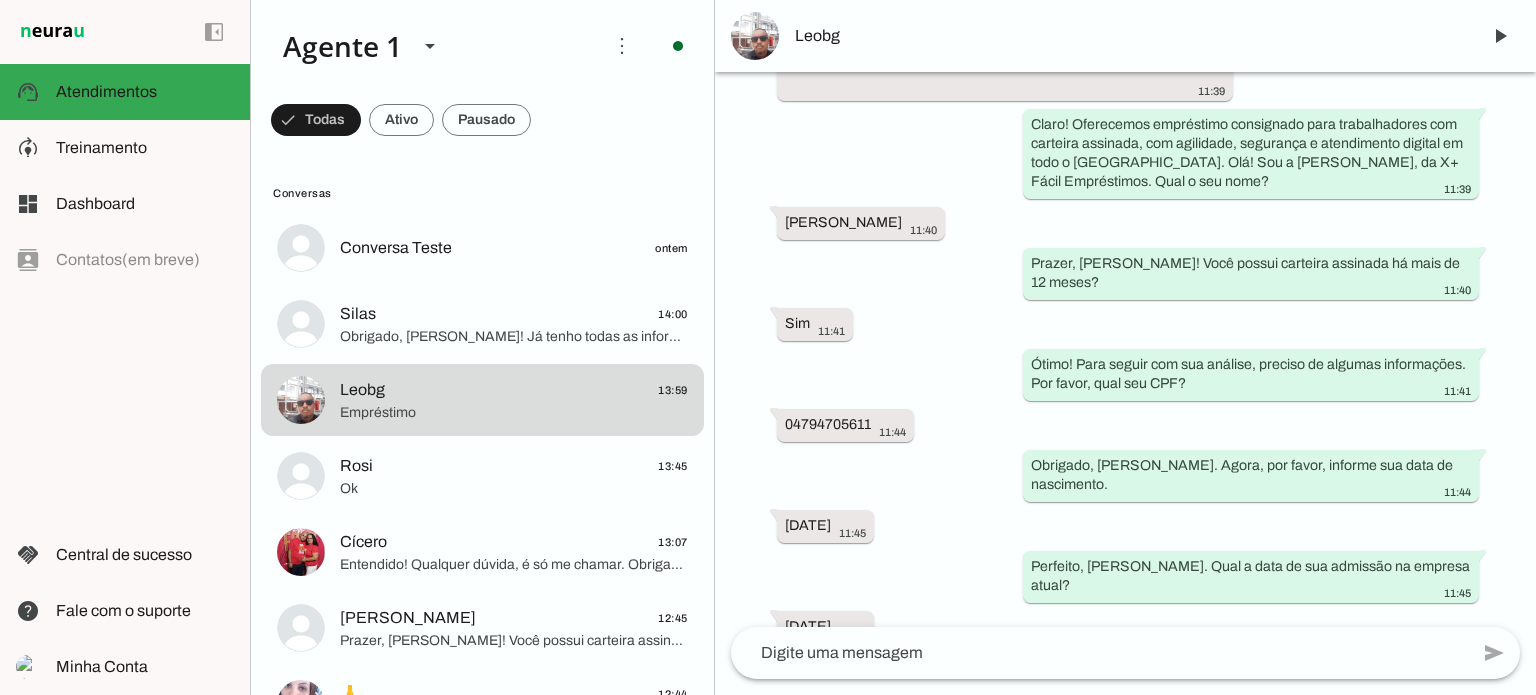 scroll, scrollTop: 200, scrollLeft: 0, axis: vertical 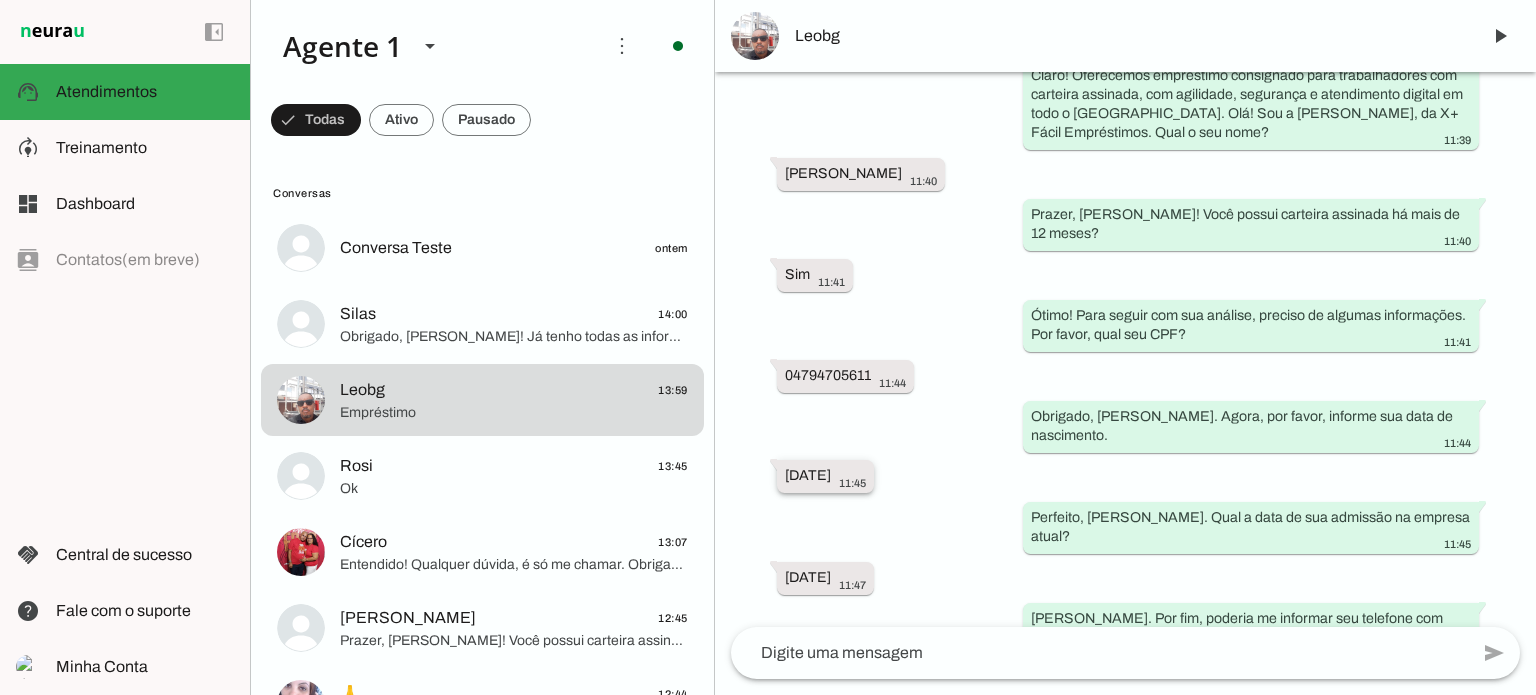 drag, startPoint x: 780, startPoint y: 471, endPoint x: 853, endPoint y: 472, distance: 73.00685 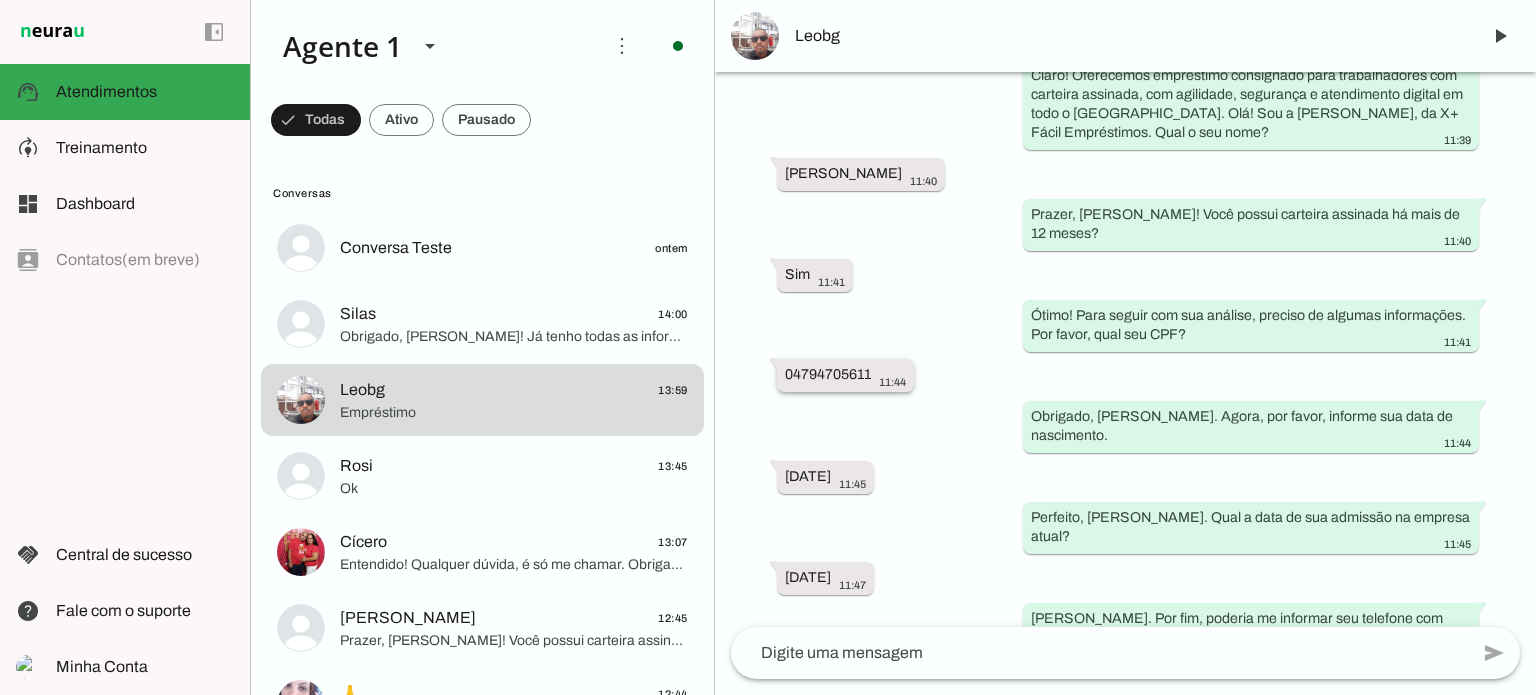 drag, startPoint x: 788, startPoint y: 369, endPoint x: 874, endPoint y: 372, distance: 86.05231 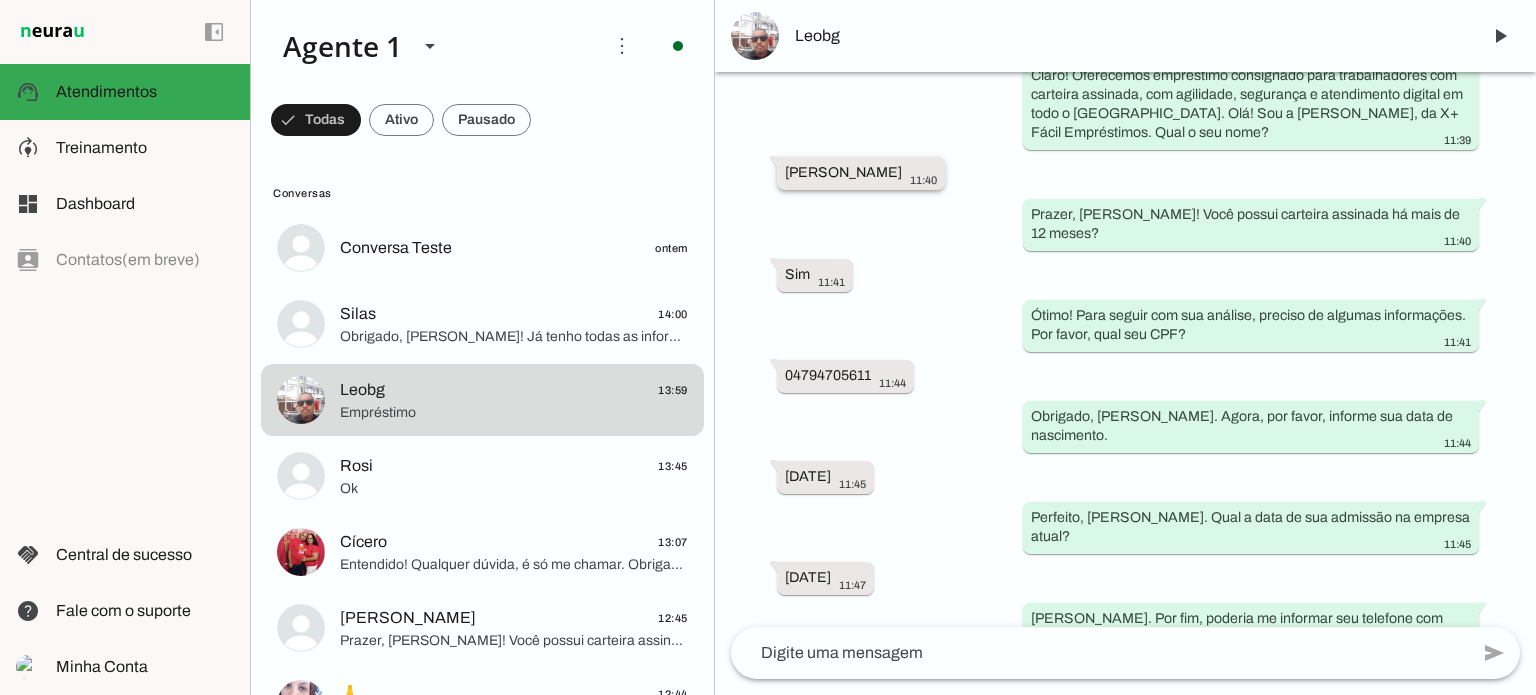 drag, startPoint x: 783, startPoint y: 173, endPoint x: 931, endPoint y: 173, distance: 148 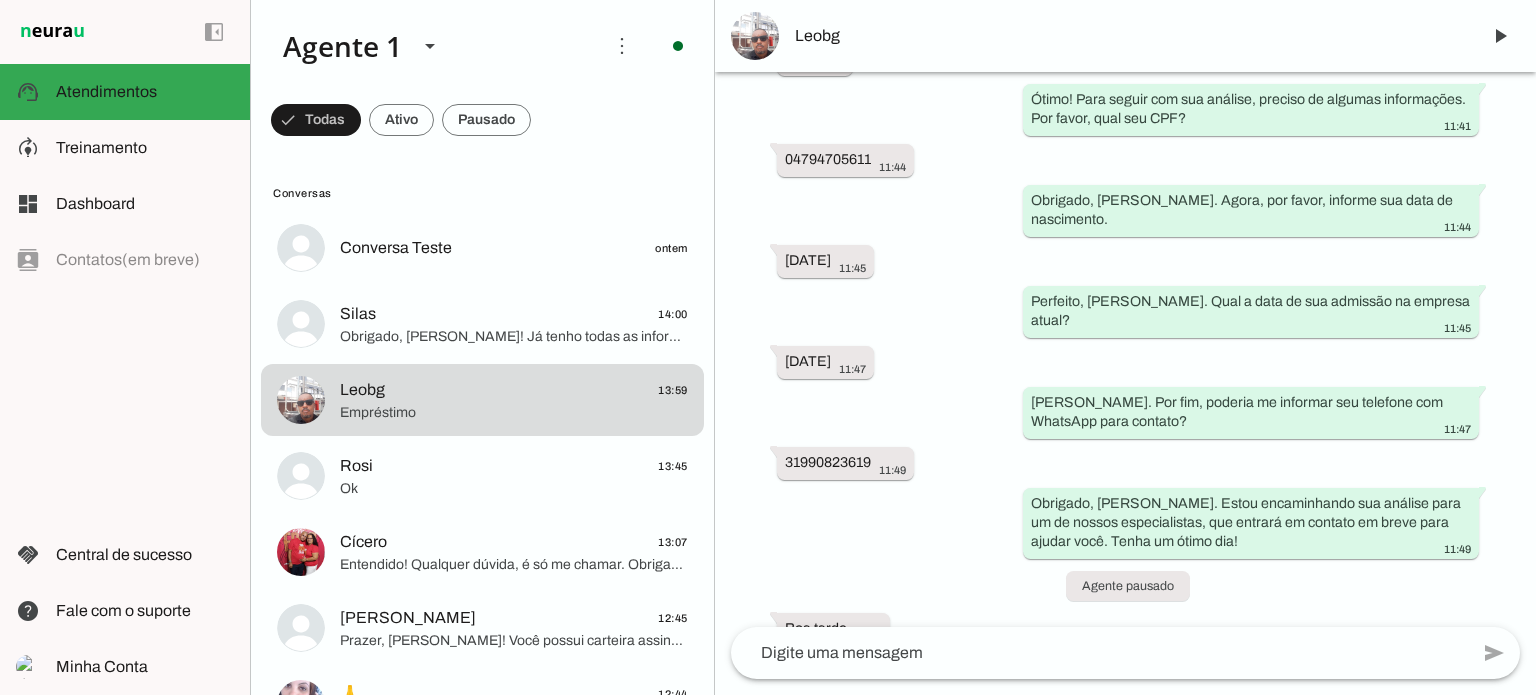 scroll, scrollTop: 568, scrollLeft: 0, axis: vertical 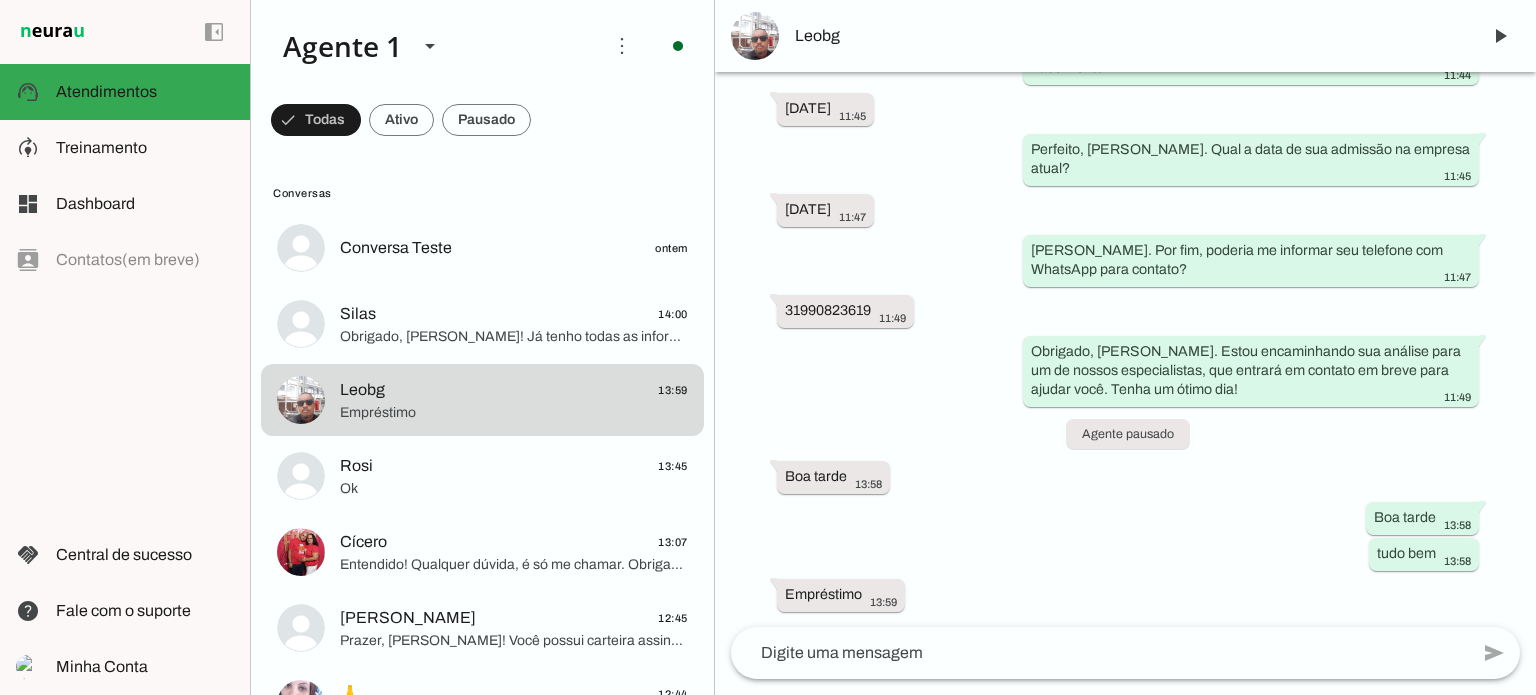 click 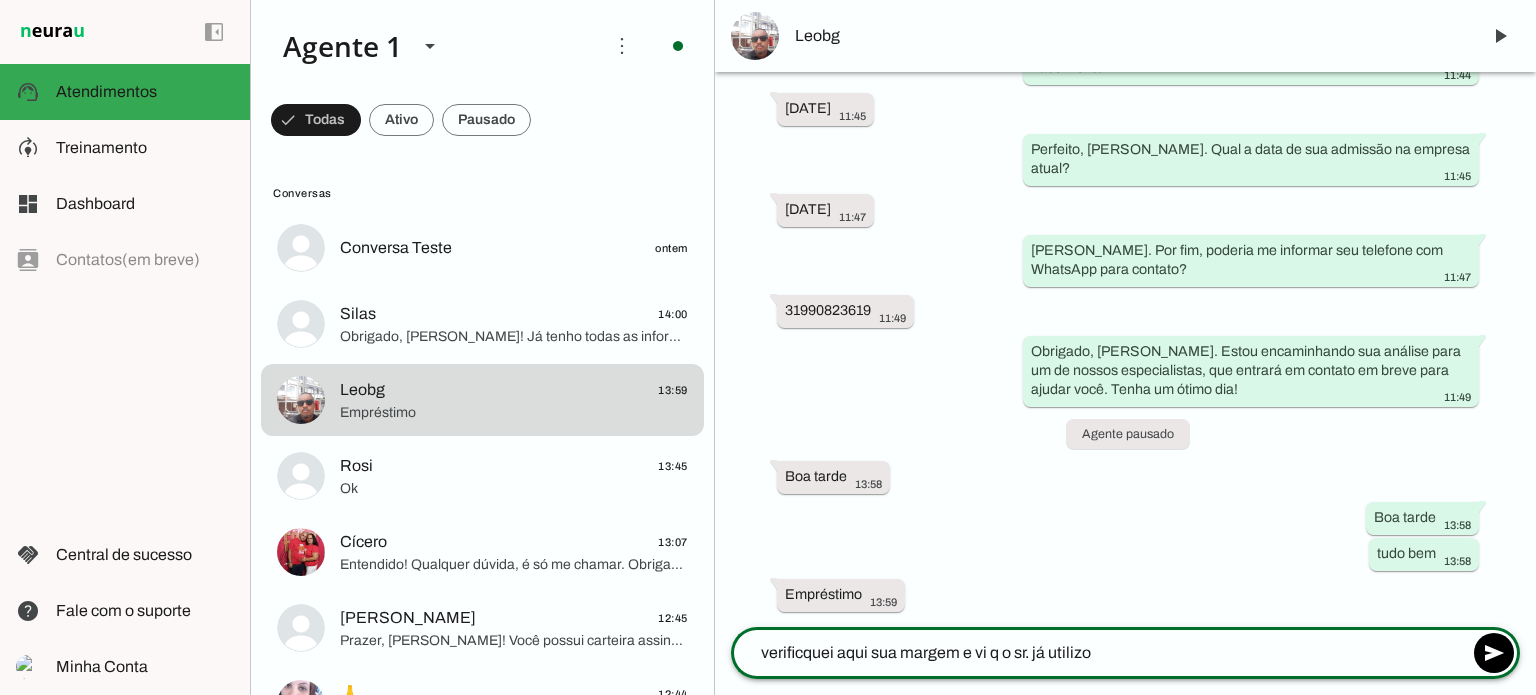 type on "verificquei aqui sua margem e vi q o sr. já utilizou" 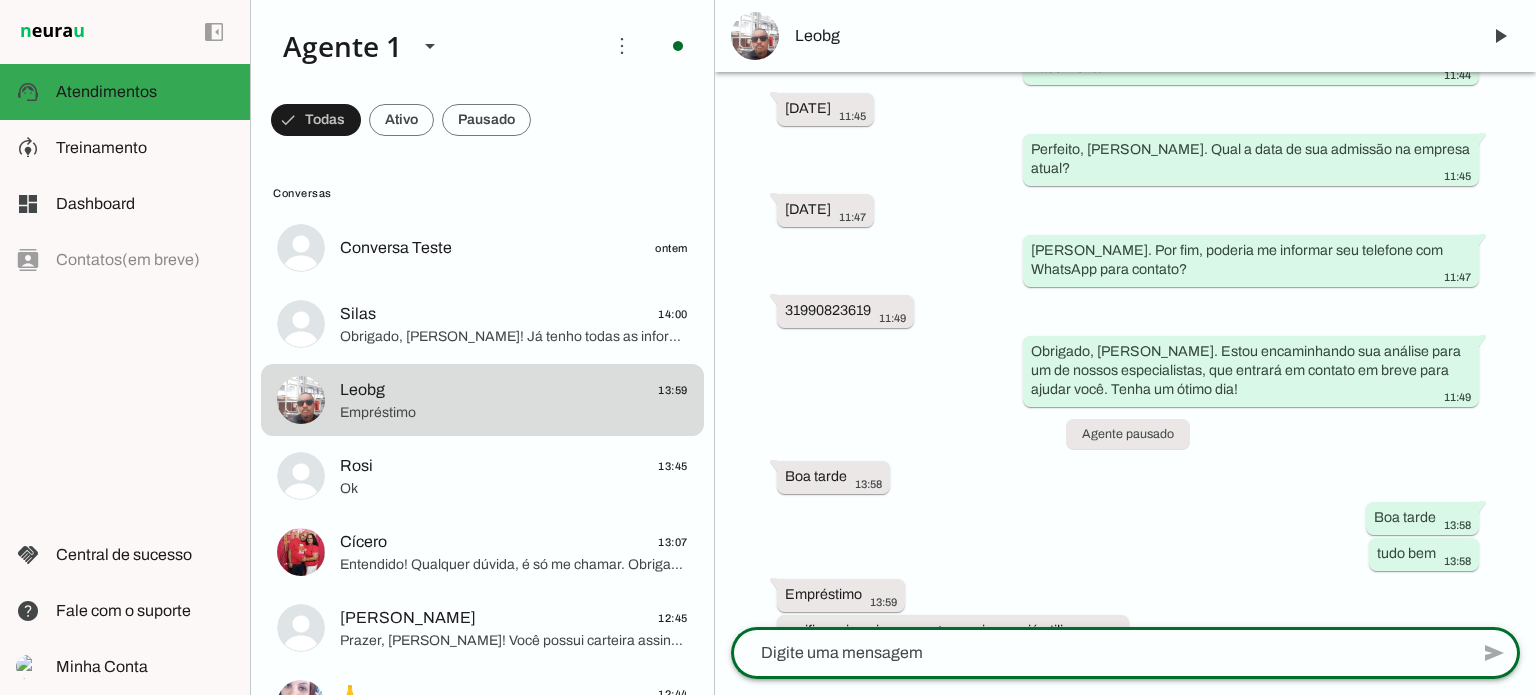 scroll, scrollTop: 604, scrollLeft: 0, axis: vertical 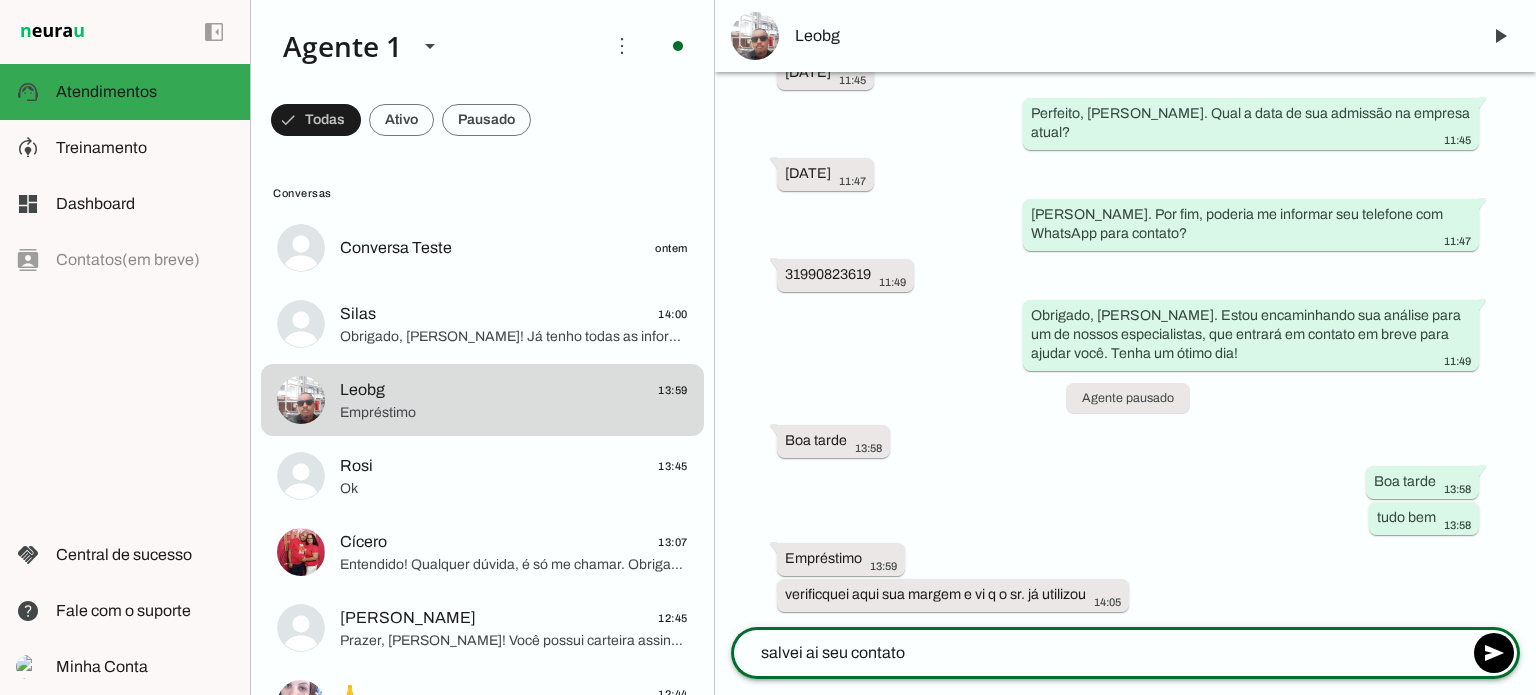 type on "salvei ai seu contatoi" 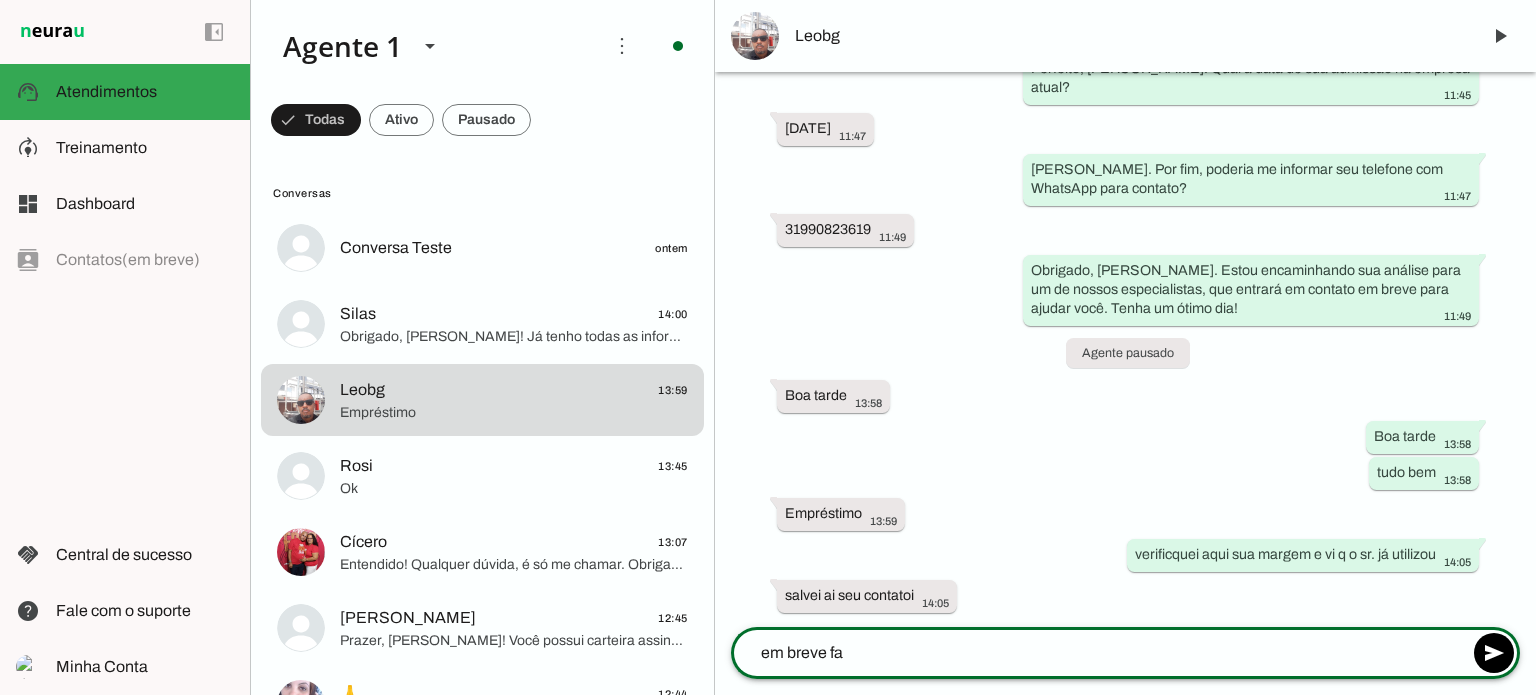 scroll, scrollTop: 644, scrollLeft: 0, axis: vertical 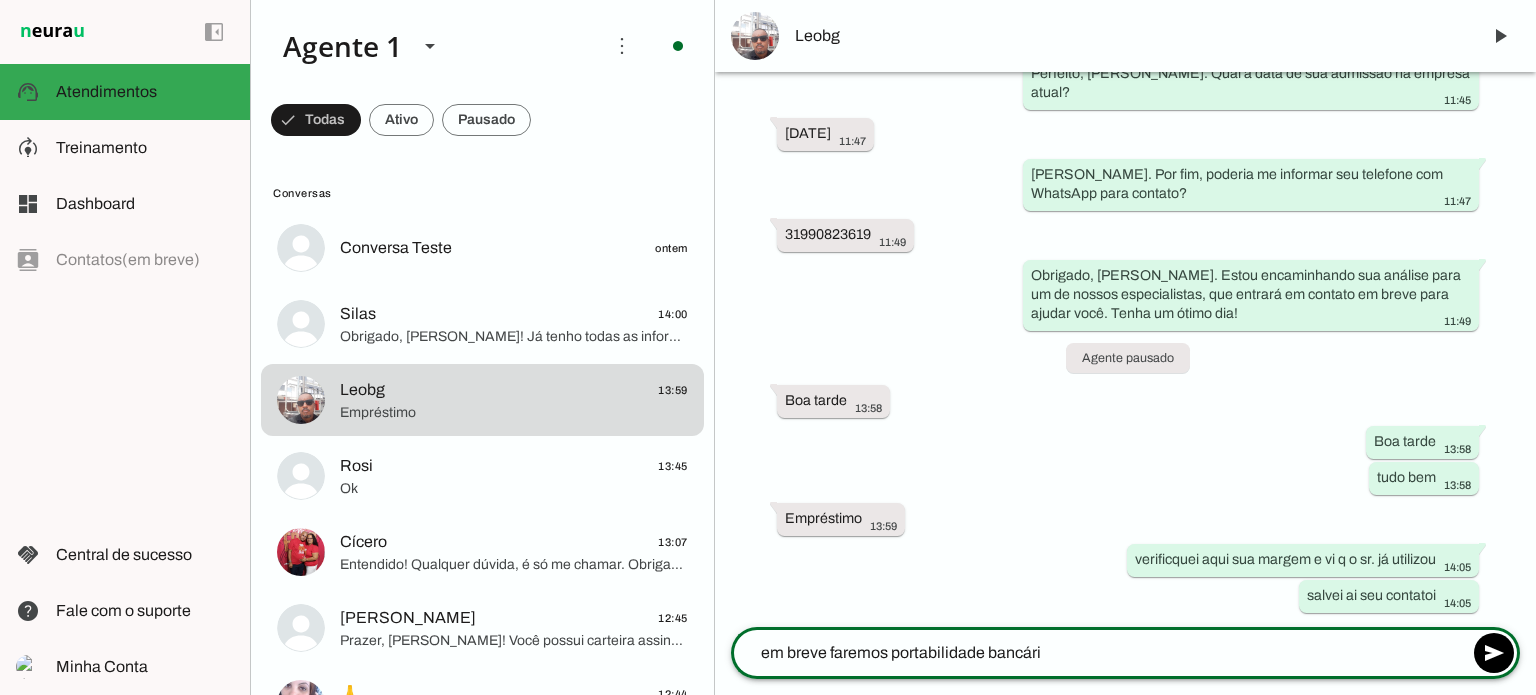 type on "em breve faremos portabilidade bancária" 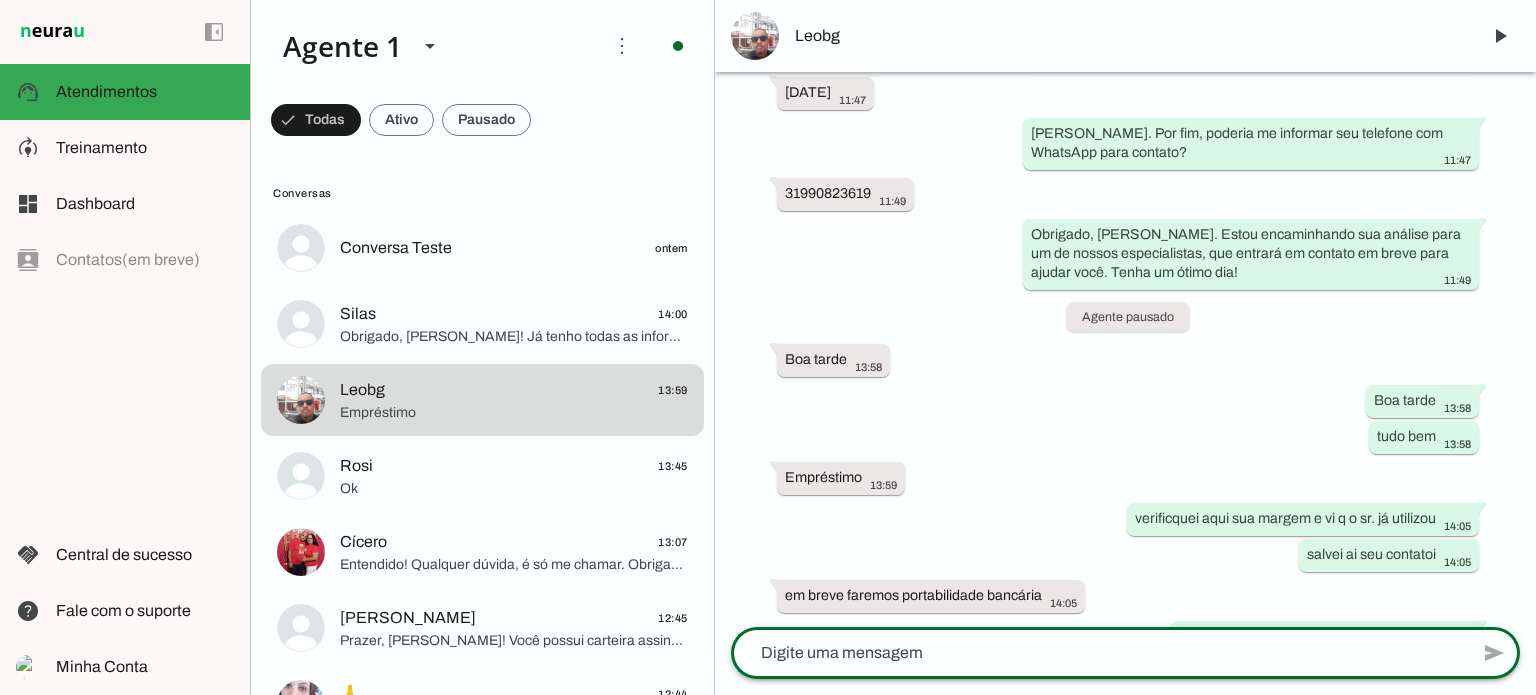 scroll, scrollTop: 680, scrollLeft: 0, axis: vertical 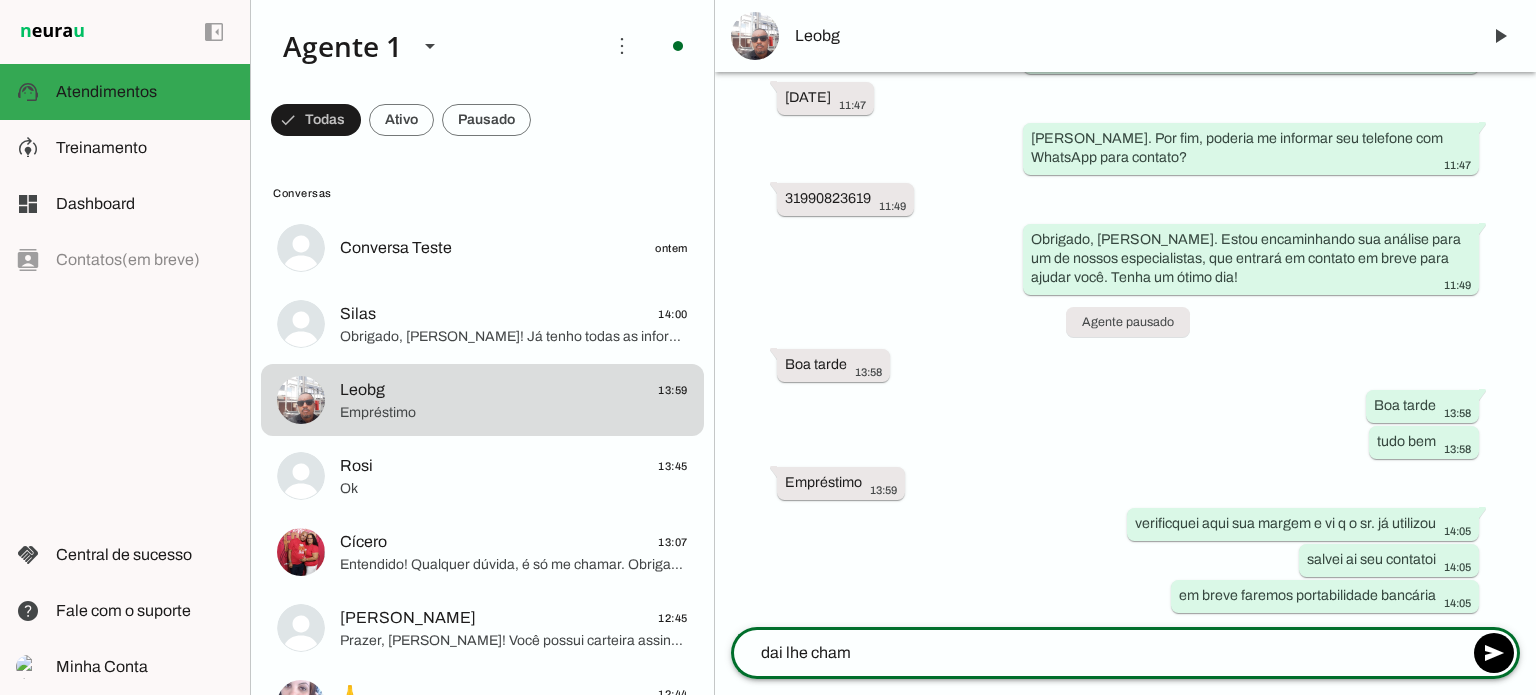 type on "dai lhe chamo" 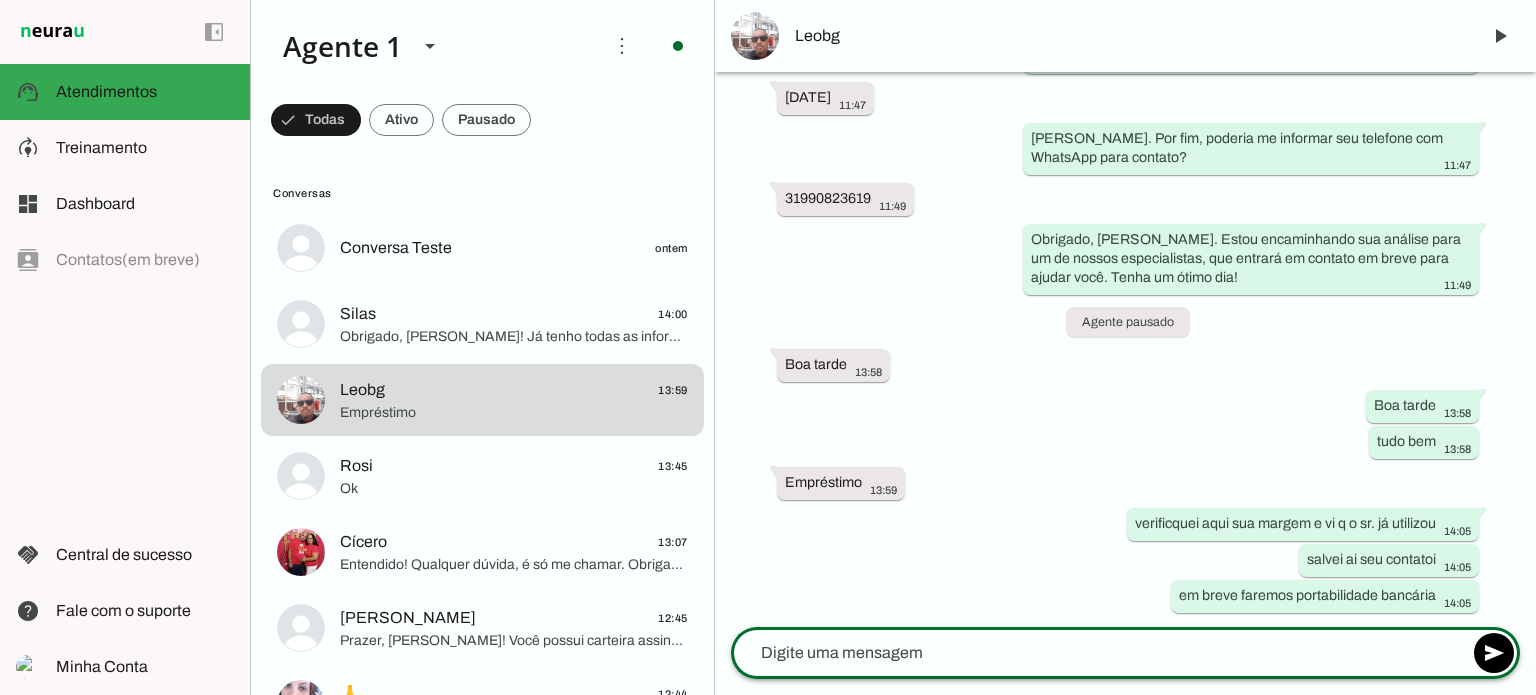 scroll, scrollTop: 721, scrollLeft: 0, axis: vertical 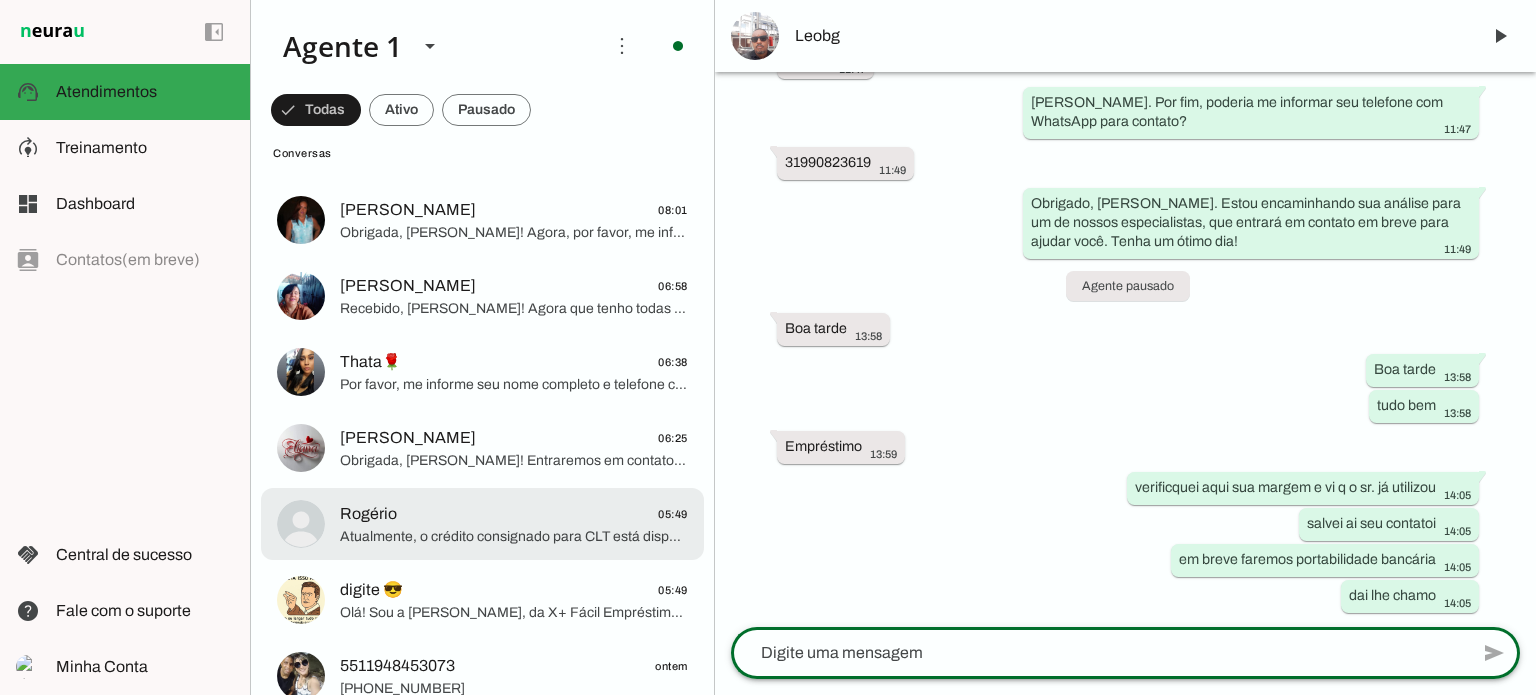 click on "Rogério
05:49" 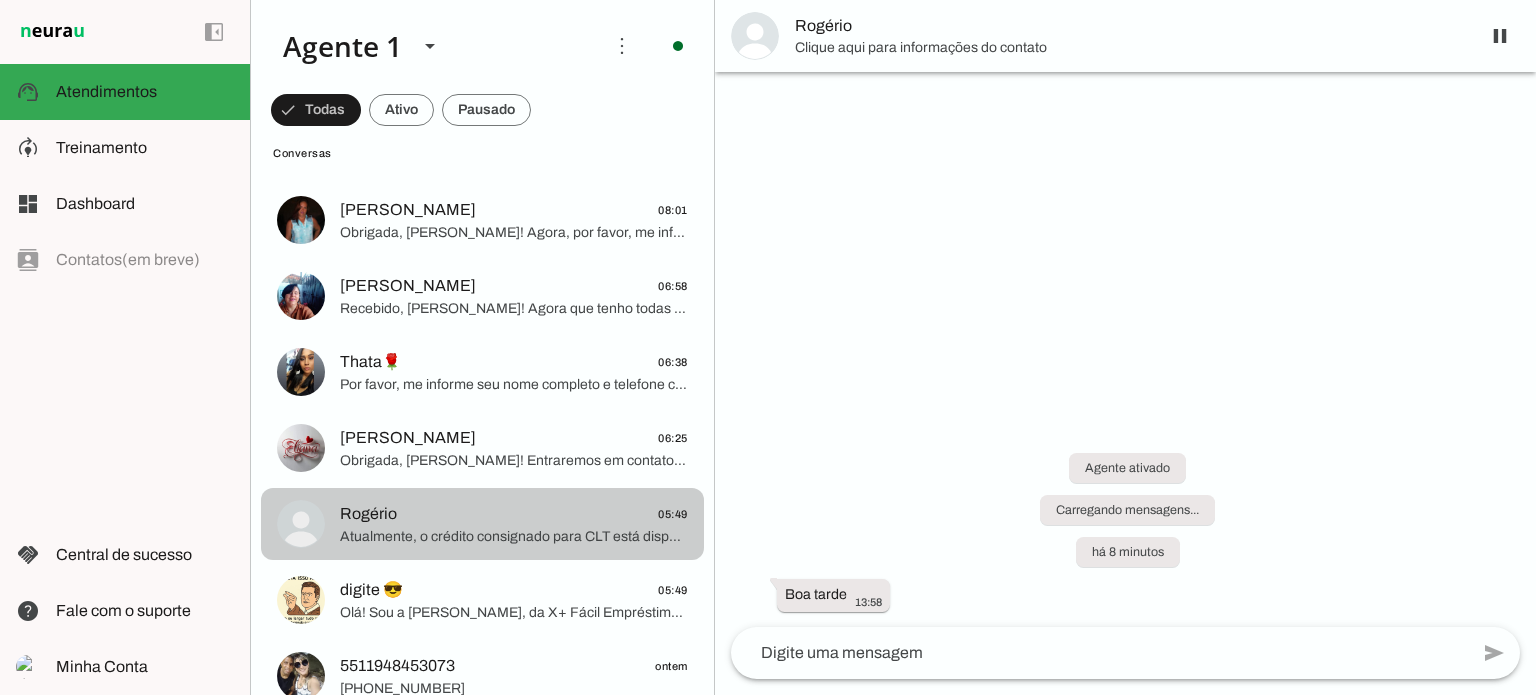scroll, scrollTop: 0, scrollLeft: 0, axis: both 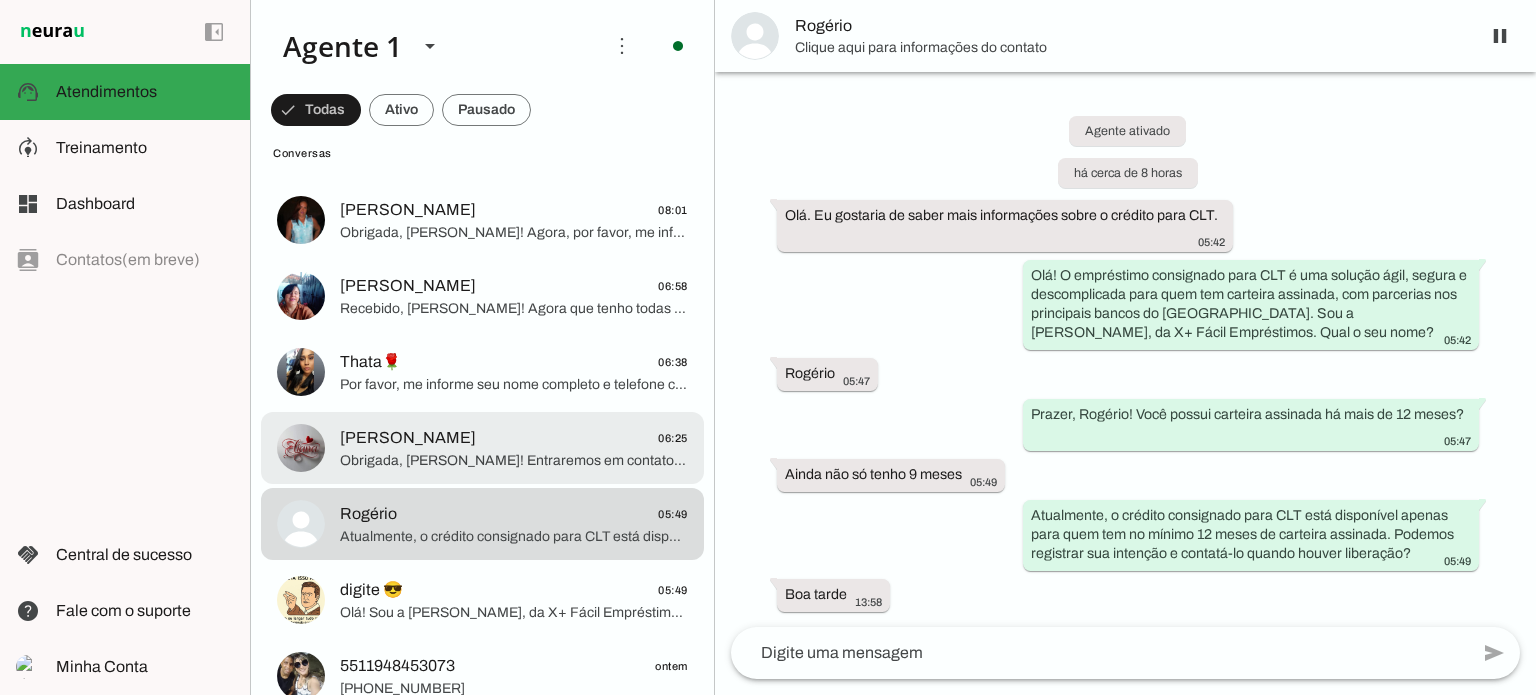 click on "Obrigada, [PERSON_NAME]! Entraremos em contato assim que possível. Qualquer dúvida, é só me chamar." 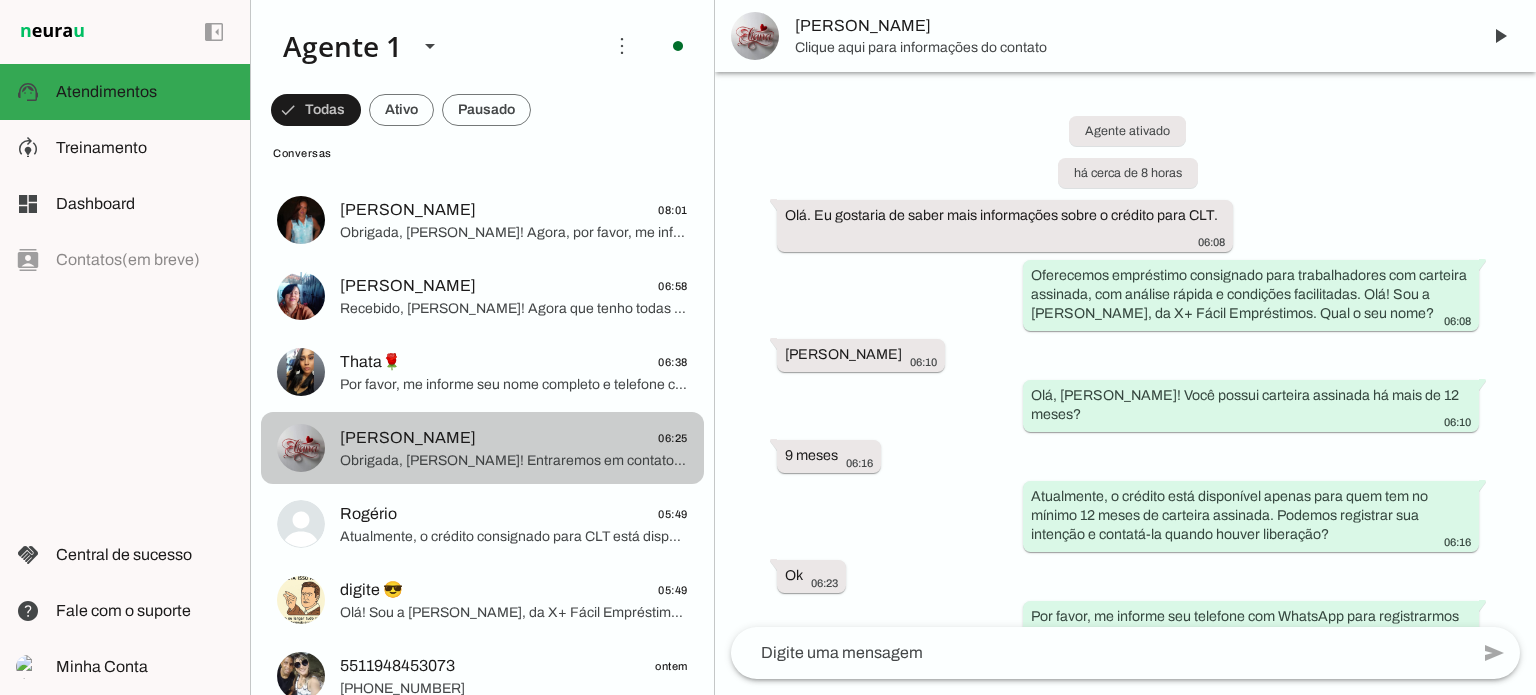 scroll, scrollTop: 305, scrollLeft: 0, axis: vertical 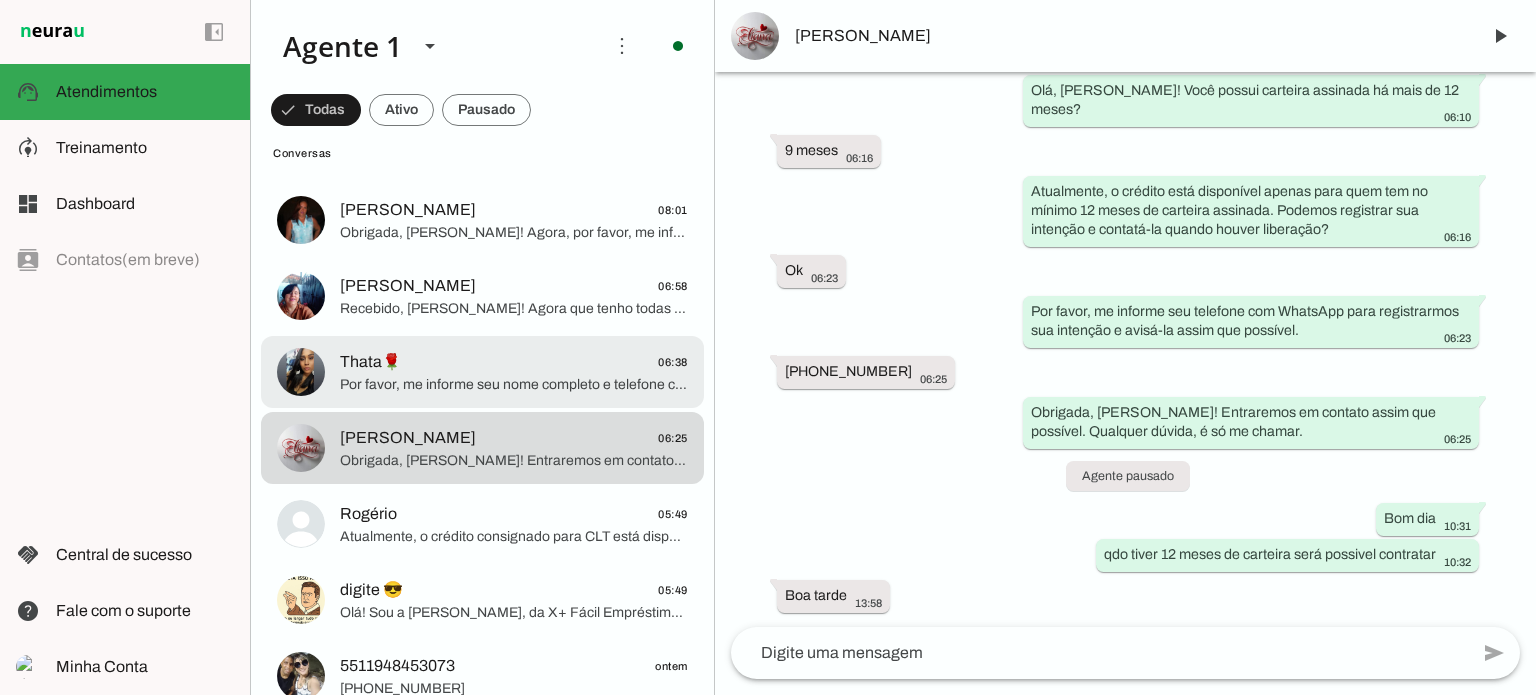 click on "Thata🌹
06:38" 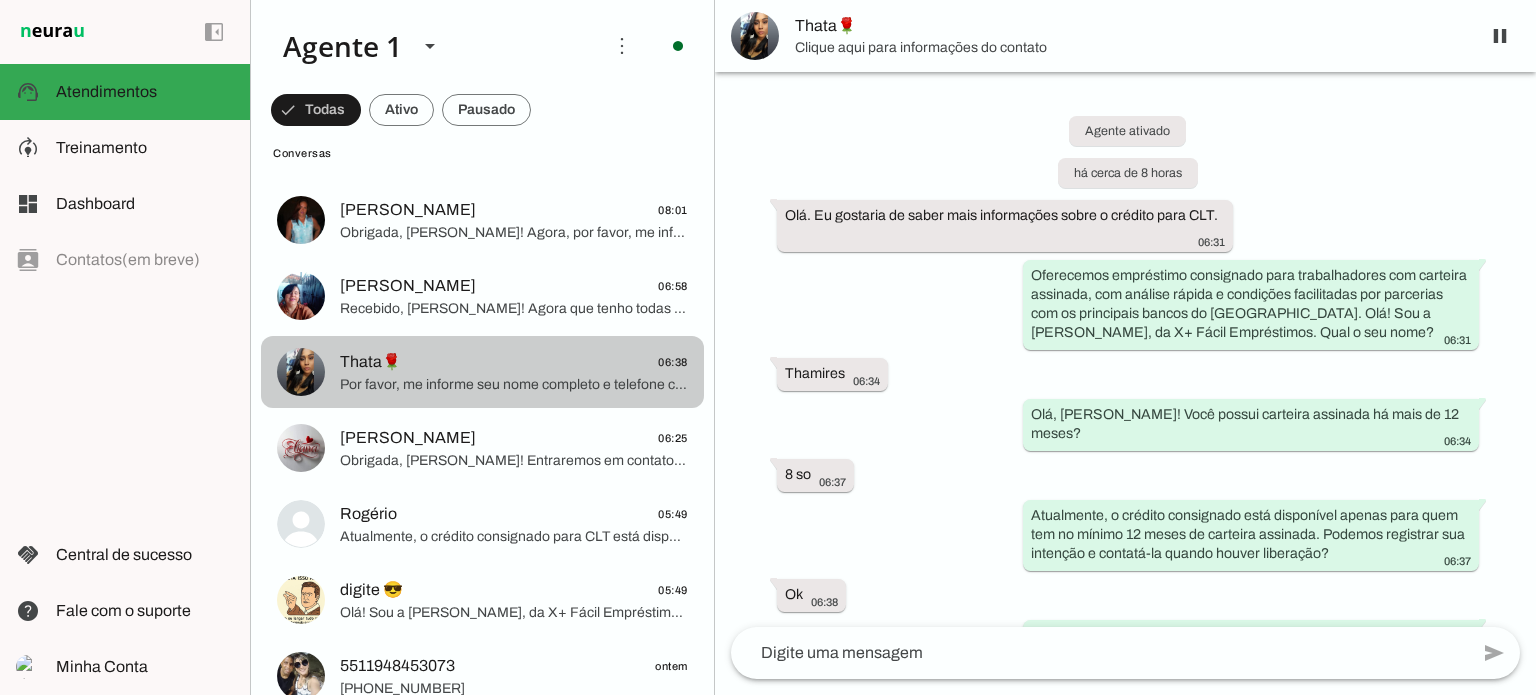 scroll, scrollTop: 100, scrollLeft: 0, axis: vertical 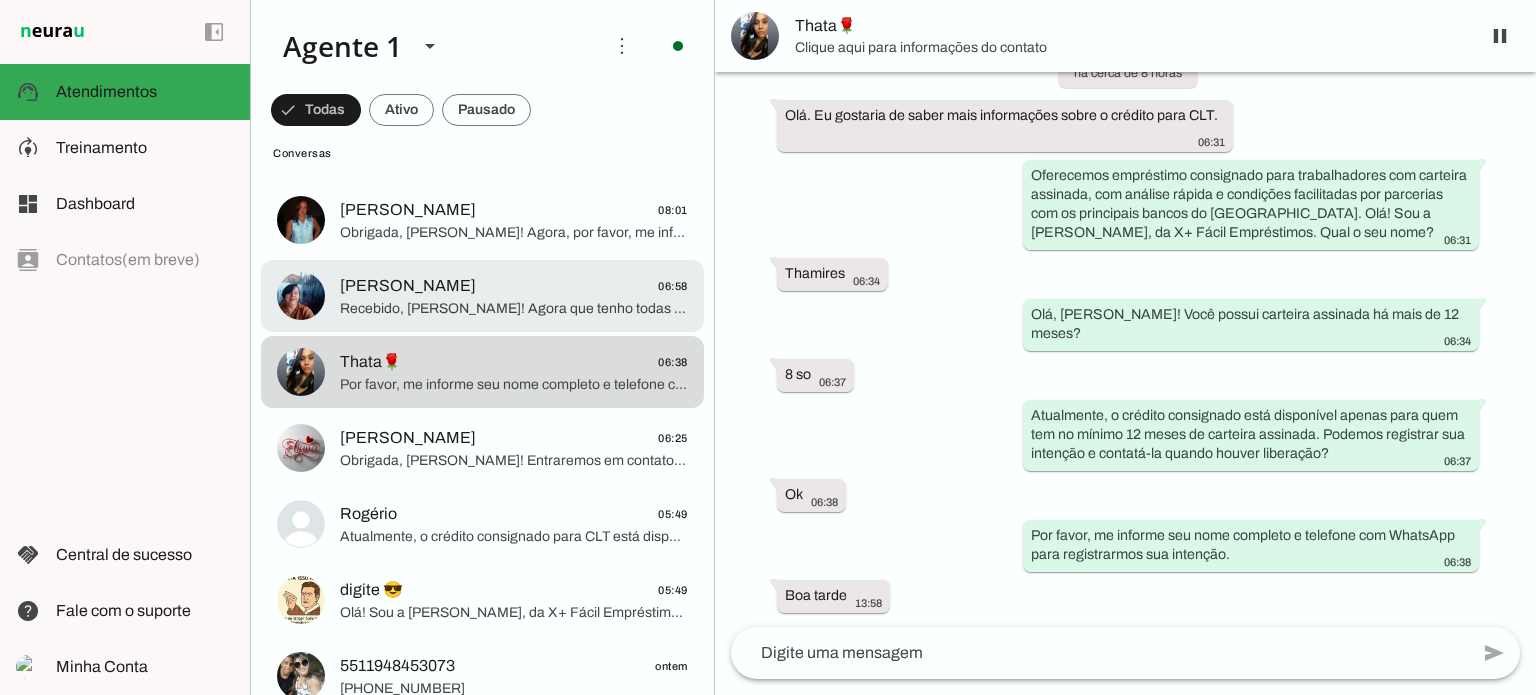 click on "Recebido, [PERSON_NAME]! Agora que tenho todas as informações, um de nossos especialistas entrará em contato para ajudar com a simulação do seu empréstimo consignado. Fique atenta ao seu WhatsApp!" 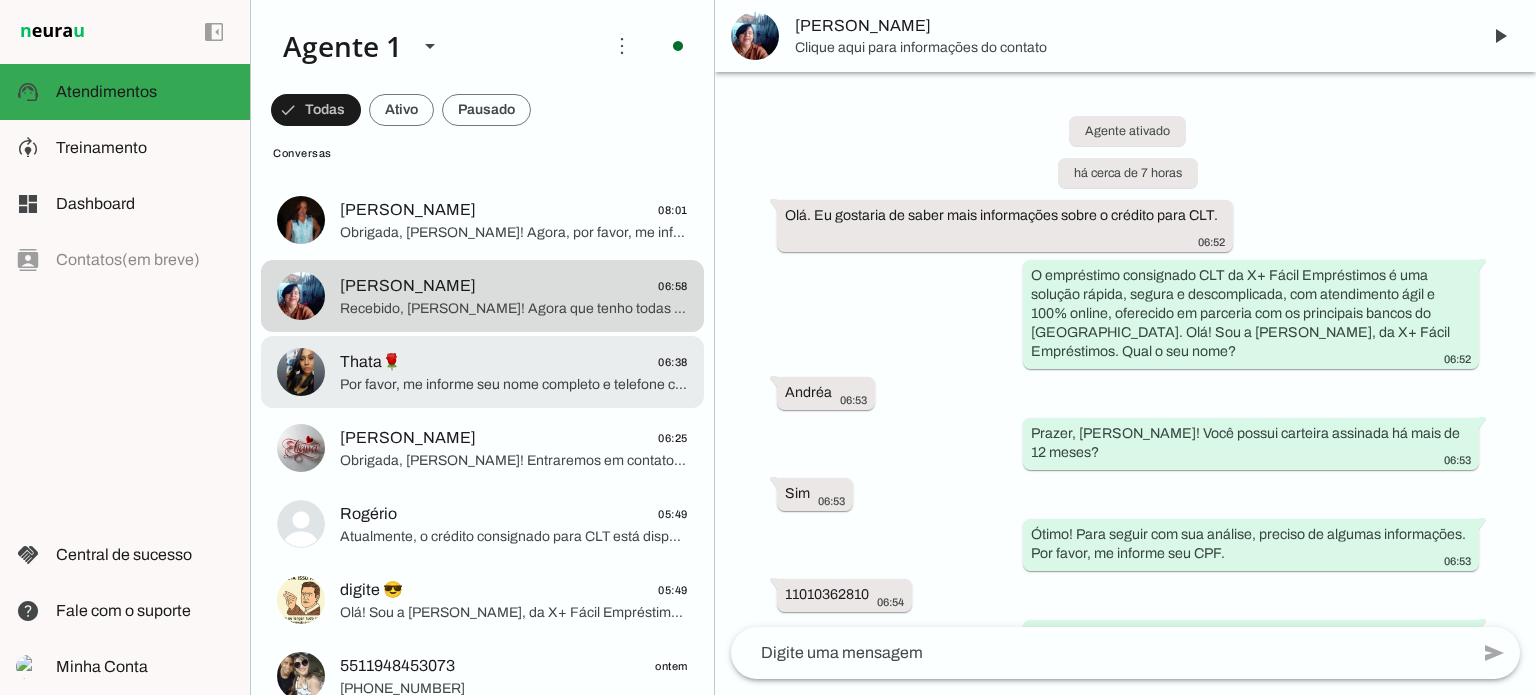 scroll, scrollTop: 617, scrollLeft: 0, axis: vertical 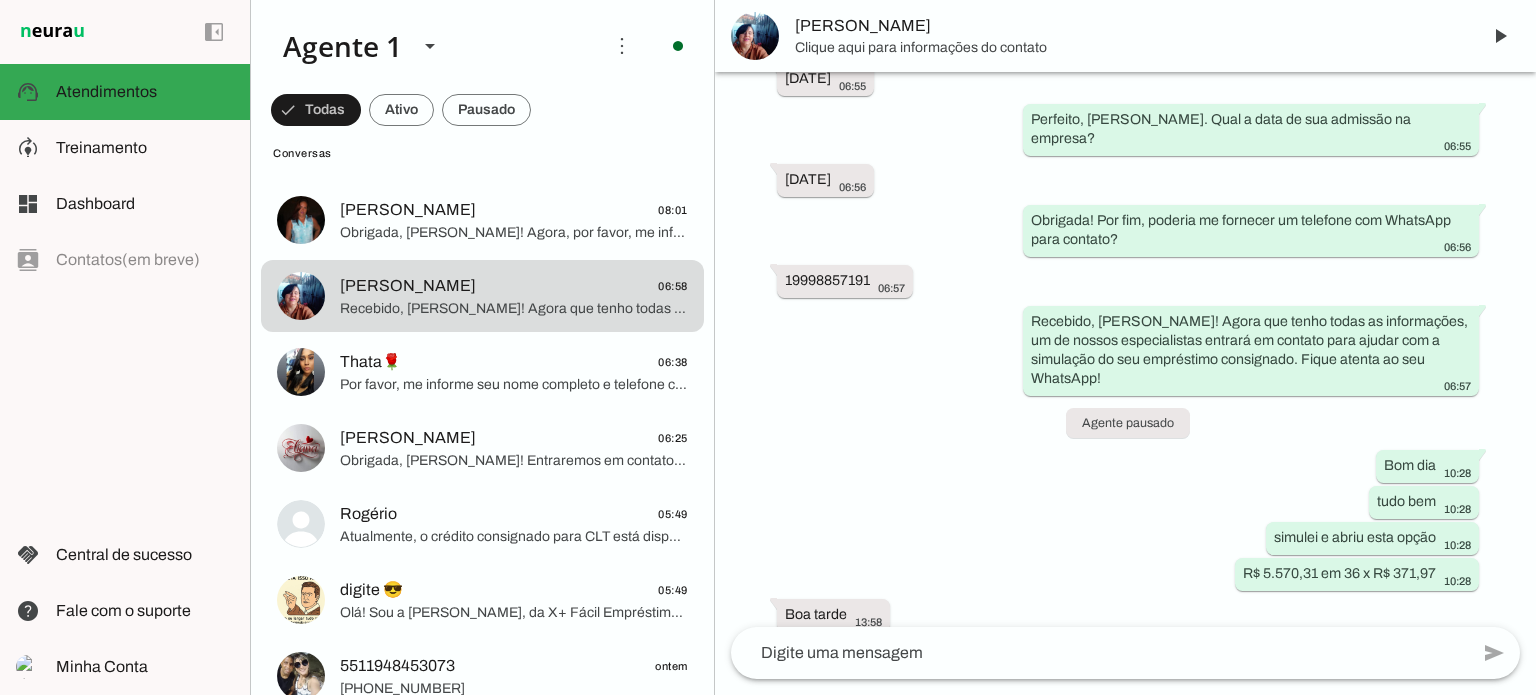 click 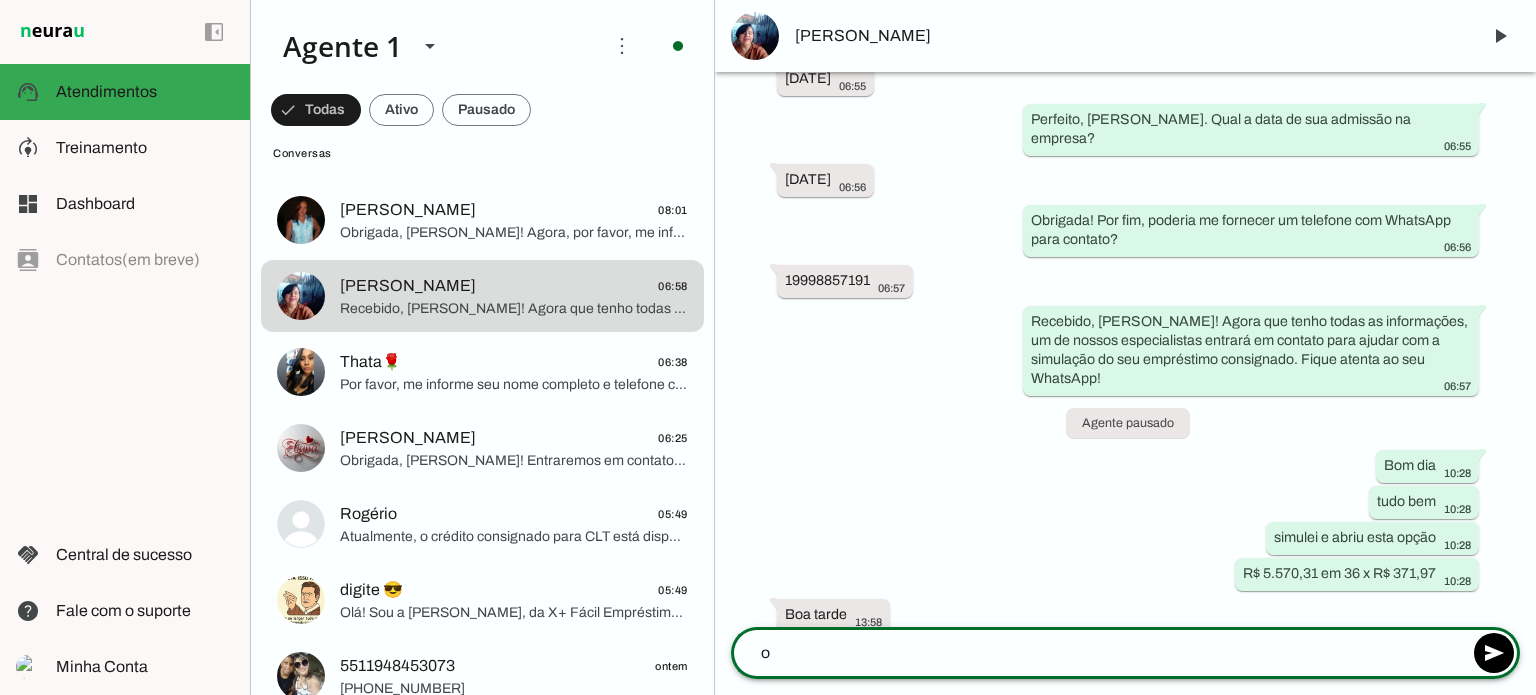 type on "o" 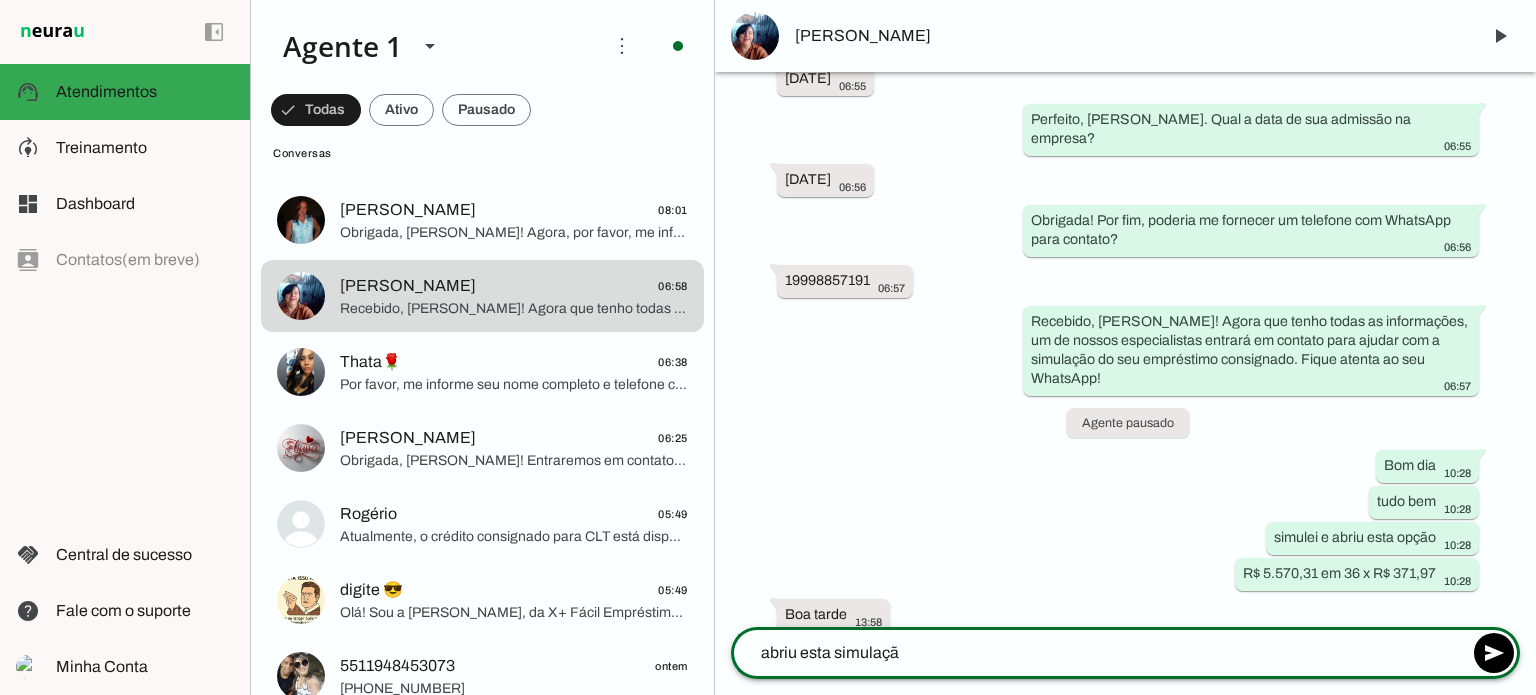 type on "abriu esta simulação" 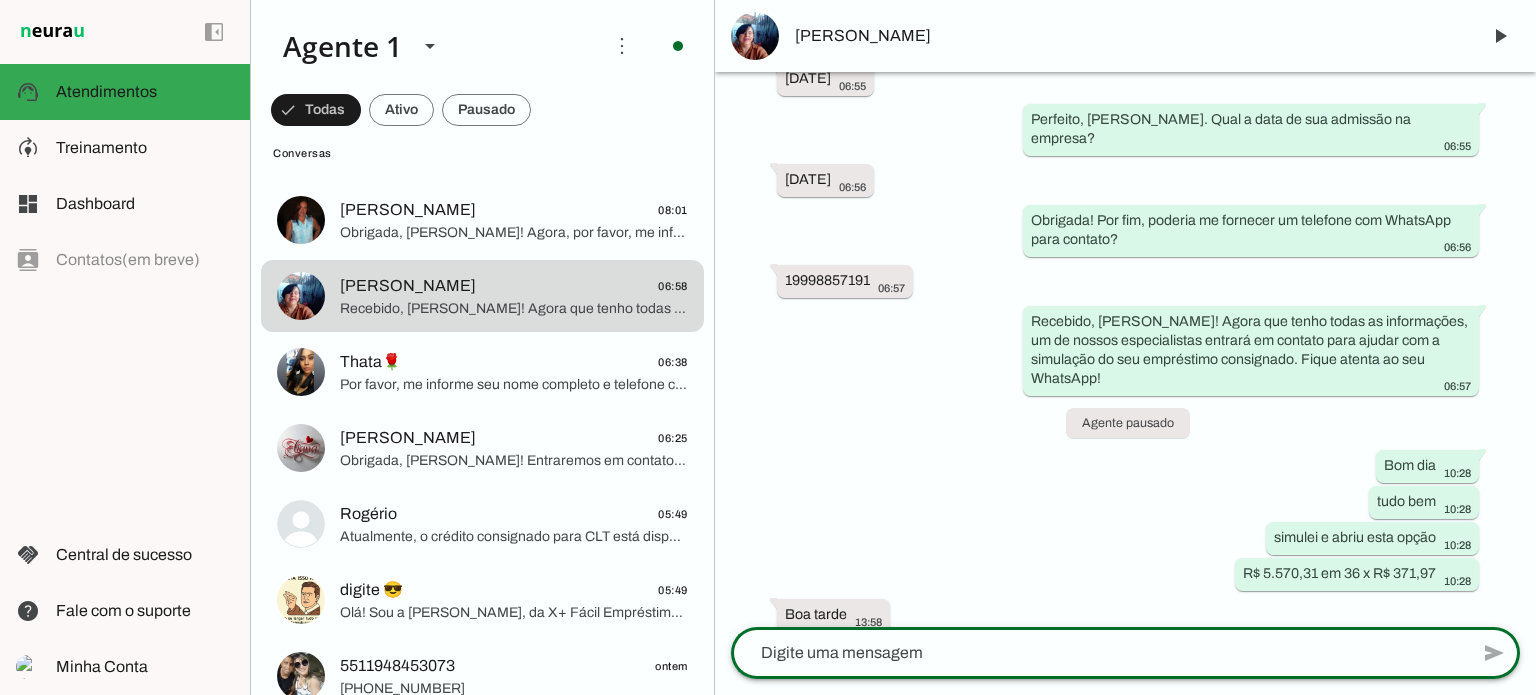 scroll, scrollTop: 653, scrollLeft: 0, axis: vertical 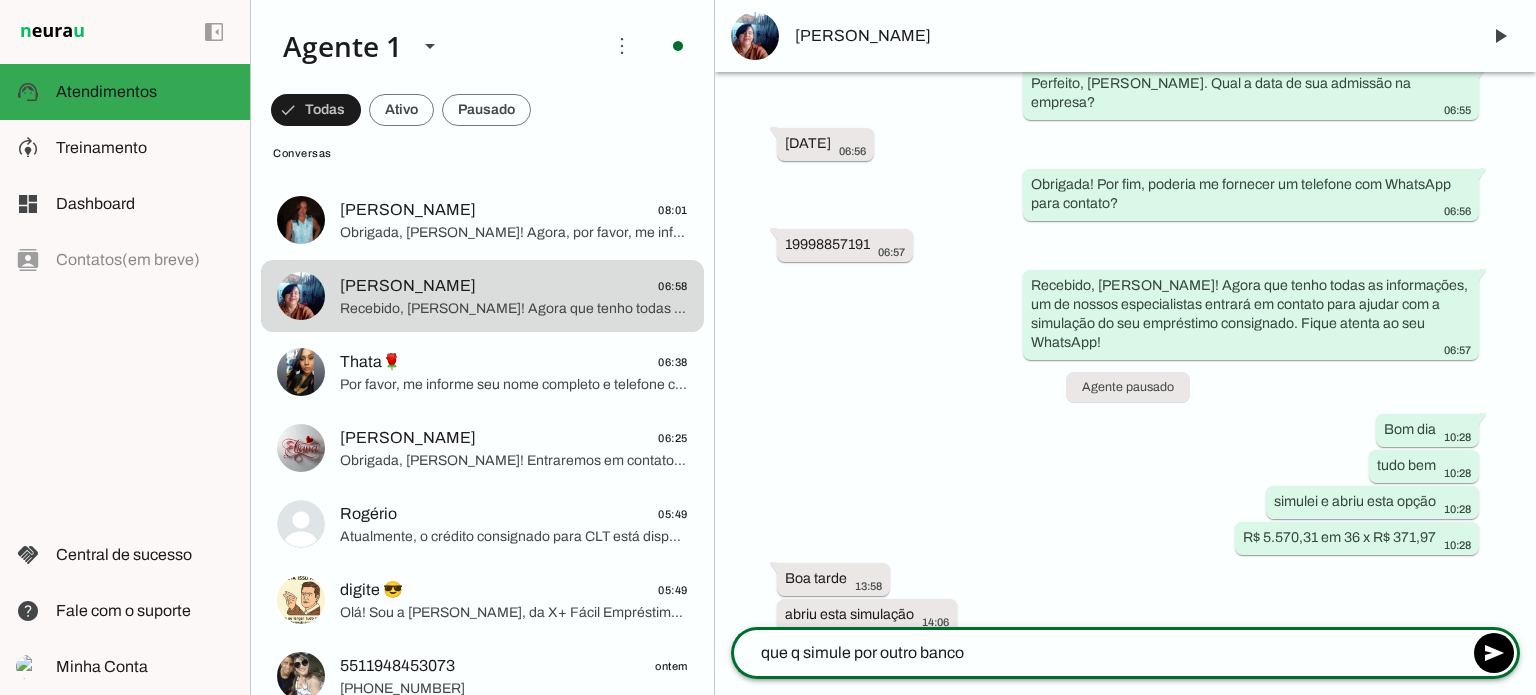 type on "que q simule por outro banco?" 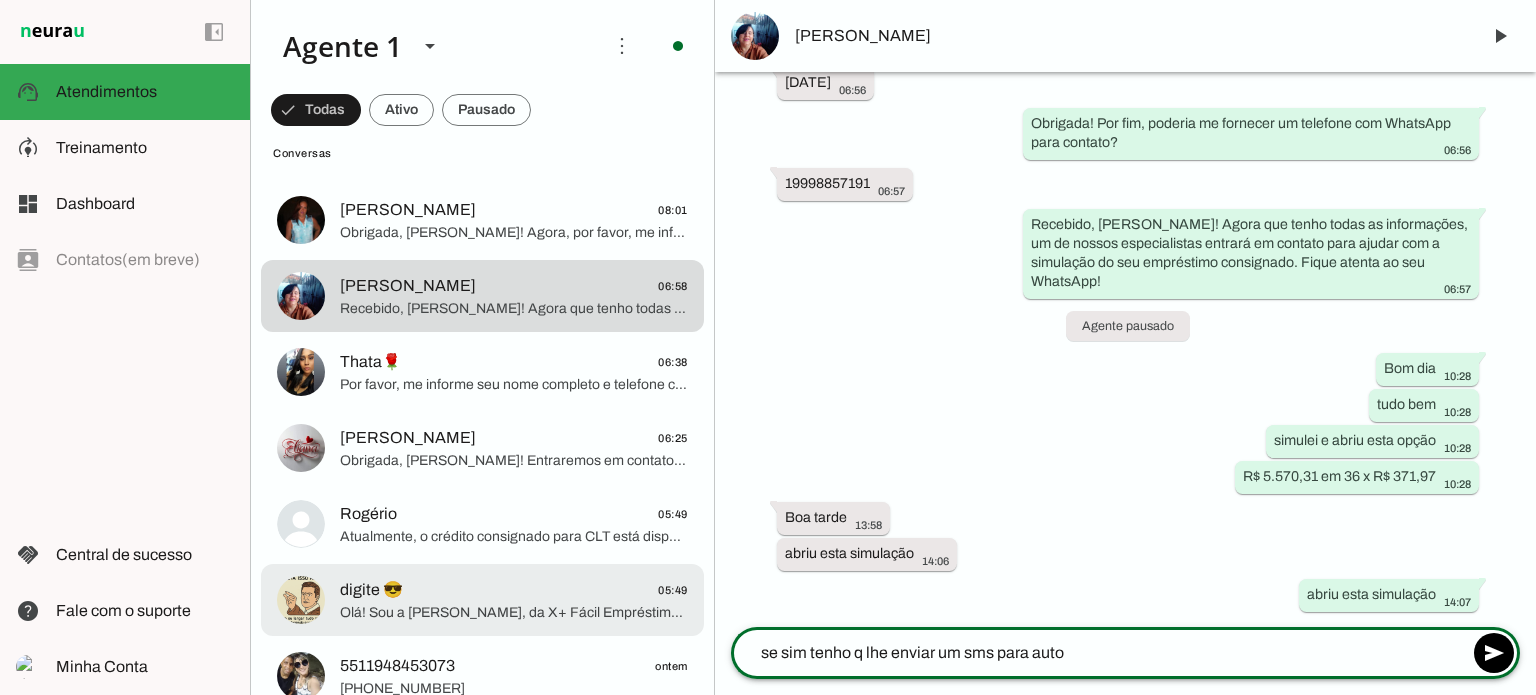 scroll, scrollTop: 695, scrollLeft: 0, axis: vertical 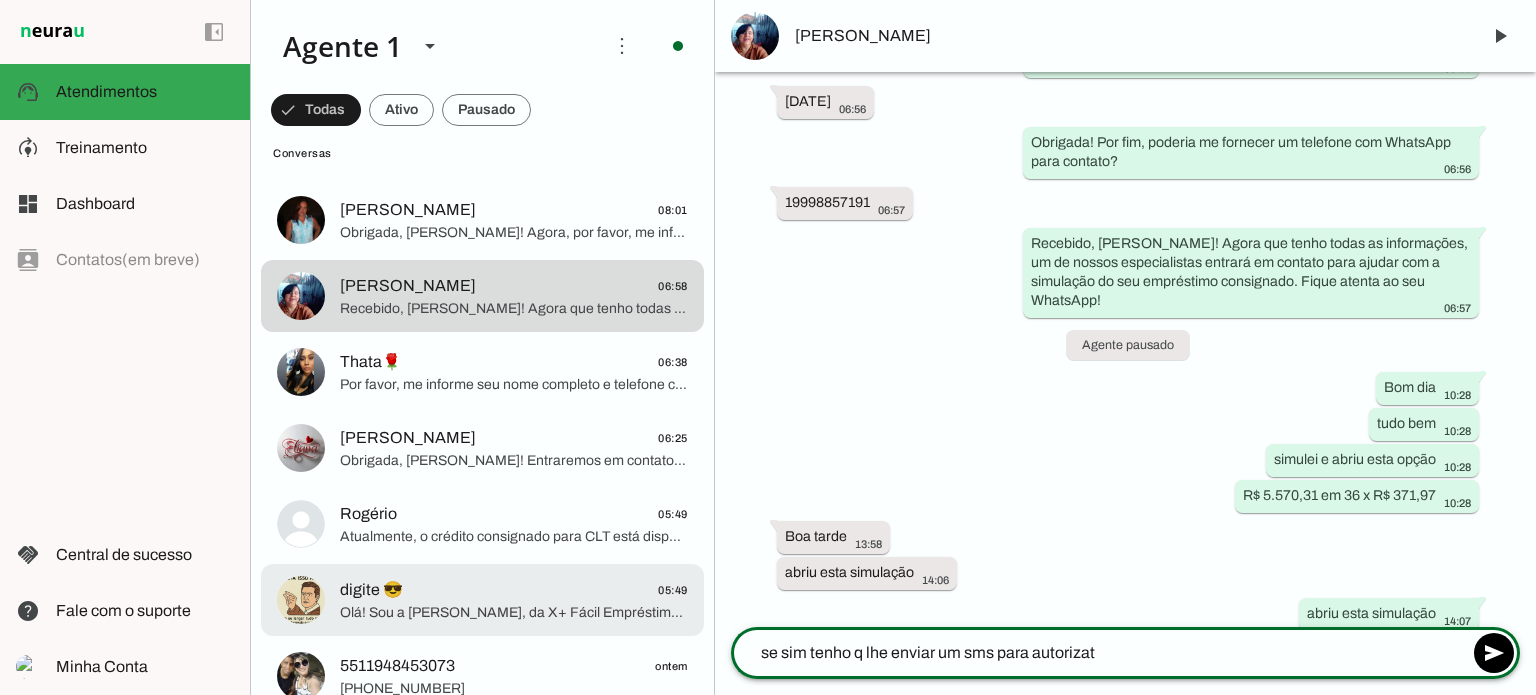 type on "se sim tenho q lhe enviar um sms para autorizatr" 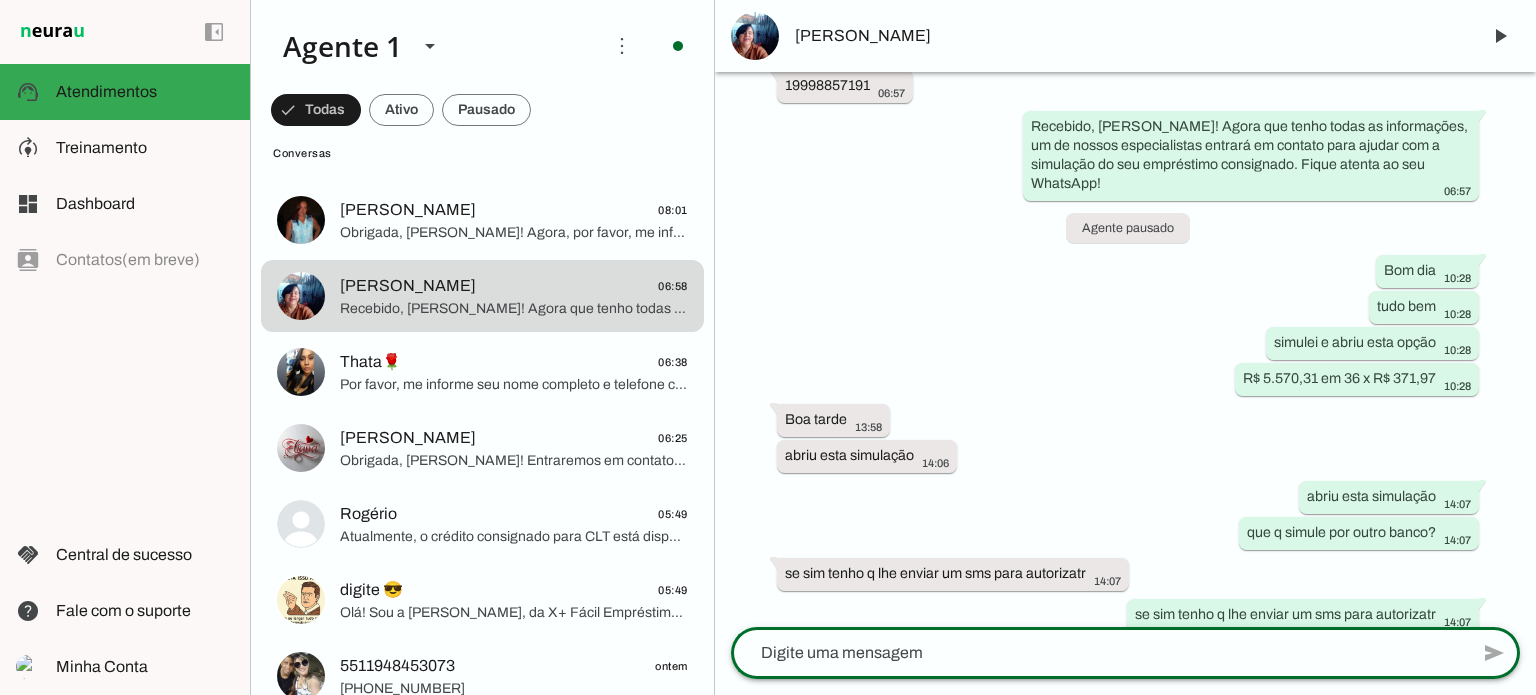 scroll, scrollTop: 767, scrollLeft: 0, axis: vertical 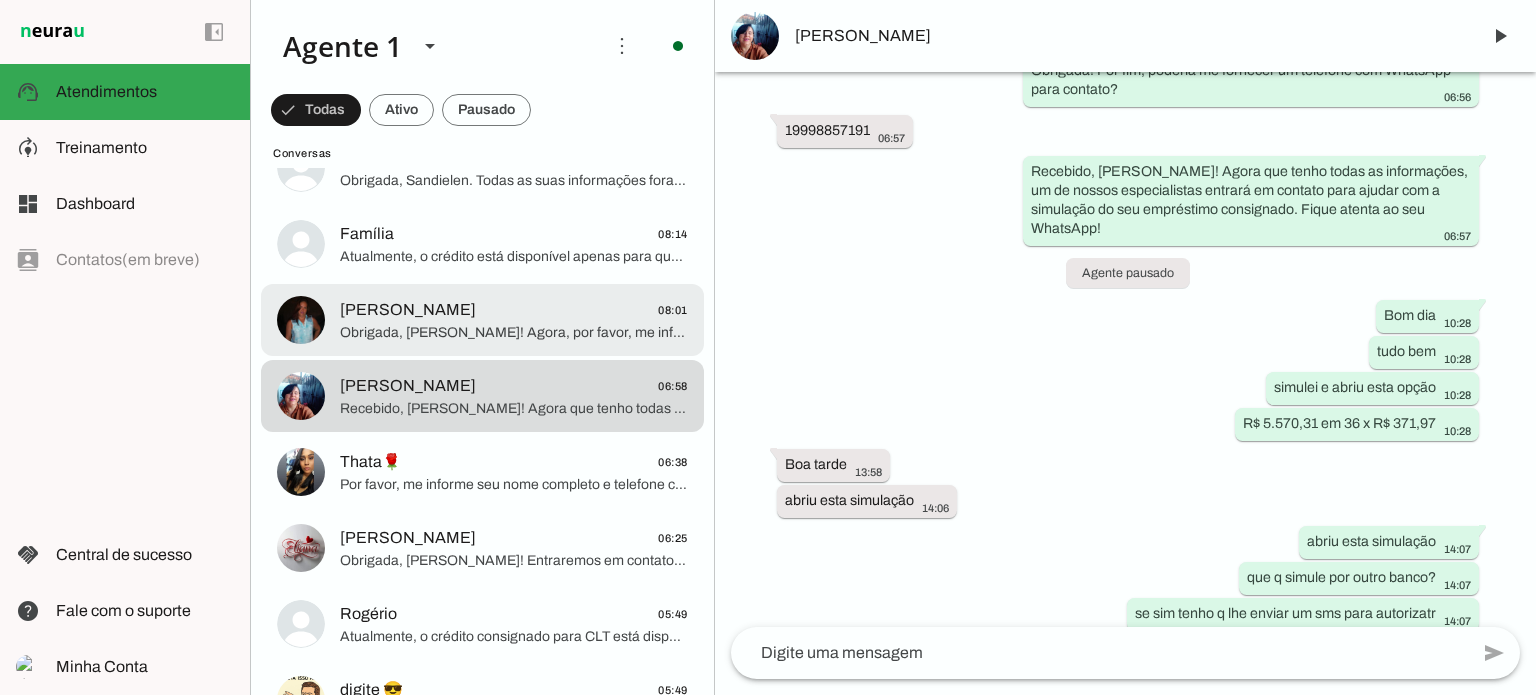 click on "Obrigada, [PERSON_NAME]! Agora, por favor, me informe um telefone com WhatsApp para entrarmos em contato quando houver liberação." 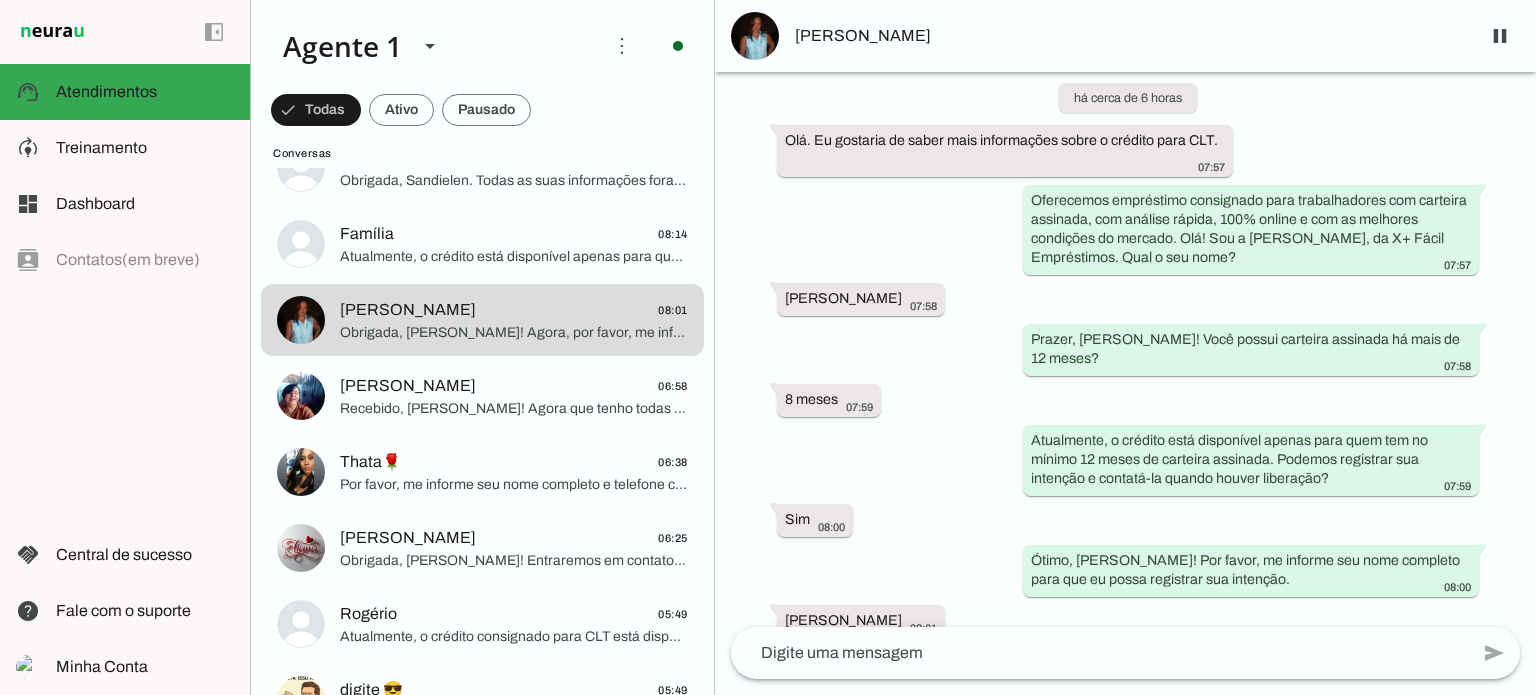 scroll, scrollTop: 56, scrollLeft: 0, axis: vertical 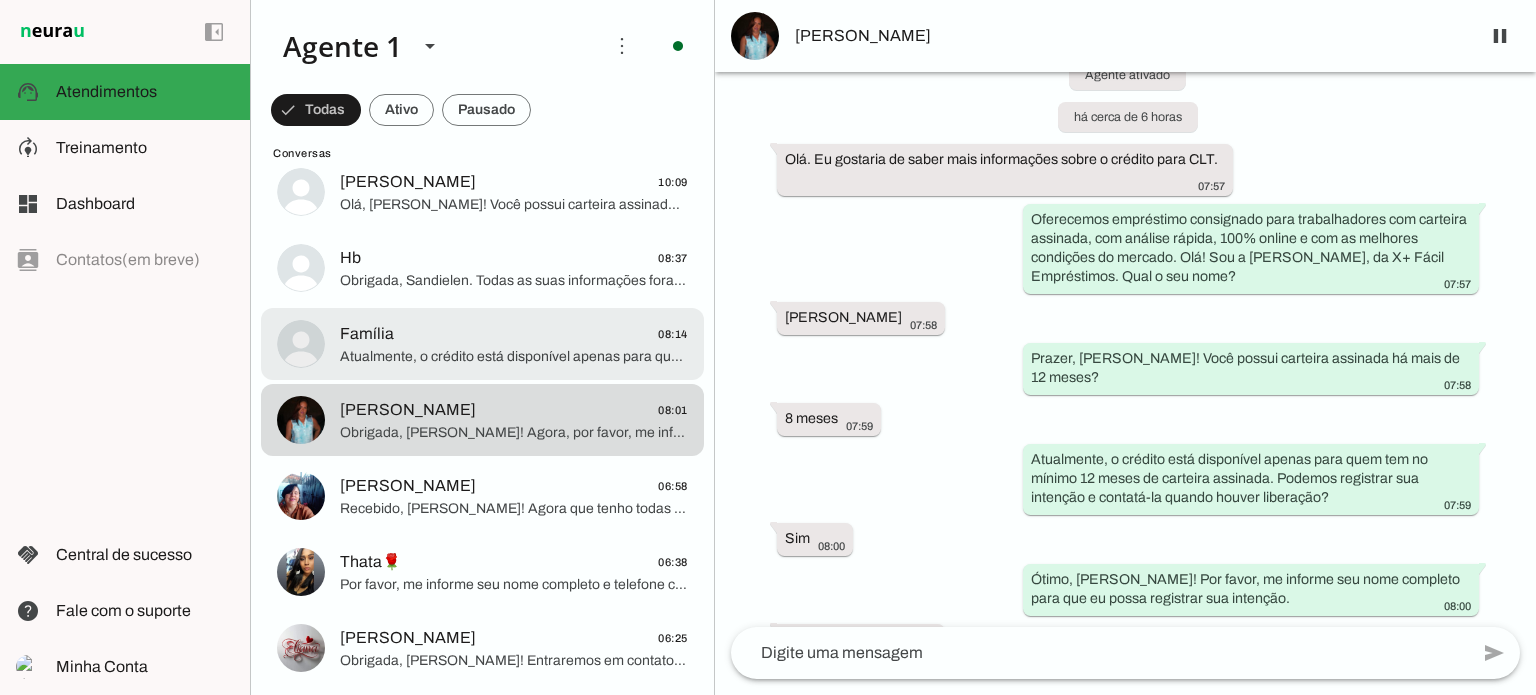 click on "Atualmente, o crédito está disponível apenas para quem tem no mínimo 12 meses de carteira assinada. Podemos registrar sua intenção e contatá-lo quando houver liberação?" 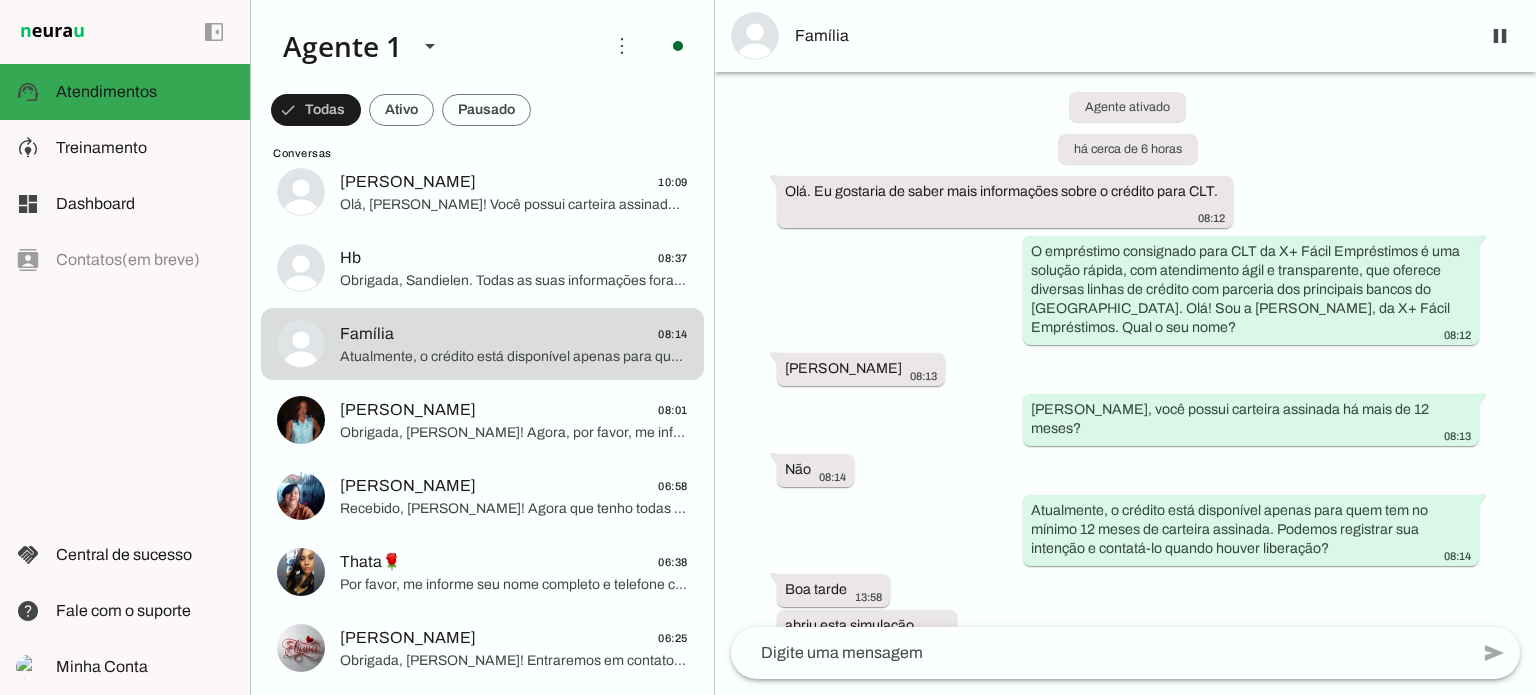 scroll, scrollTop: 36, scrollLeft: 0, axis: vertical 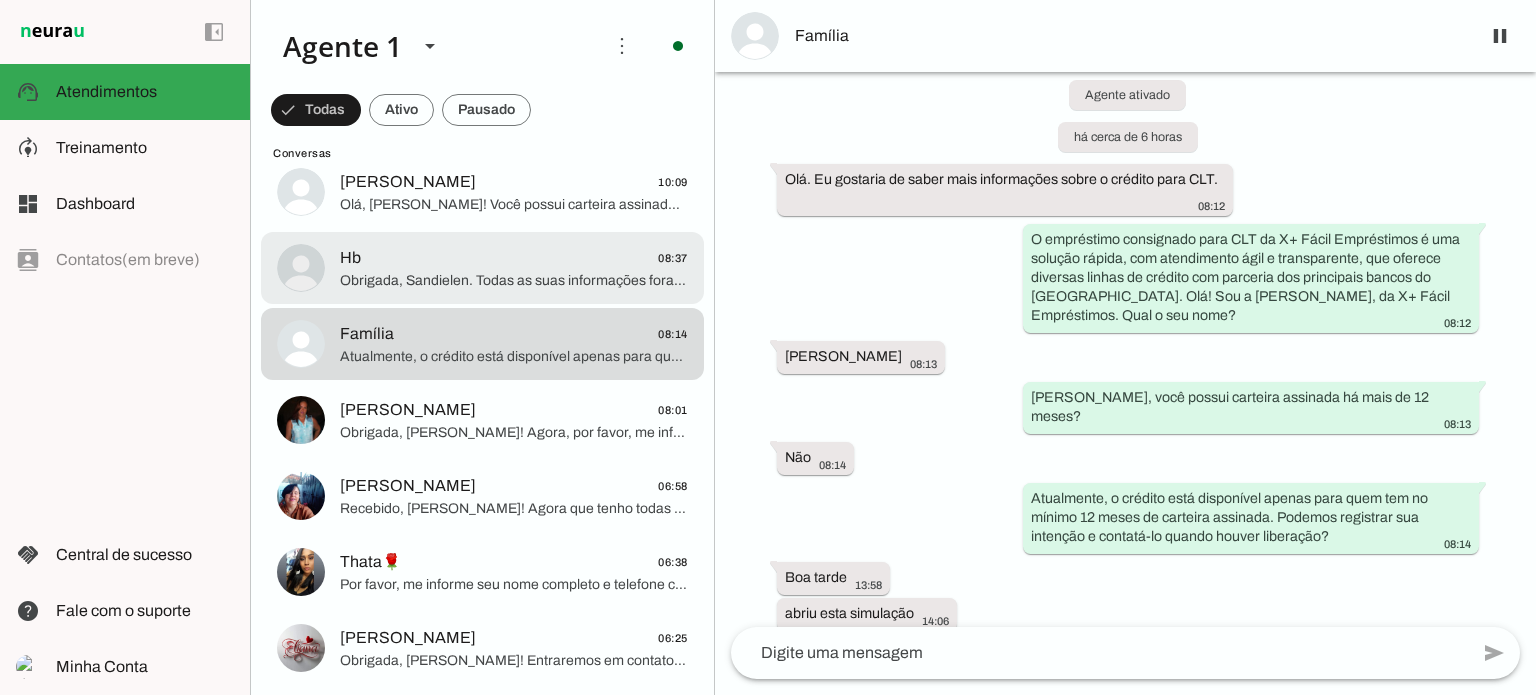 click on "Obrigada, Sandielen. Todas as suas informações foram coletadas com sucesso. Um atendente humano entrará em contato para detalhar sua simulação. Tenha um ótimo dia!" 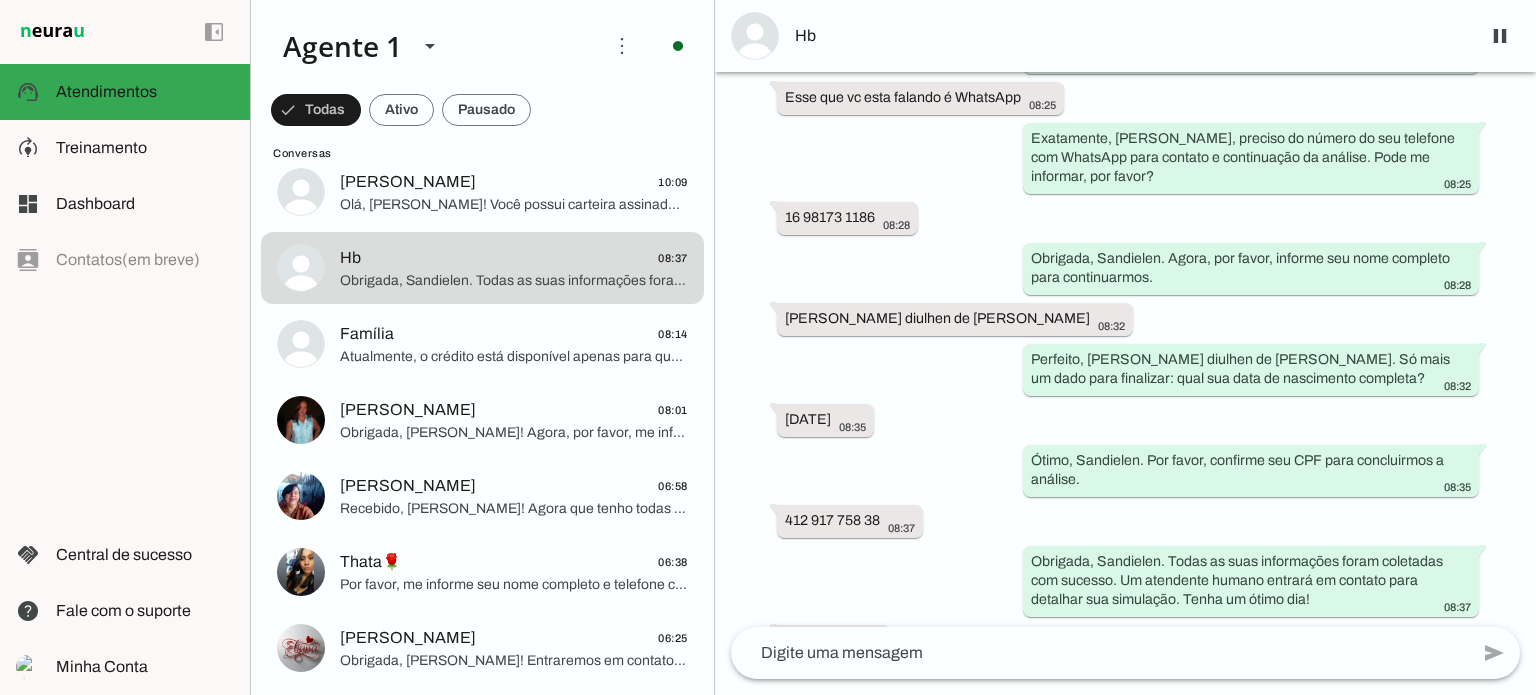 scroll, scrollTop: 1236, scrollLeft: 0, axis: vertical 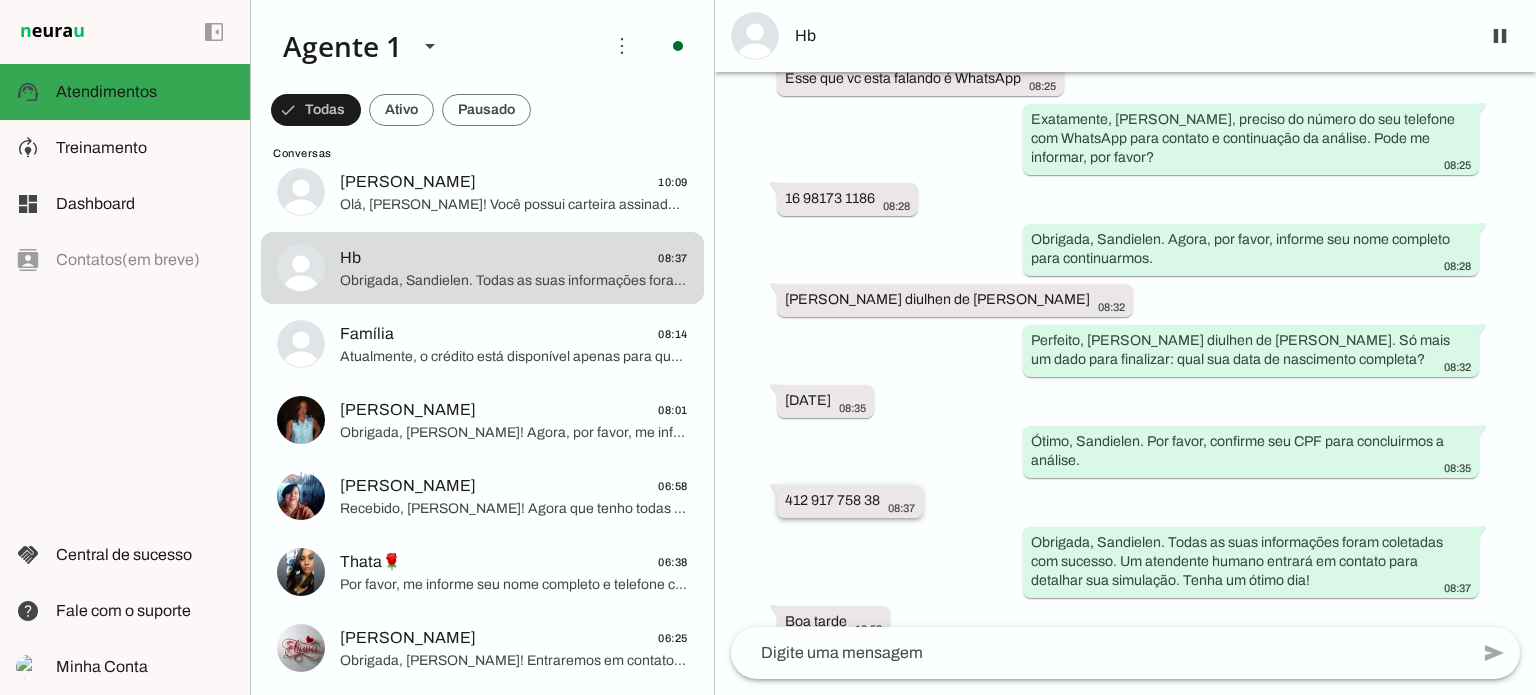 drag, startPoint x: 789, startPoint y: 518, endPoint x: 849, endPoint y: 518, distance: 60 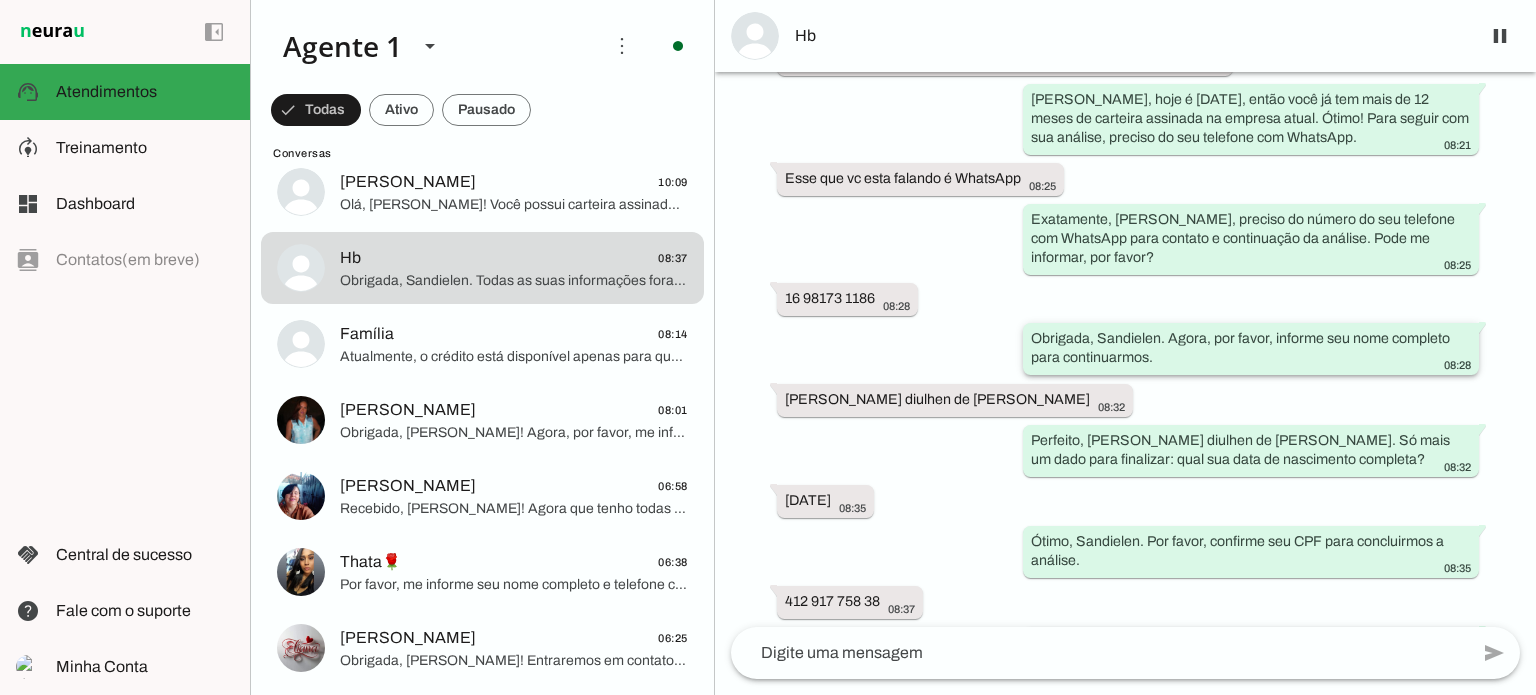 scroll, scrollTop: 1154, scrollLeft: 0, axis: vertical 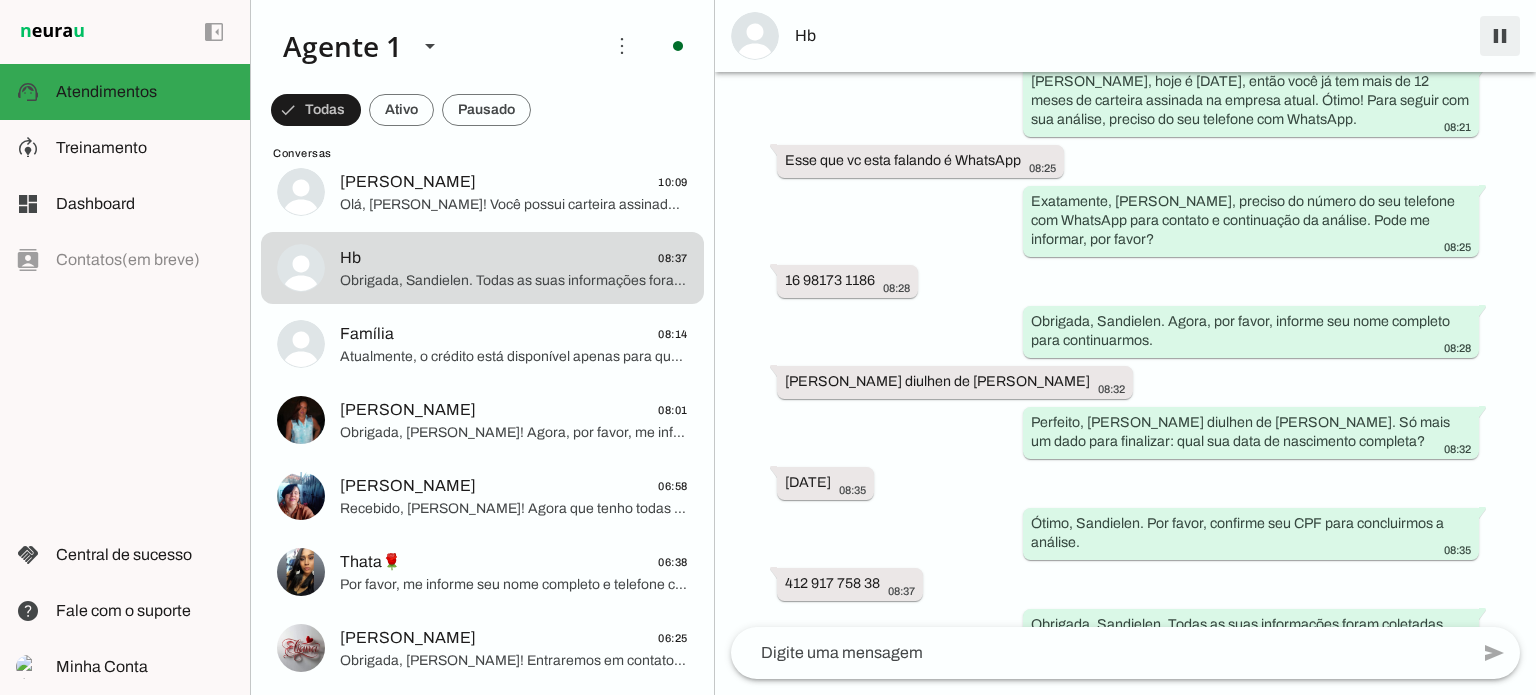 click at bounding box center (1500, 36) 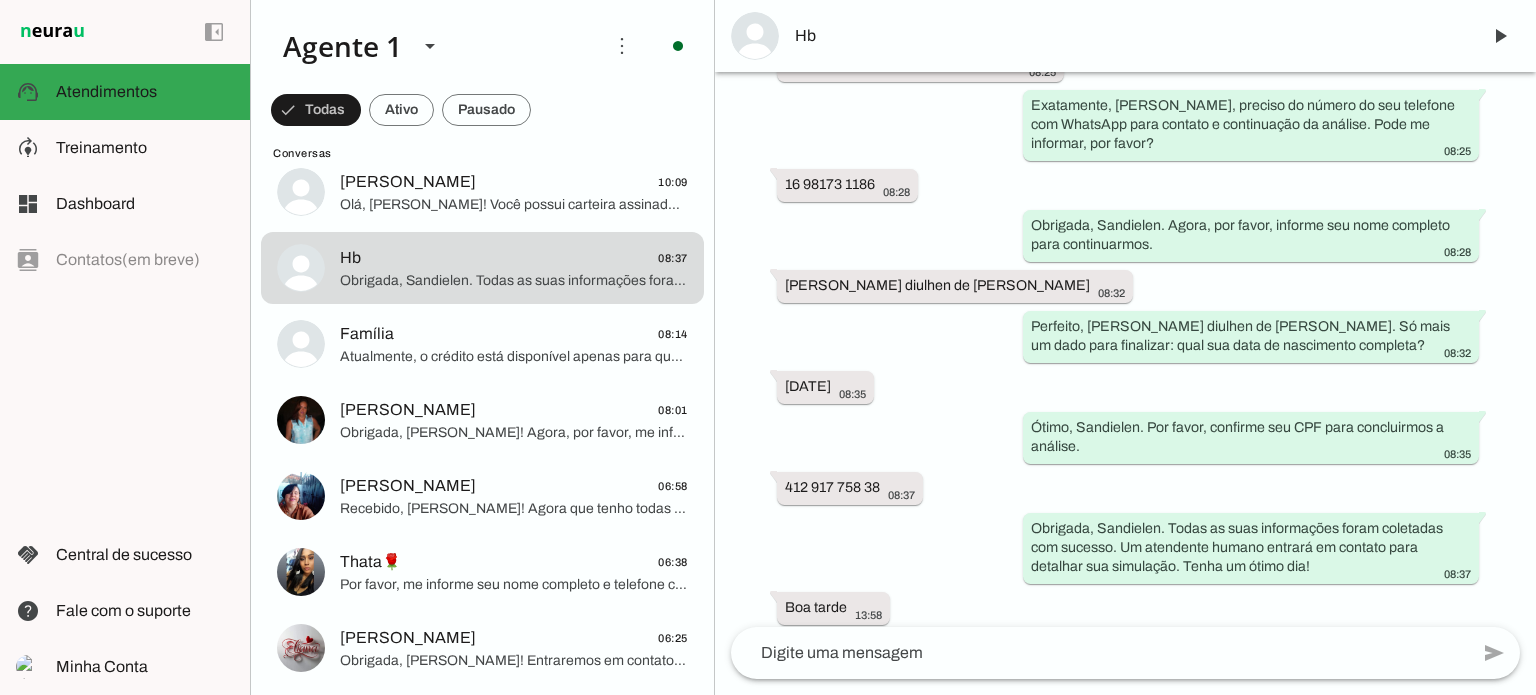 scroll, scrollTop: 1364, scrollLeft: 0, axis: vertical 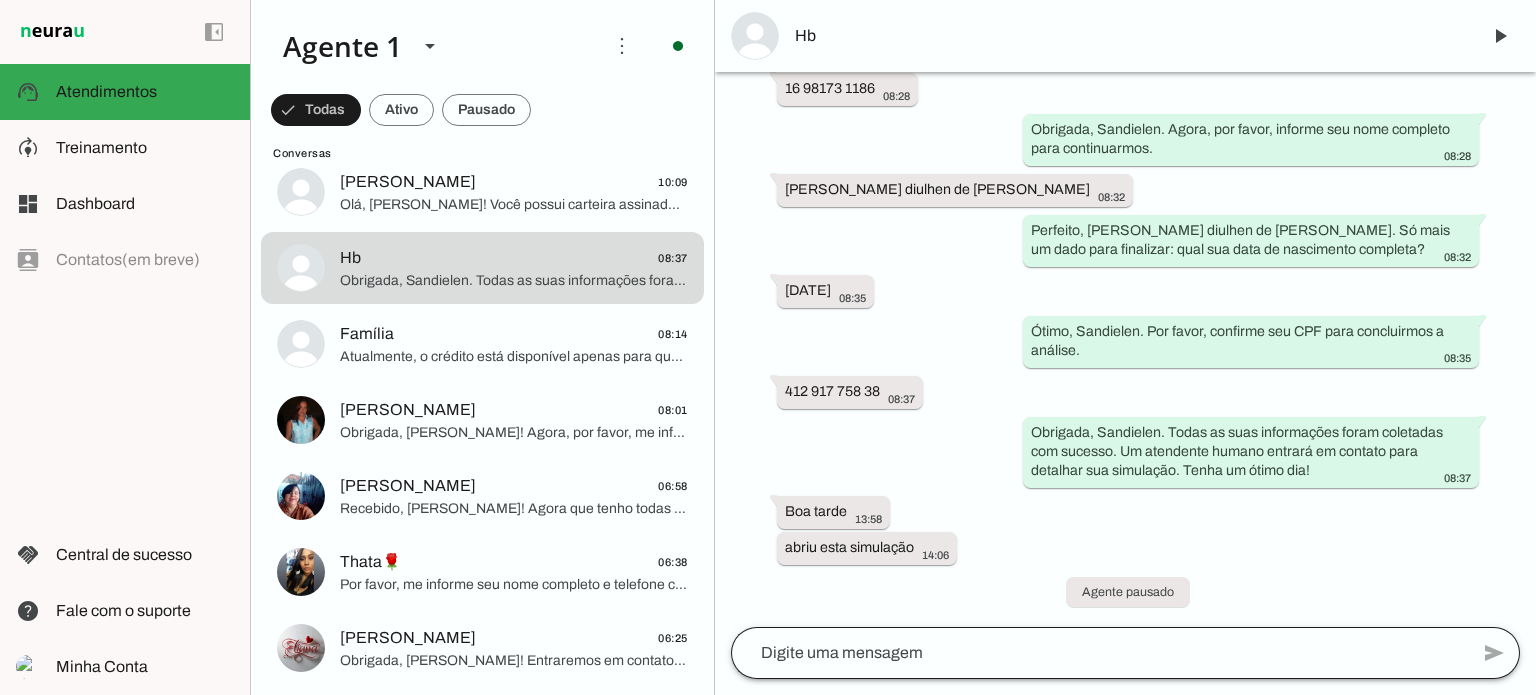 click 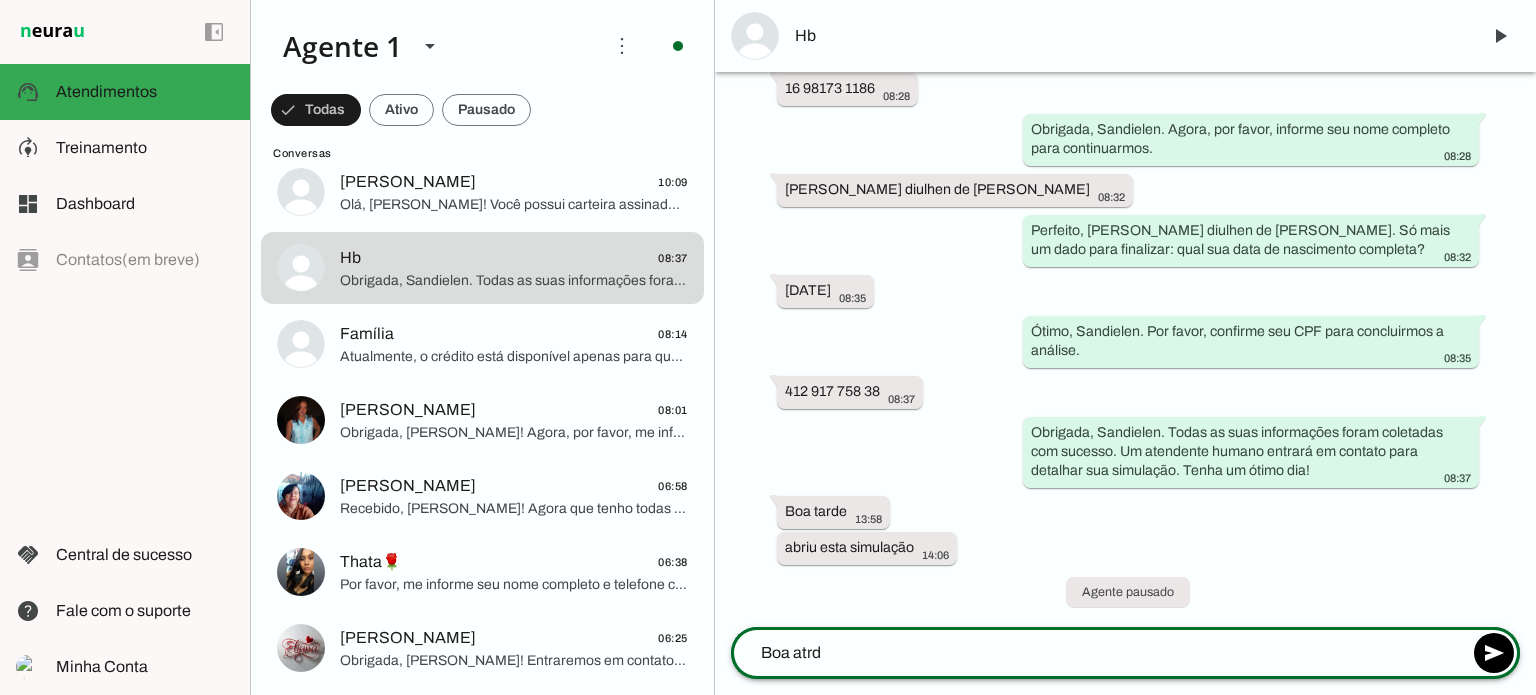 type on "Boa atrde" 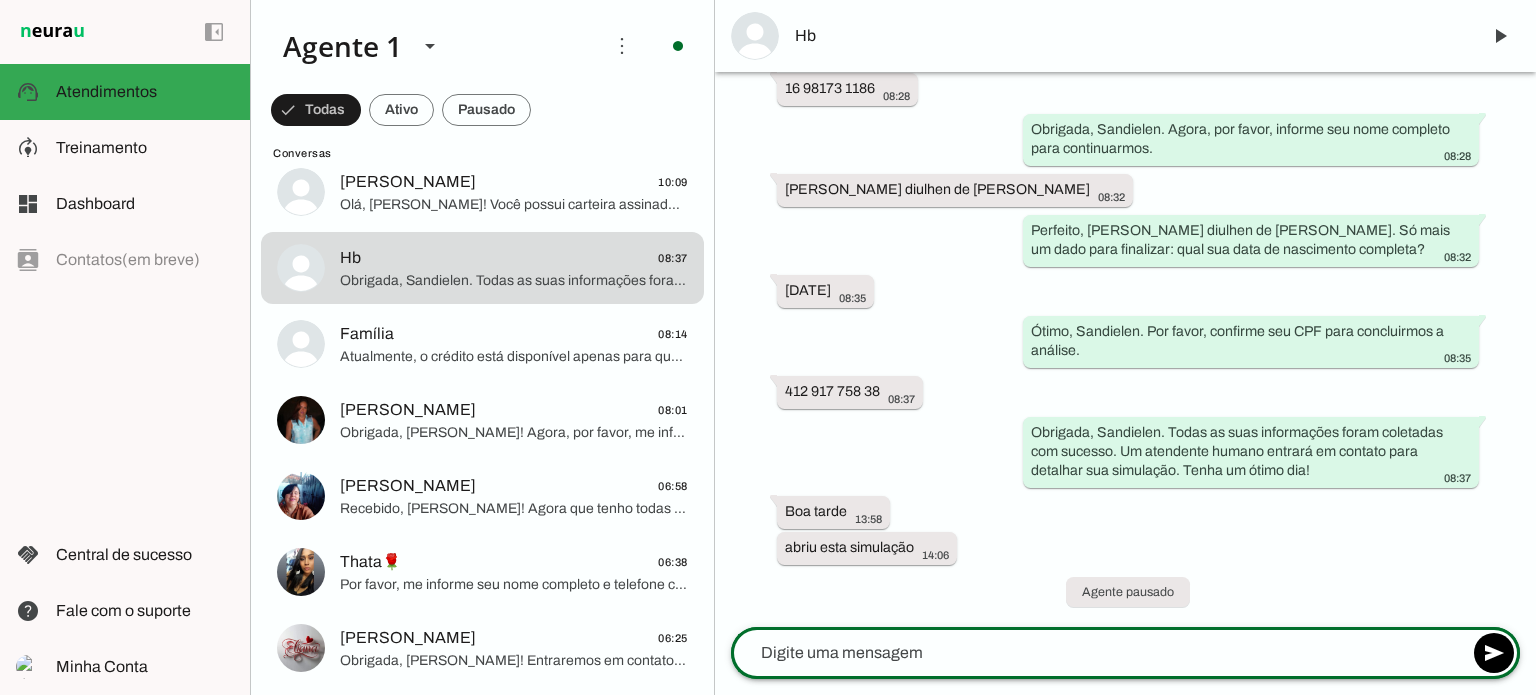 scroll, scrollTop: 1404, scrollLeft: 0, axis: vertical 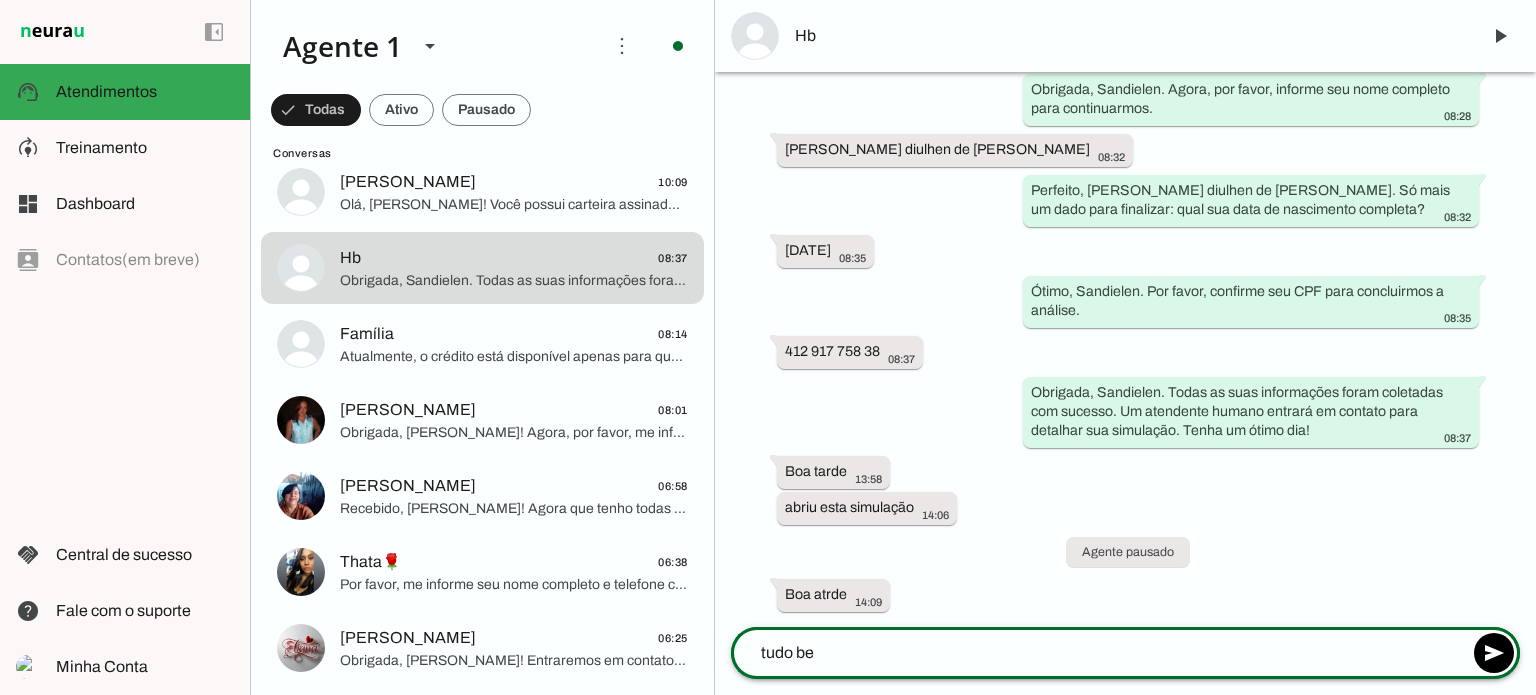 type on "tudo bem" 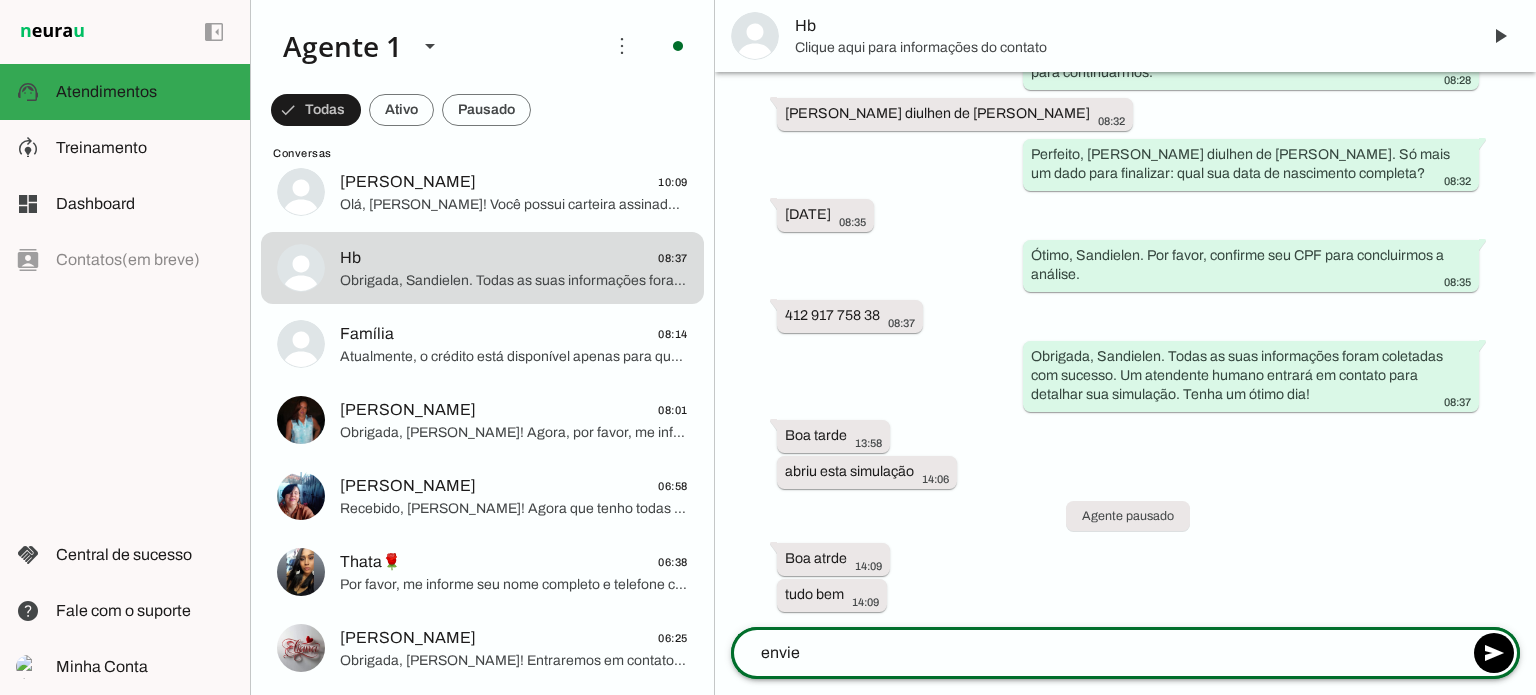 scroll, scrollTop: 0, scrollLeft: 0, axis: both 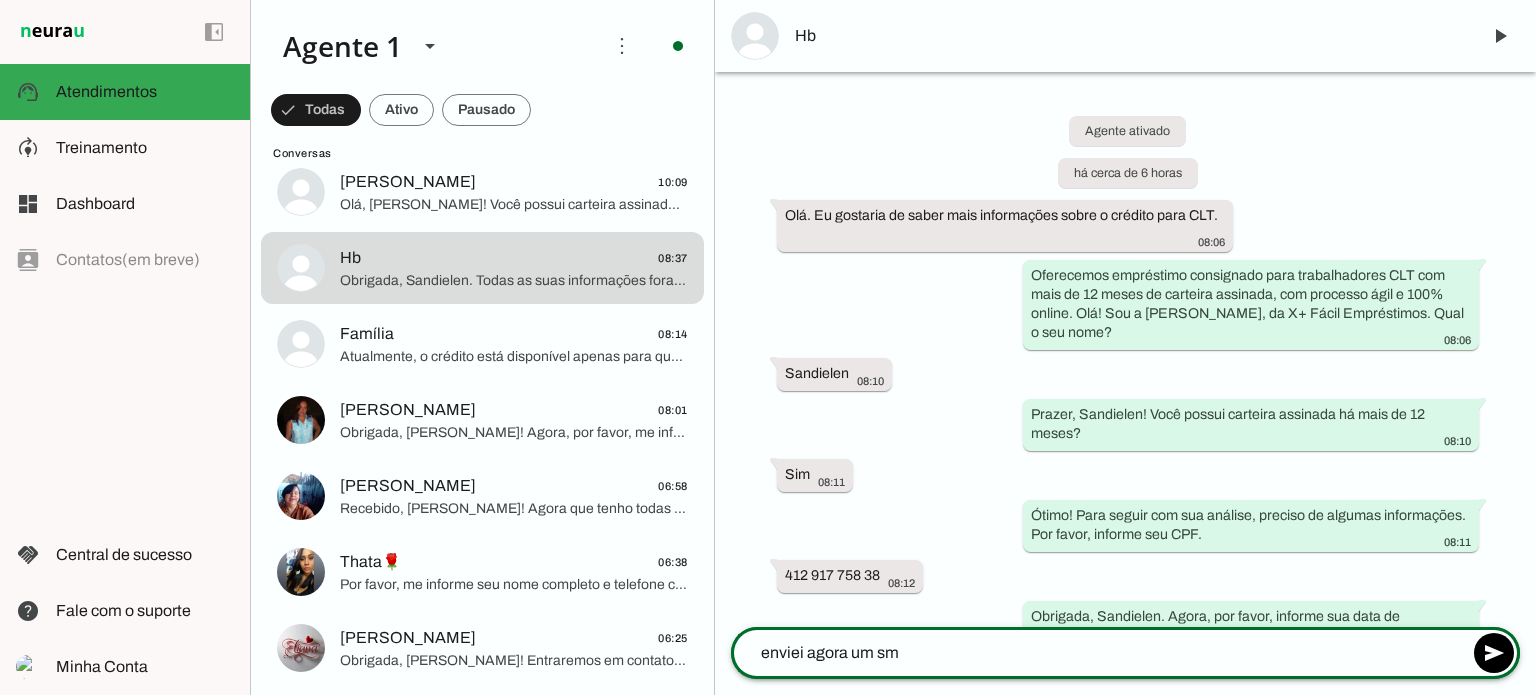 type on "enviei agora um sms" 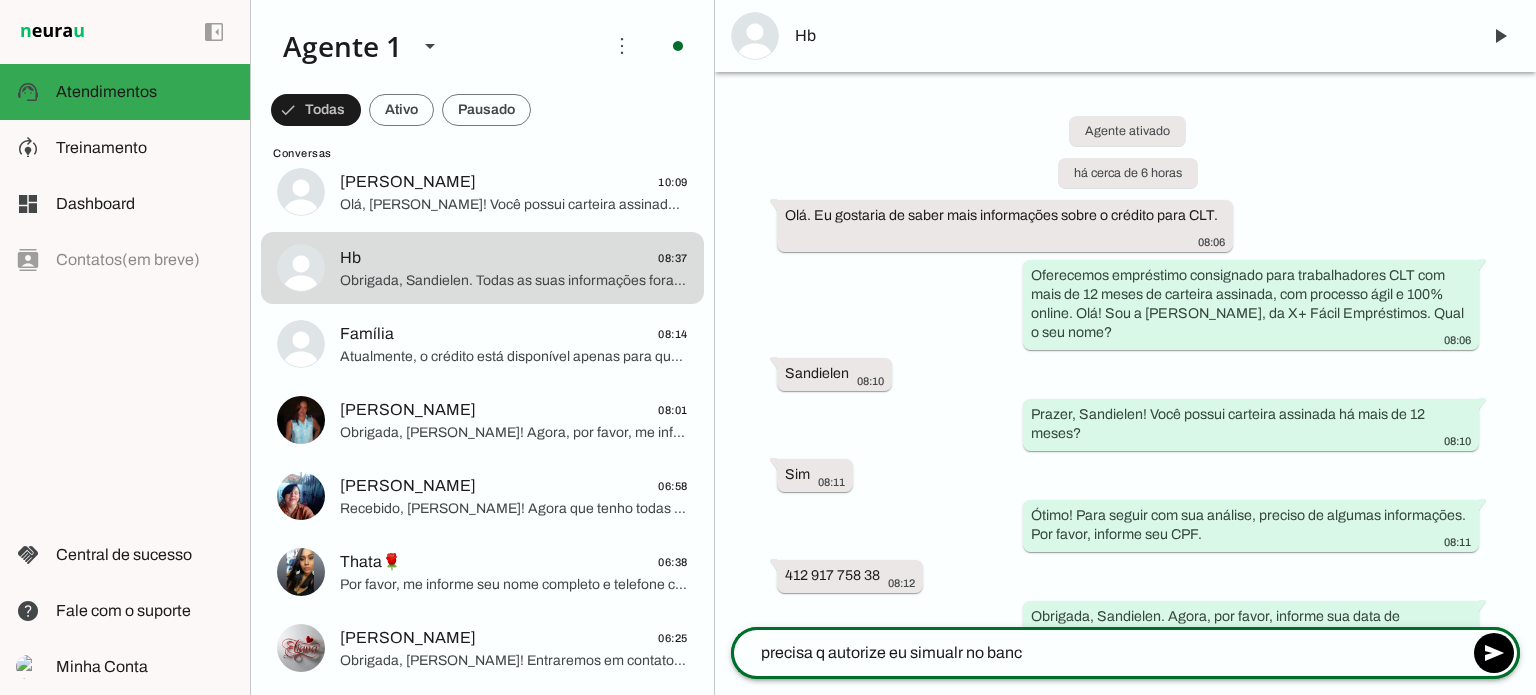 type on "precisa q autorize eu simualr no banco" 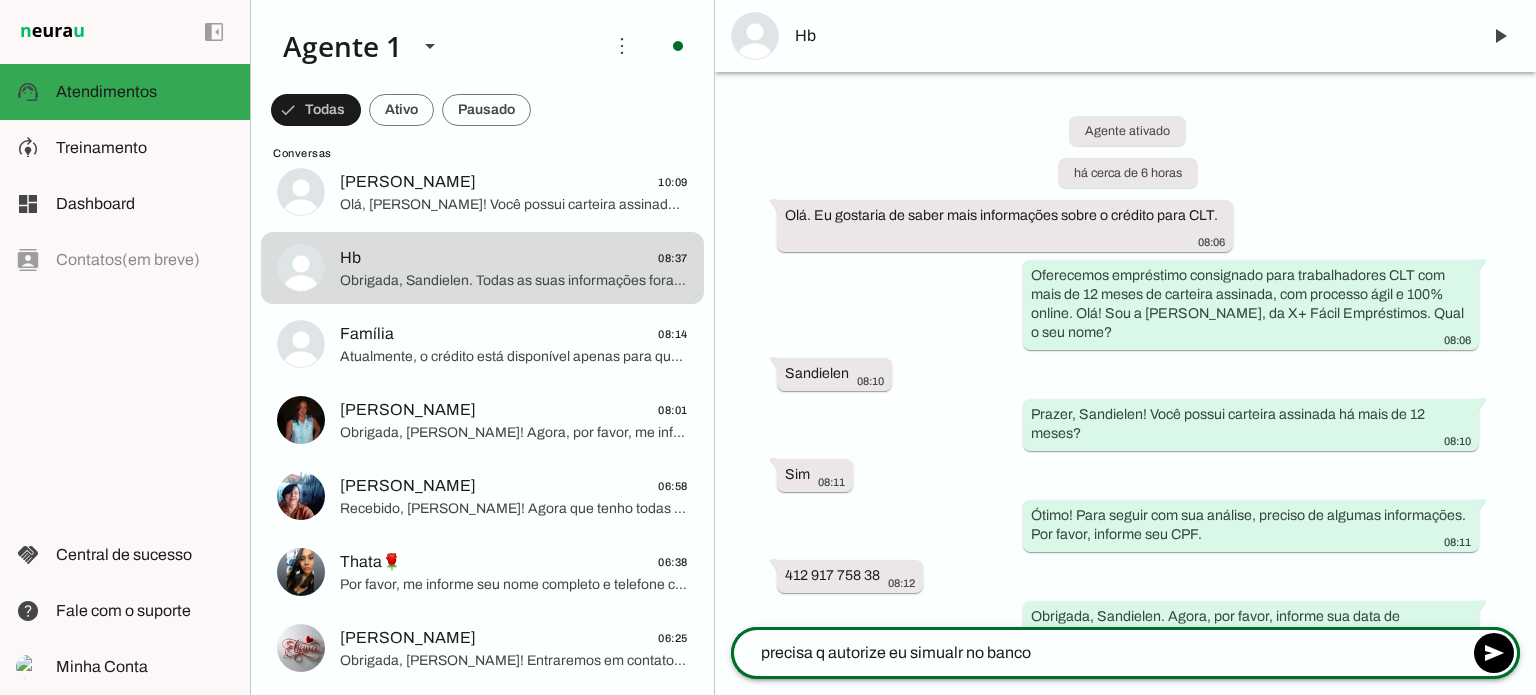 type 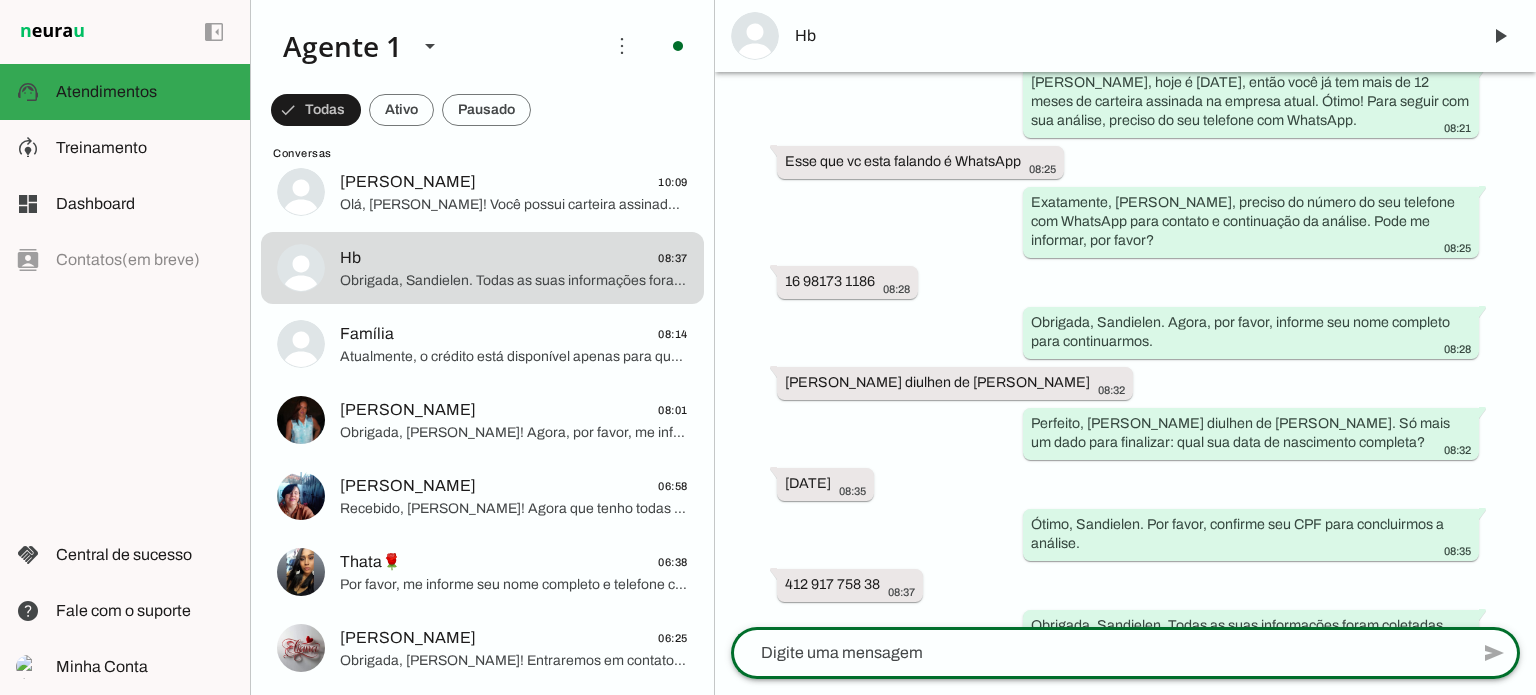 scroll, scrollTop: 1172, scrollLeft: 0, axis: vertical 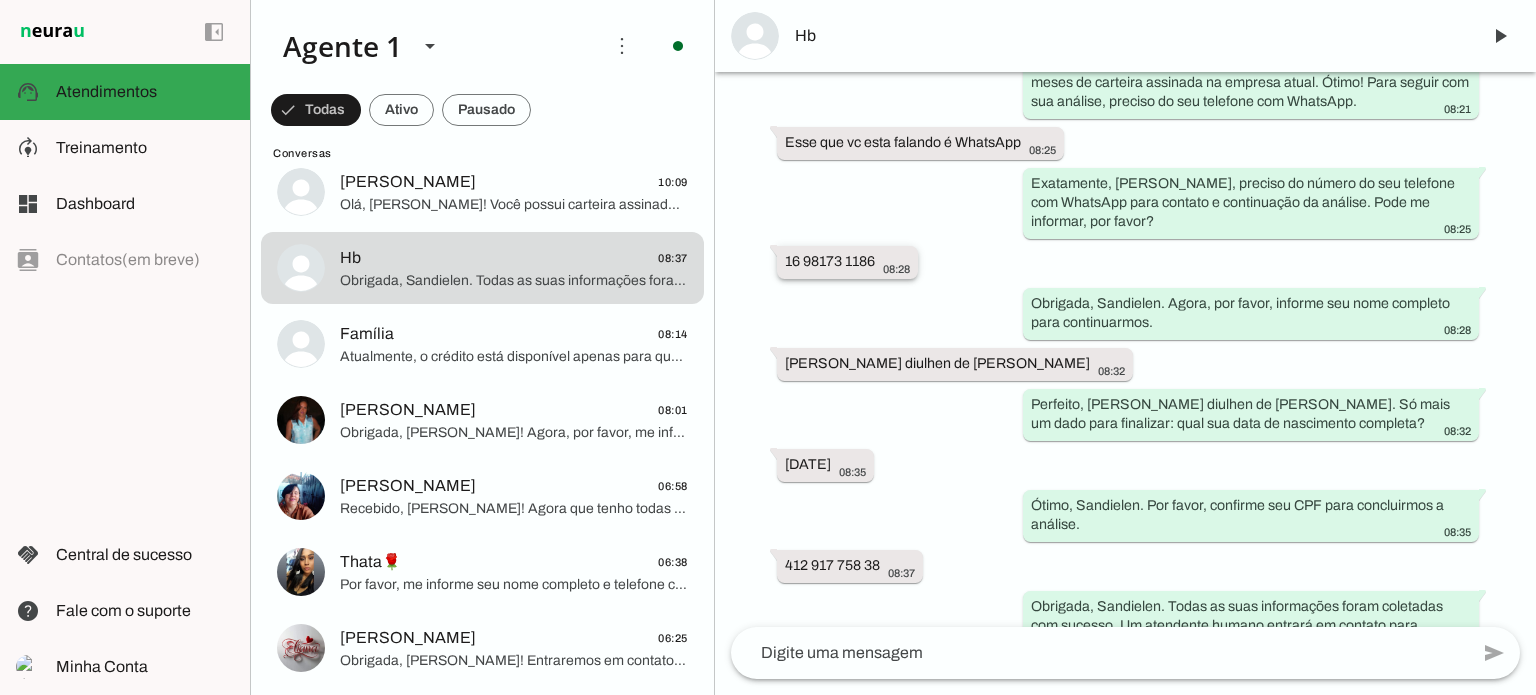 drag, startPoint x: 785, startPoint y: 279, endPoint x: 876, endPoint y: 276, distance: 91.04944 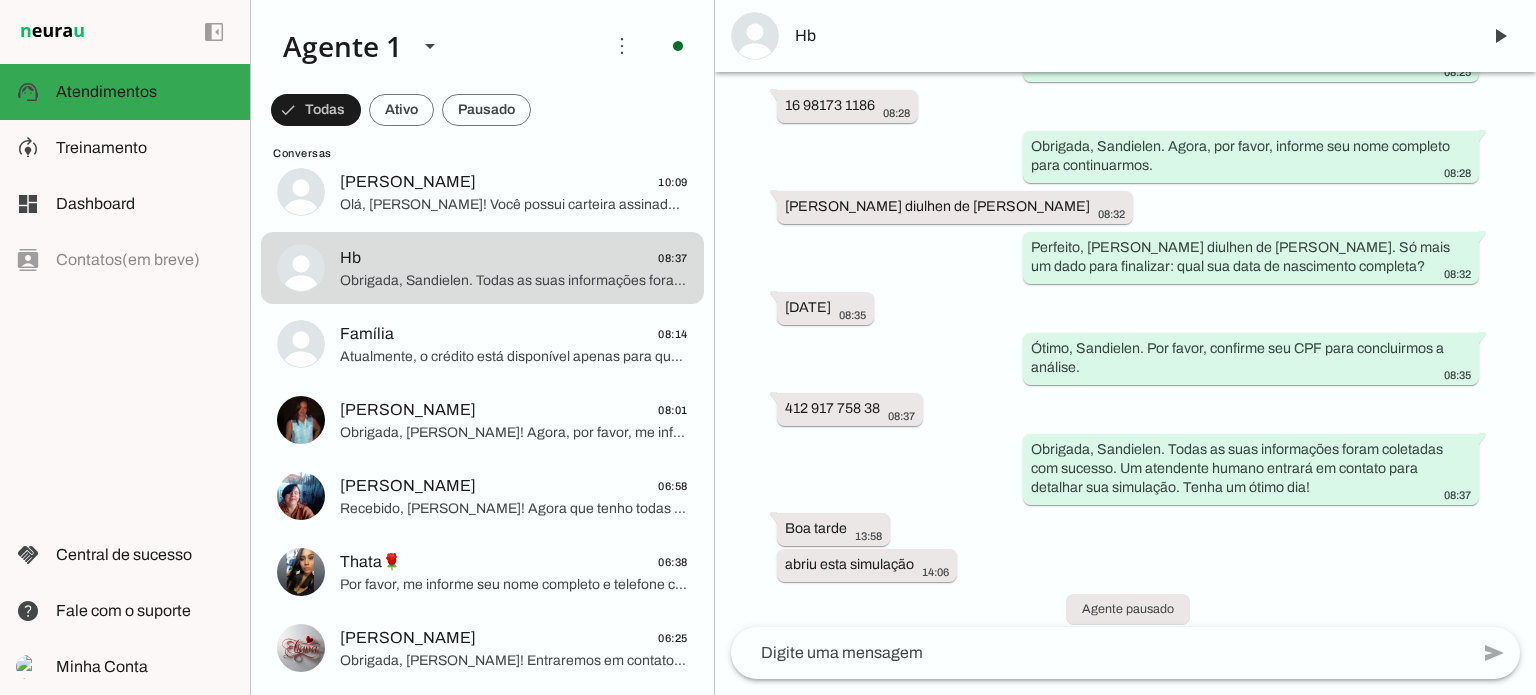 scroll, scrollTop: 1553, scrollLeft: 0, axis: vertical 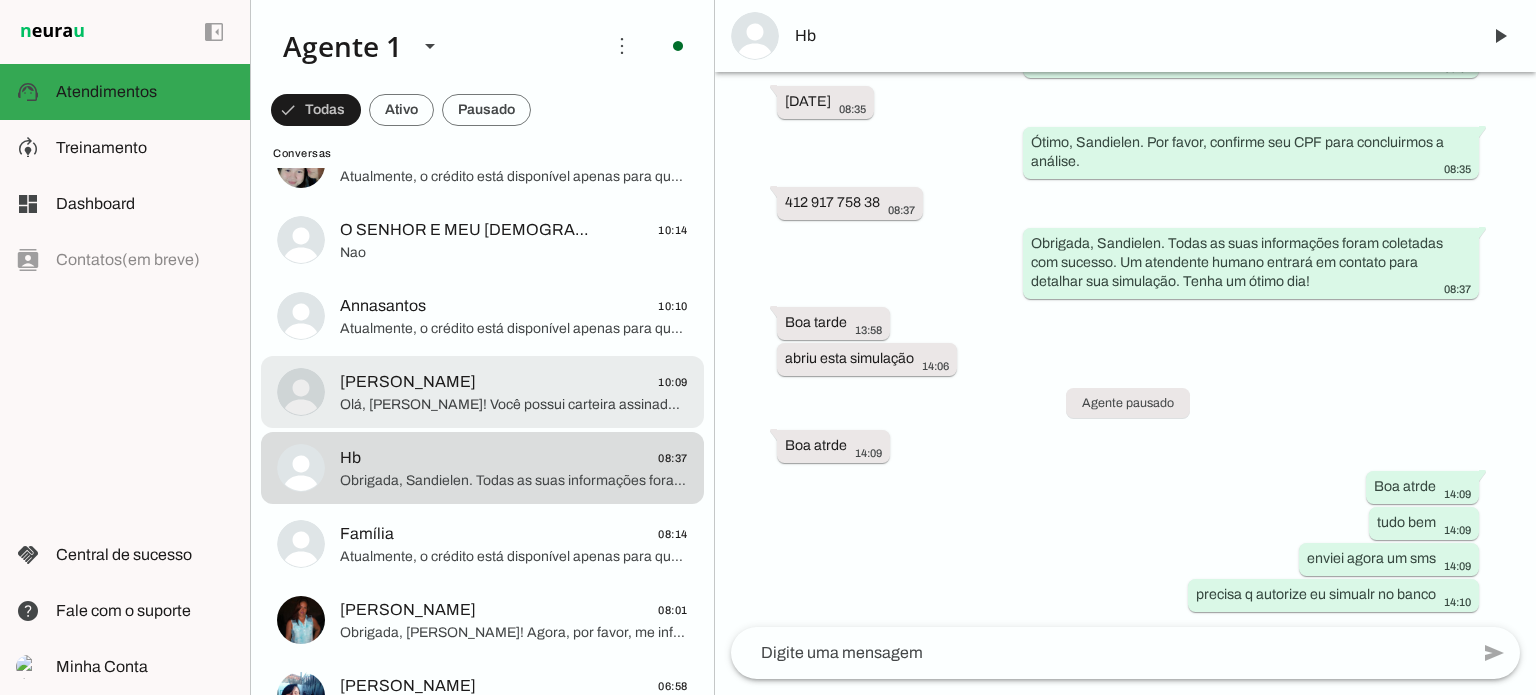 click on "Olá, [PERSON_NAME]! Você possui carteira assinada há mais de 12 meses?" 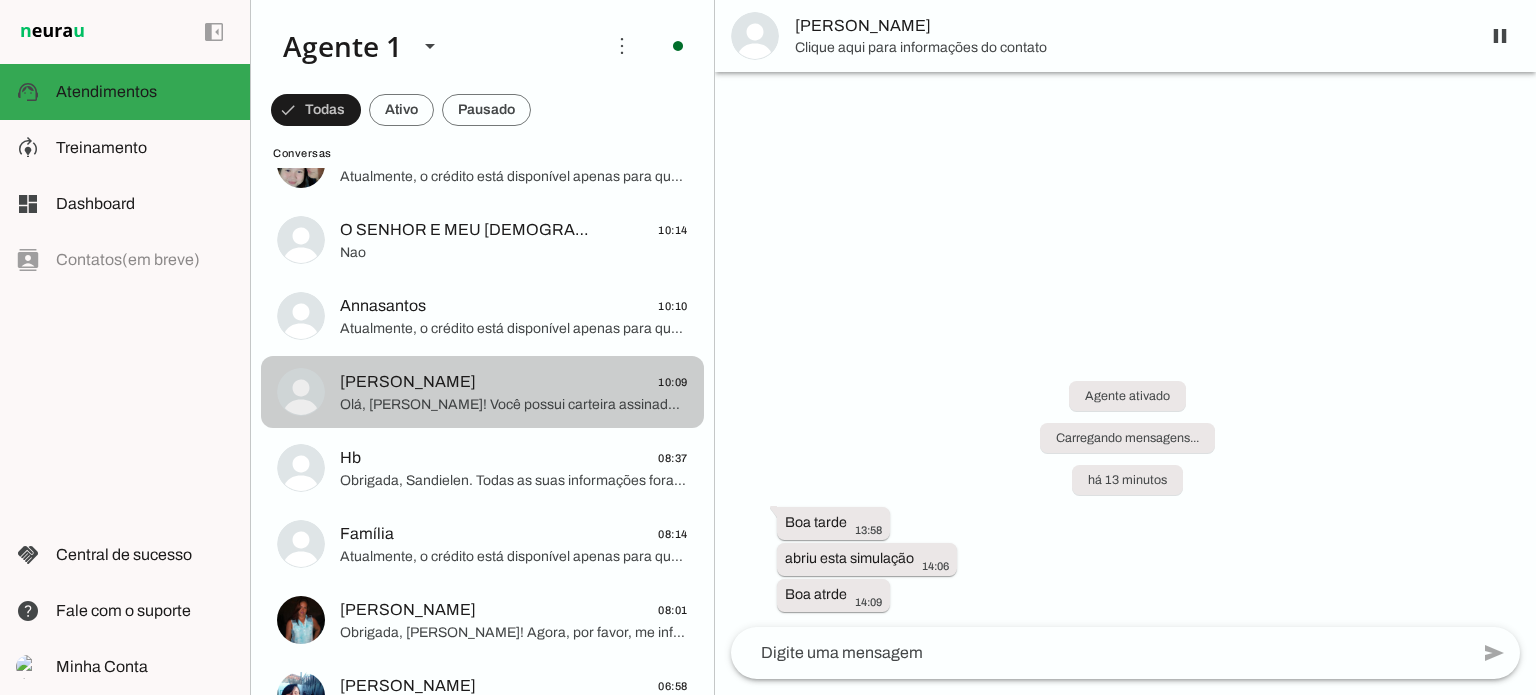 scroll, scrollTop: 0, scrollLeft: 0, axis: both 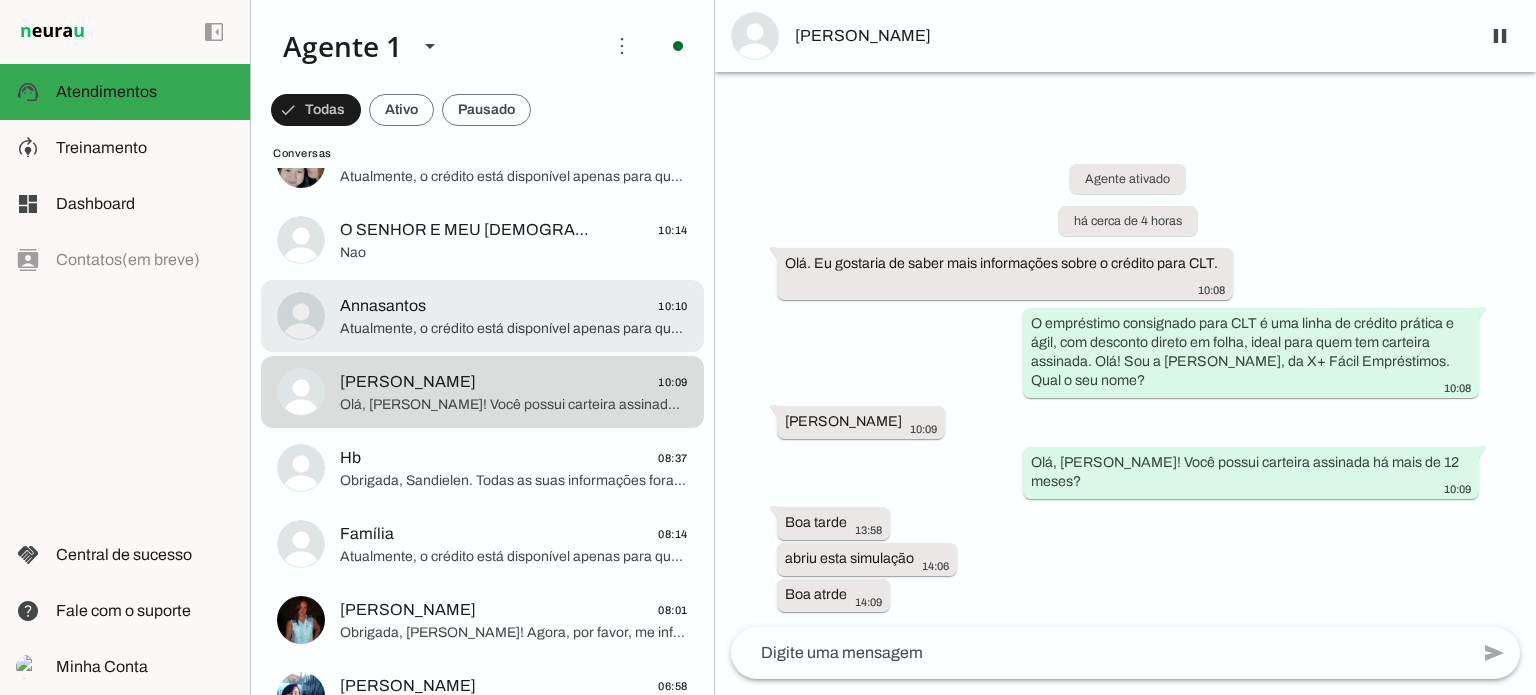 click on "Atualmente, o crédito está disponível apenas para quem tem no mínimo 12 meses de carteira assinada. Podemos registrar sua intenção e contatá-la quando houver liberação?" 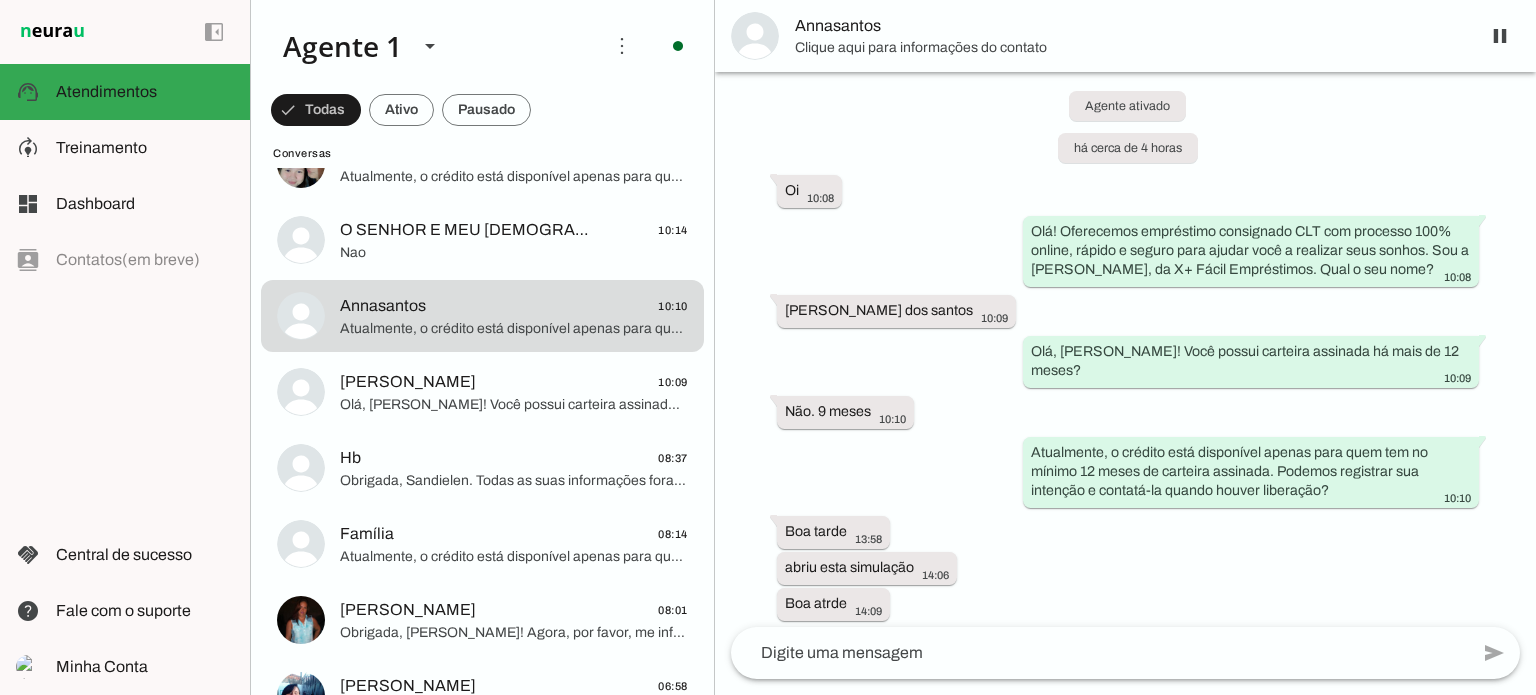 scroll, scrollTop: 33, scrollLeft: 0, axis: vertical 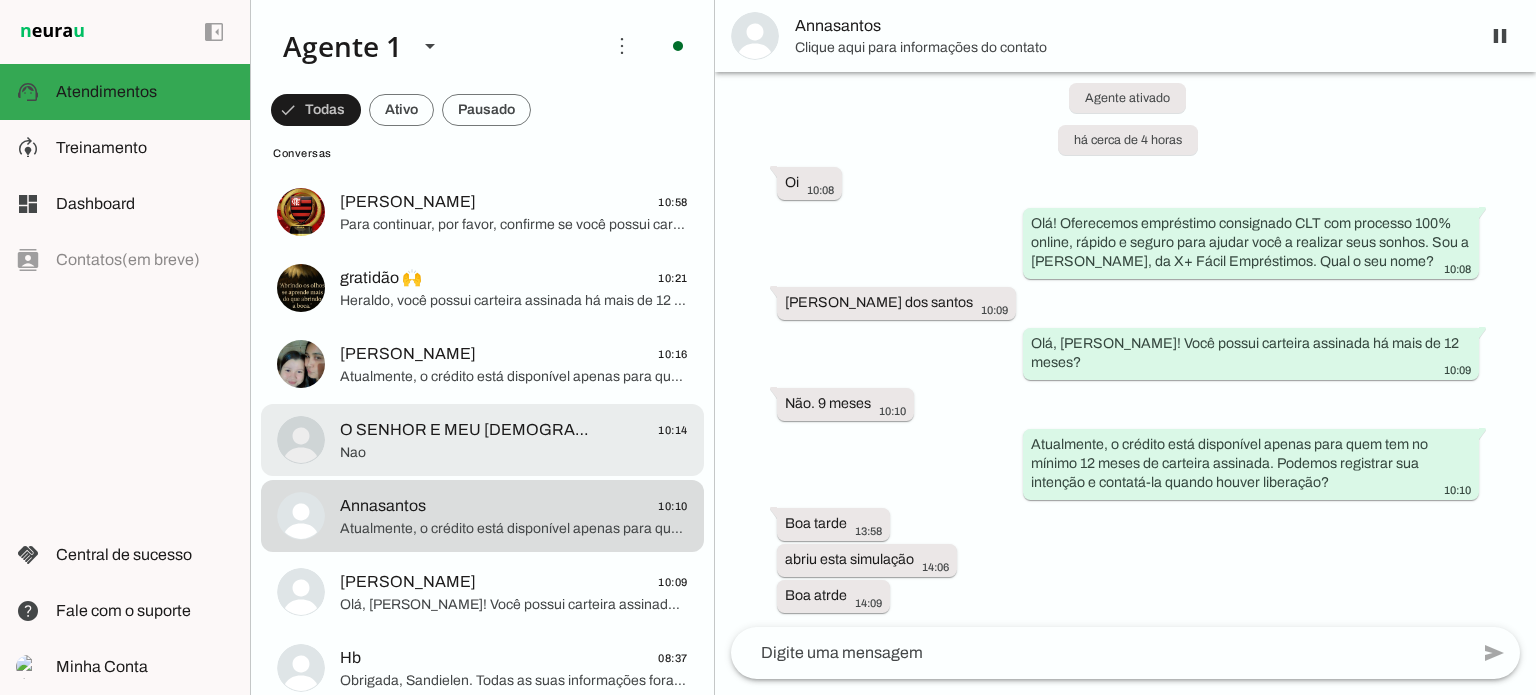 click on "O SENHOR E MEU [DEMOGRAPHIC_DATA]..🙌🏼" 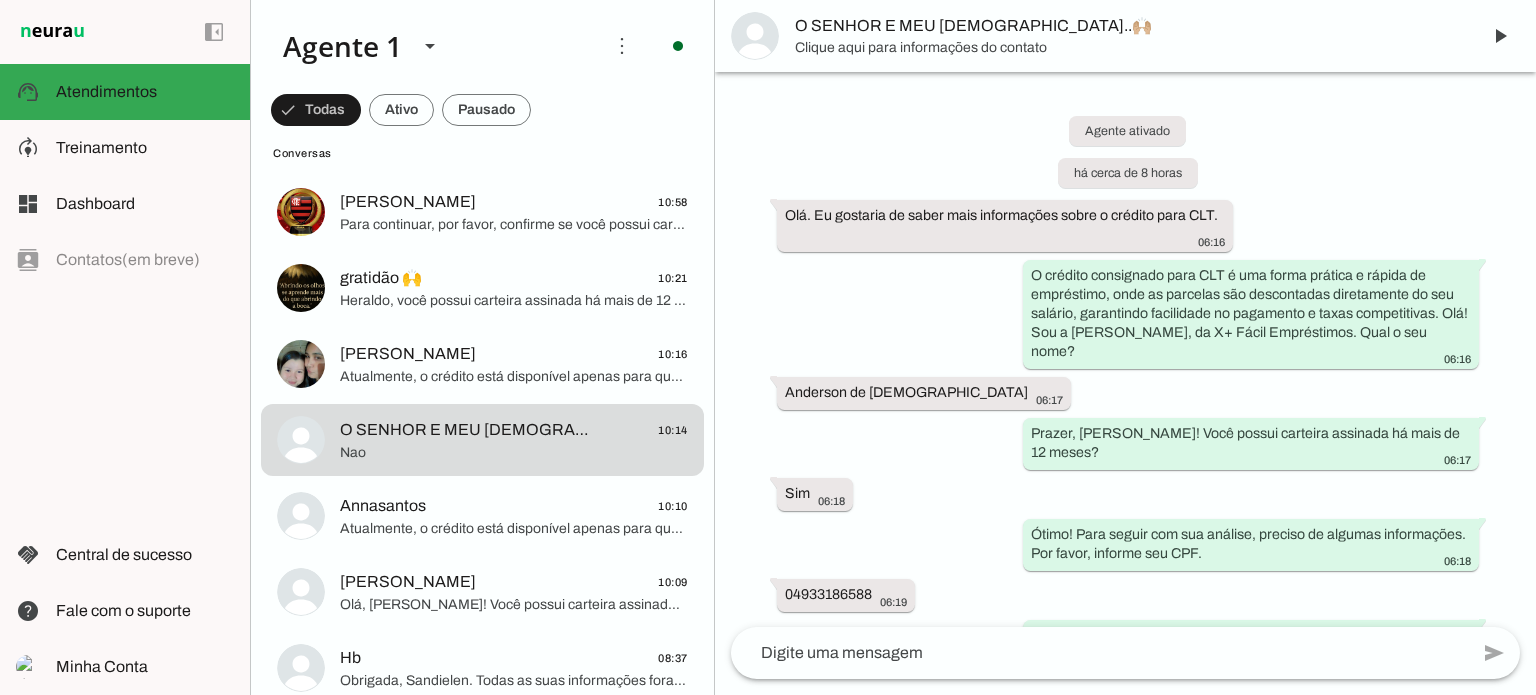 scroll, scrollTop: 653, scrollLeft: 0, axis: vertical 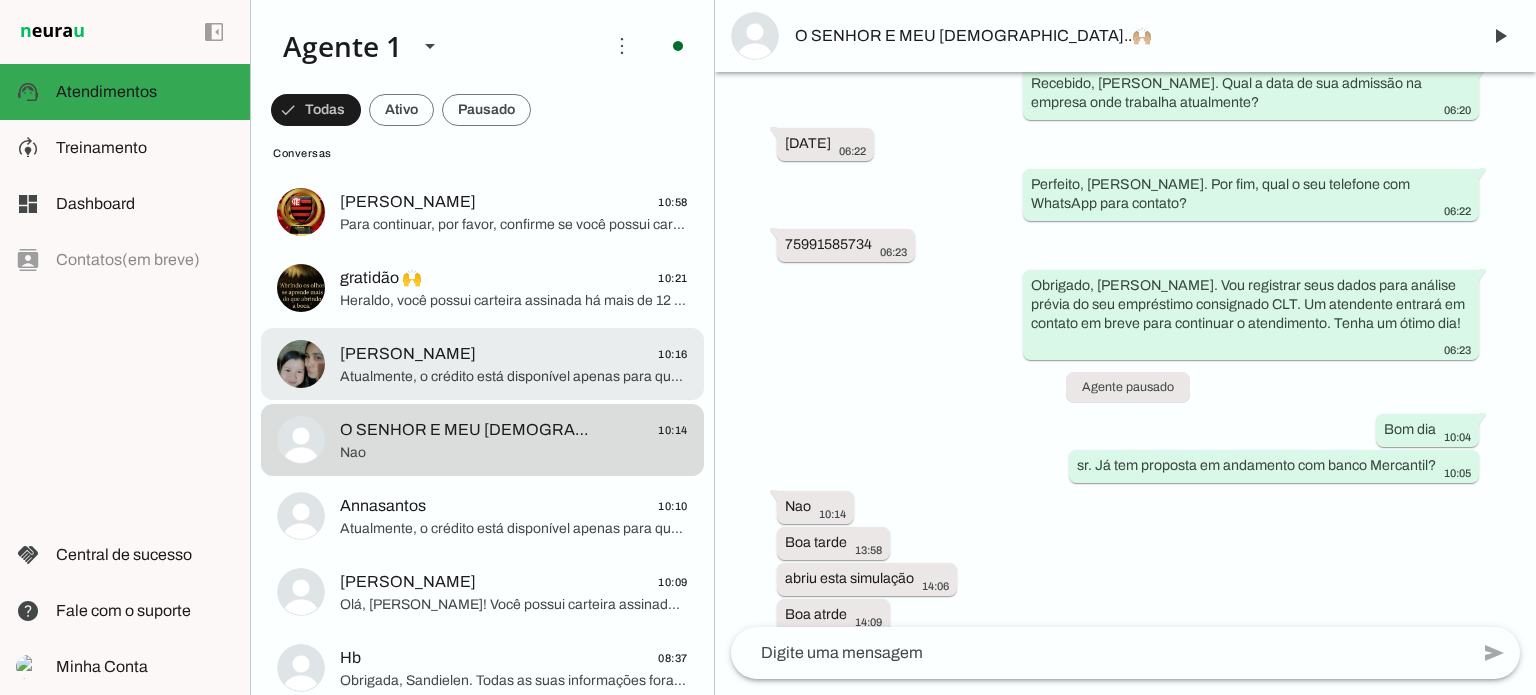 click on "Atualmente, o crédito está disponível apenas para quem tem no mínimo 12 meses de carteira assinada. Podemos registrar sua intenção e contatá-la quando houver liberação?" 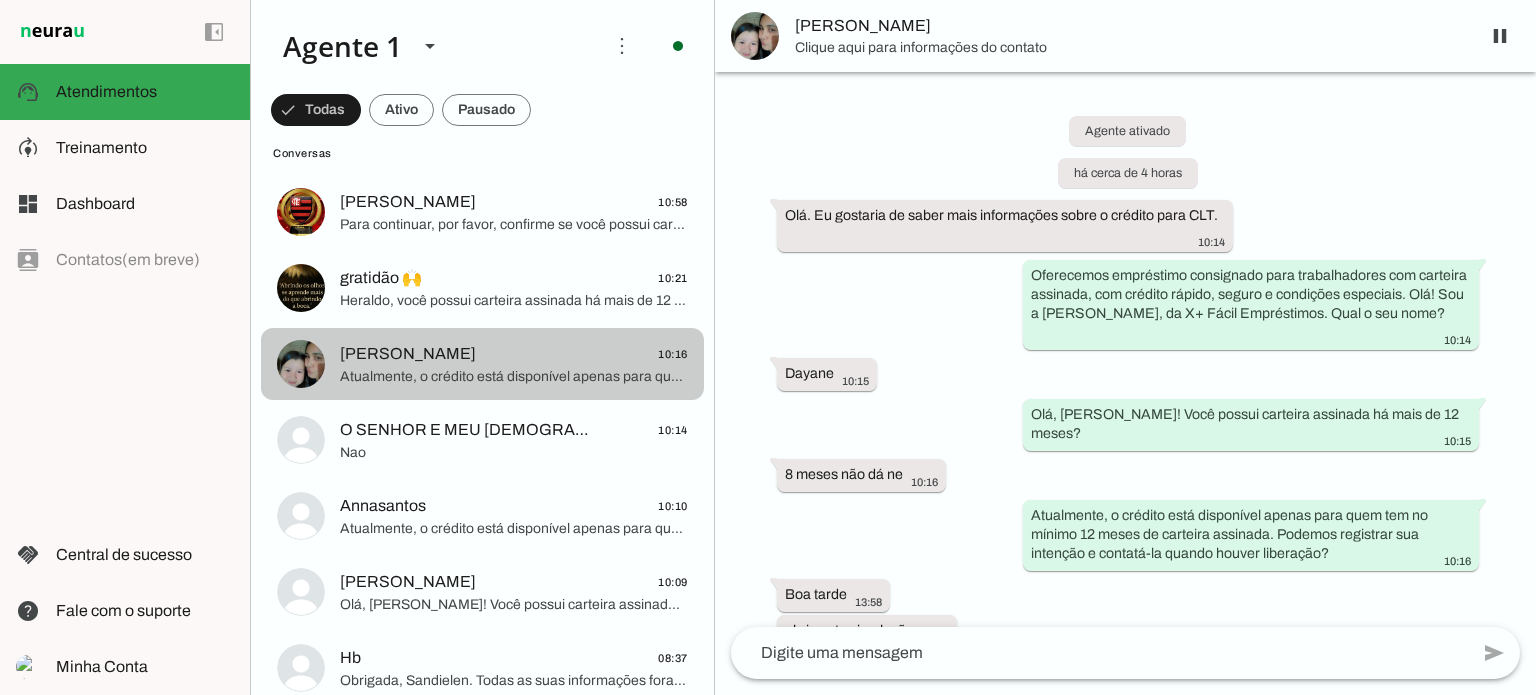 scroll, scrollTop: 72, scrollLeft: 0, axis: vertical 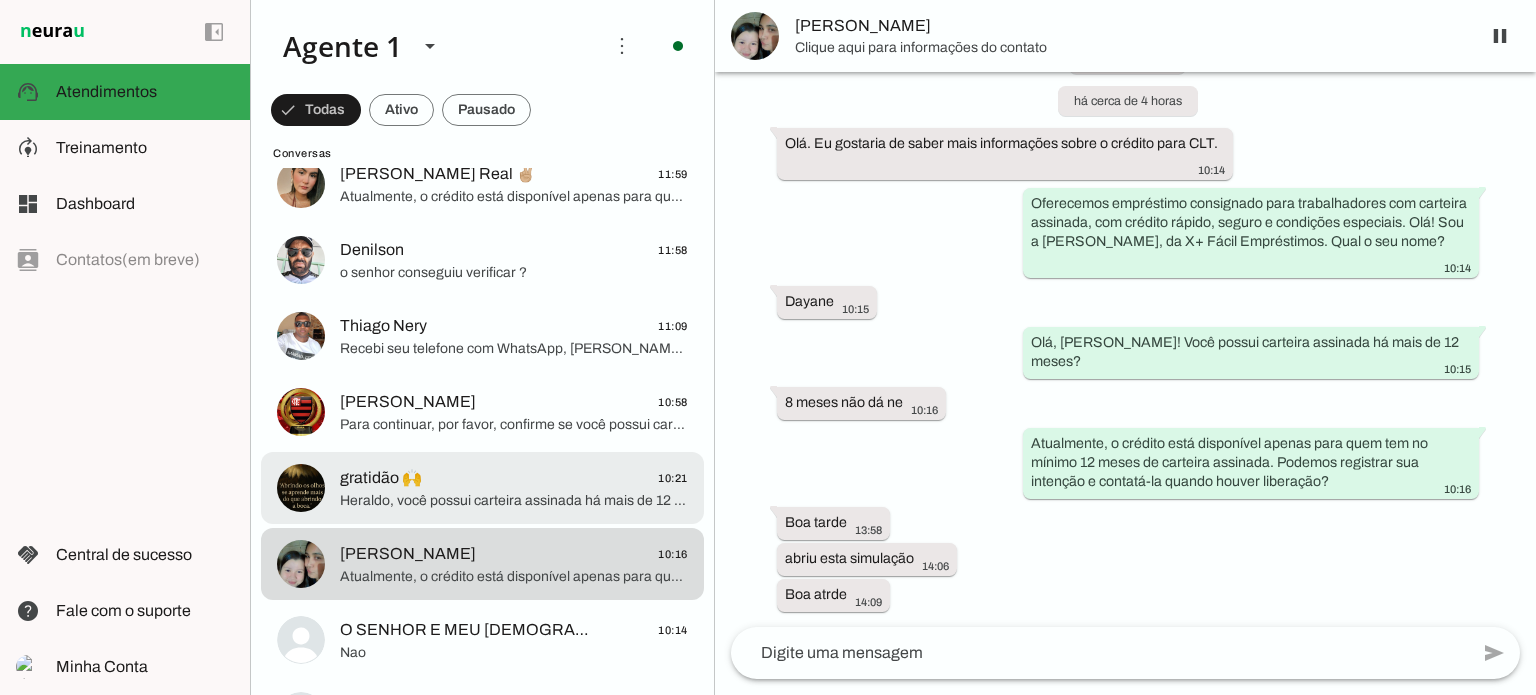 click on "Heraldo, você possui carteira assinada há mais de 12 meses?" 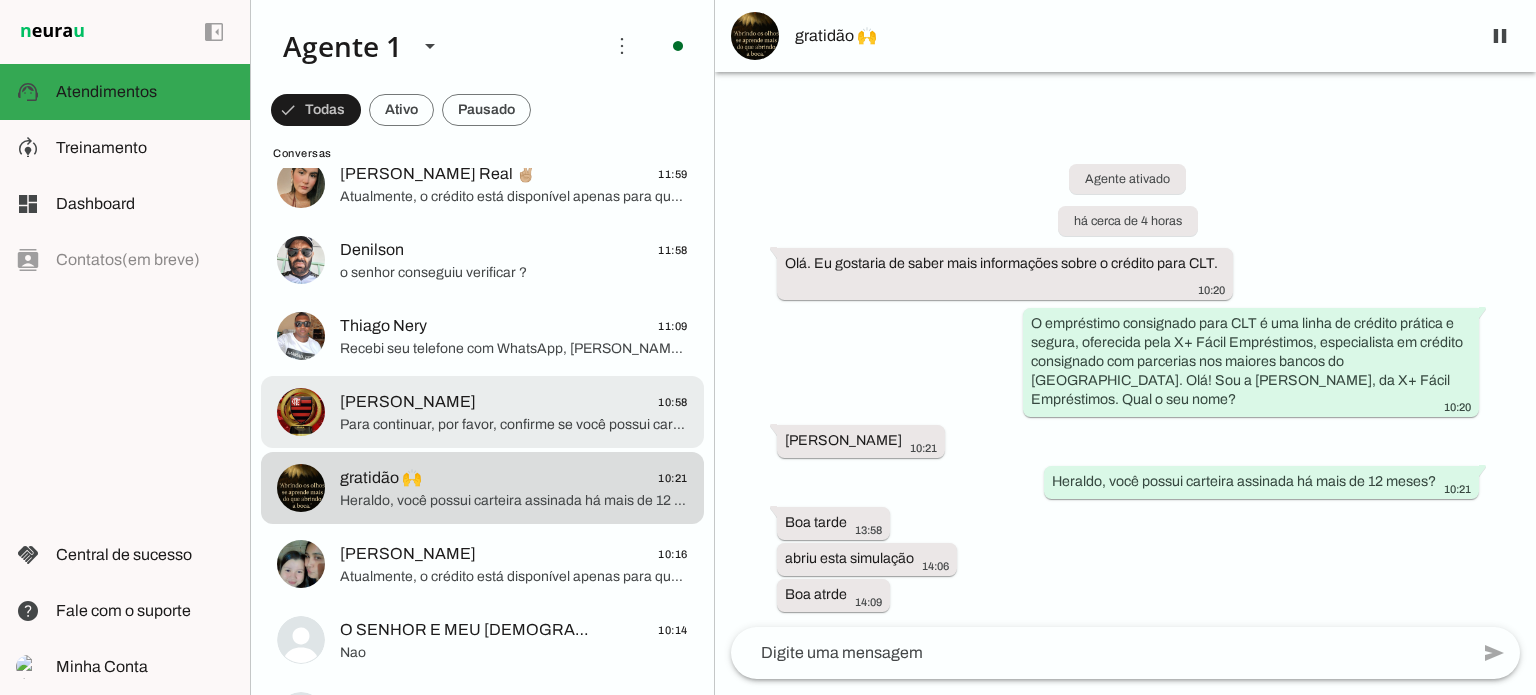 click on "Para continuar, por favor, confirme se você possui carteira assinada há mais de 12 meses, [PERSON_NAME]?" 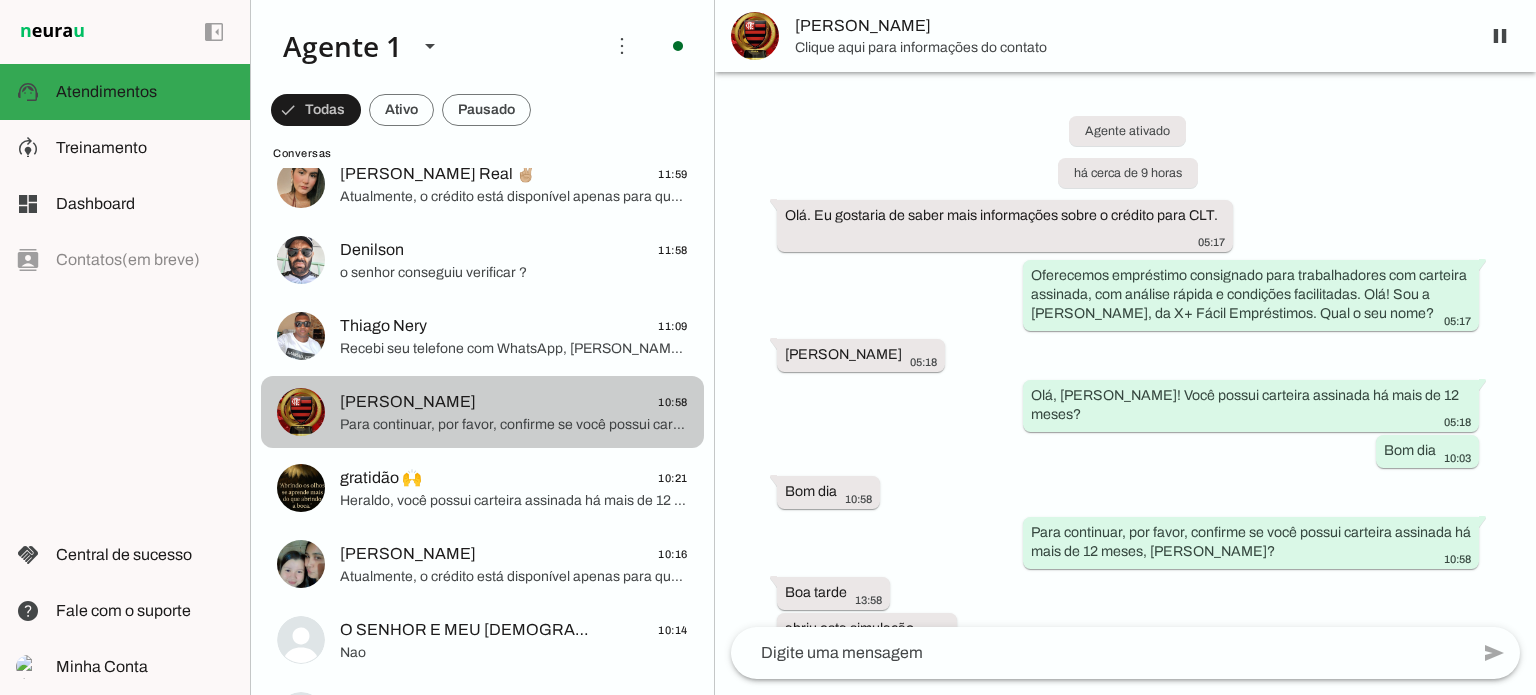 scroll, scrollTop: 69, scrollLeft: 0, axis: vertical 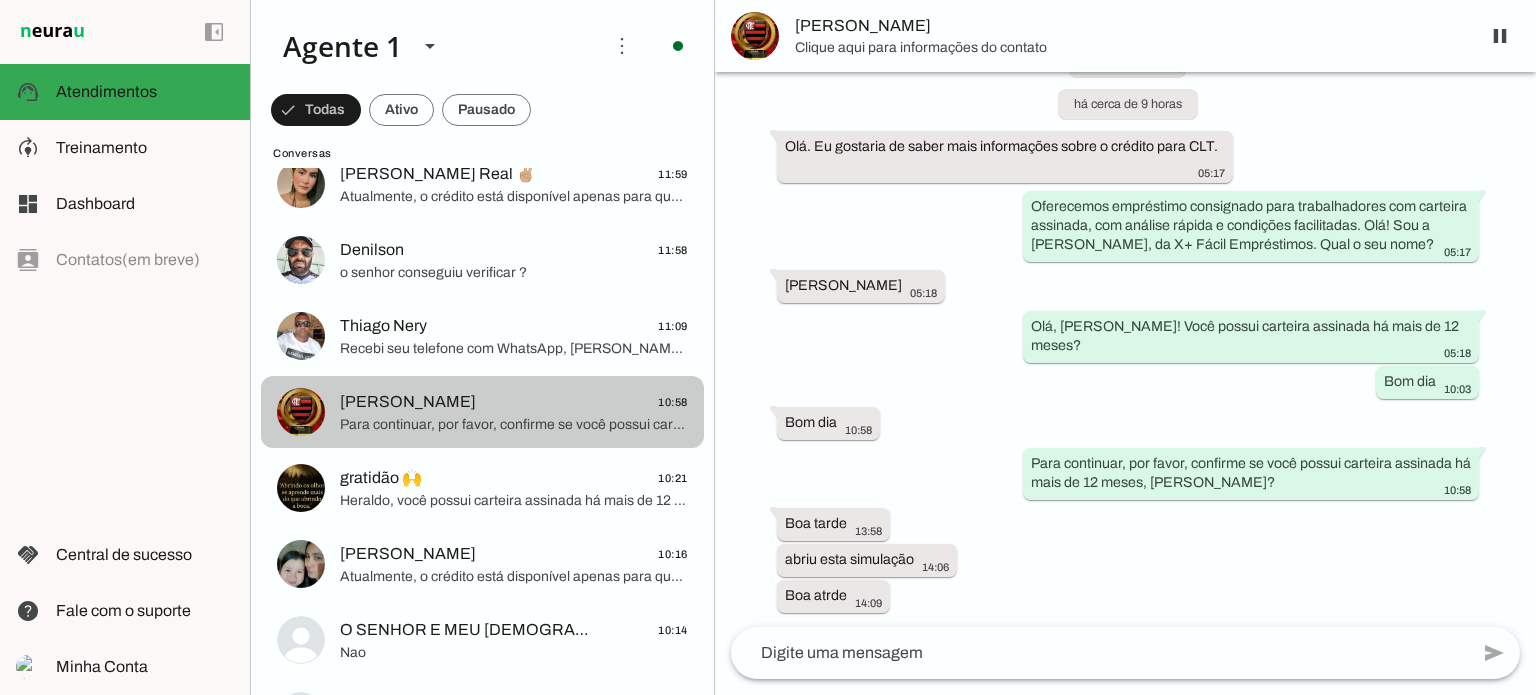 type 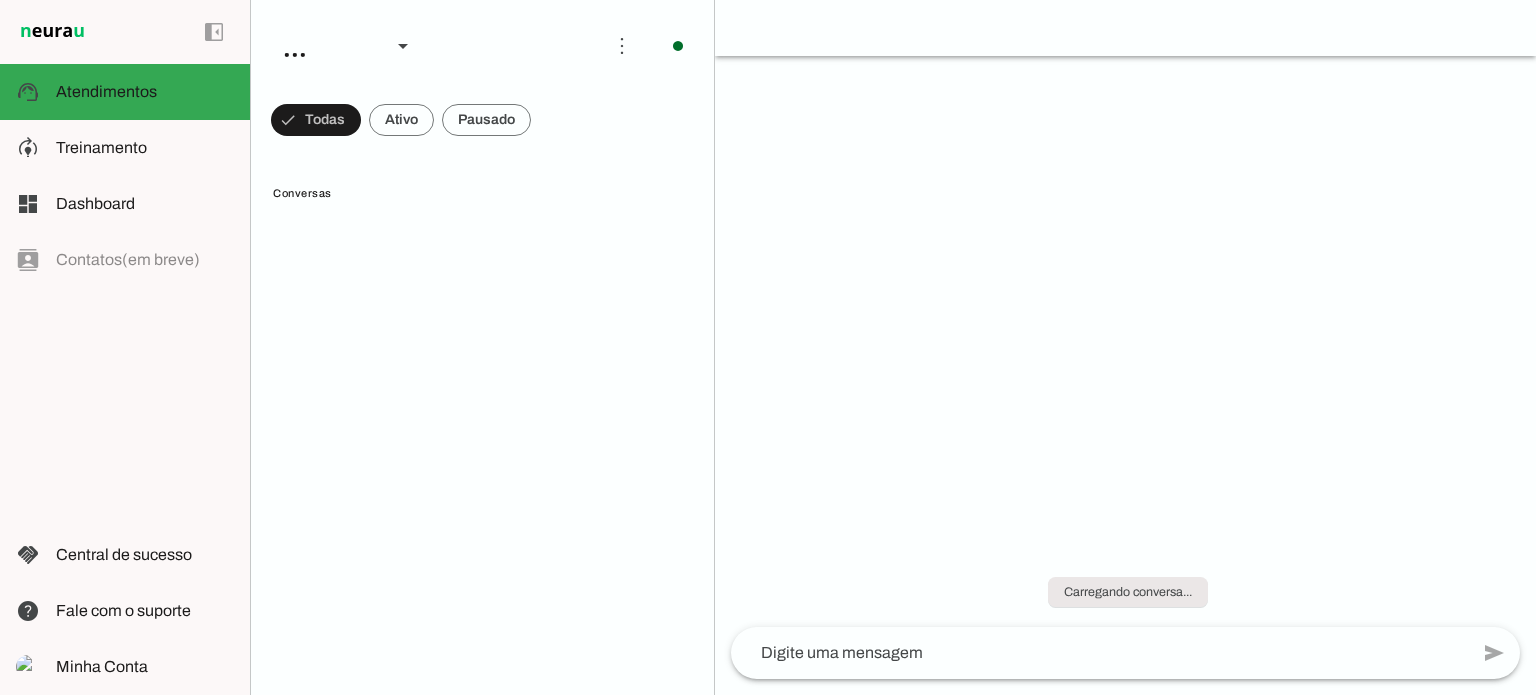 scroll, scrollTop: 0, scrollLeft: 0, axis: both 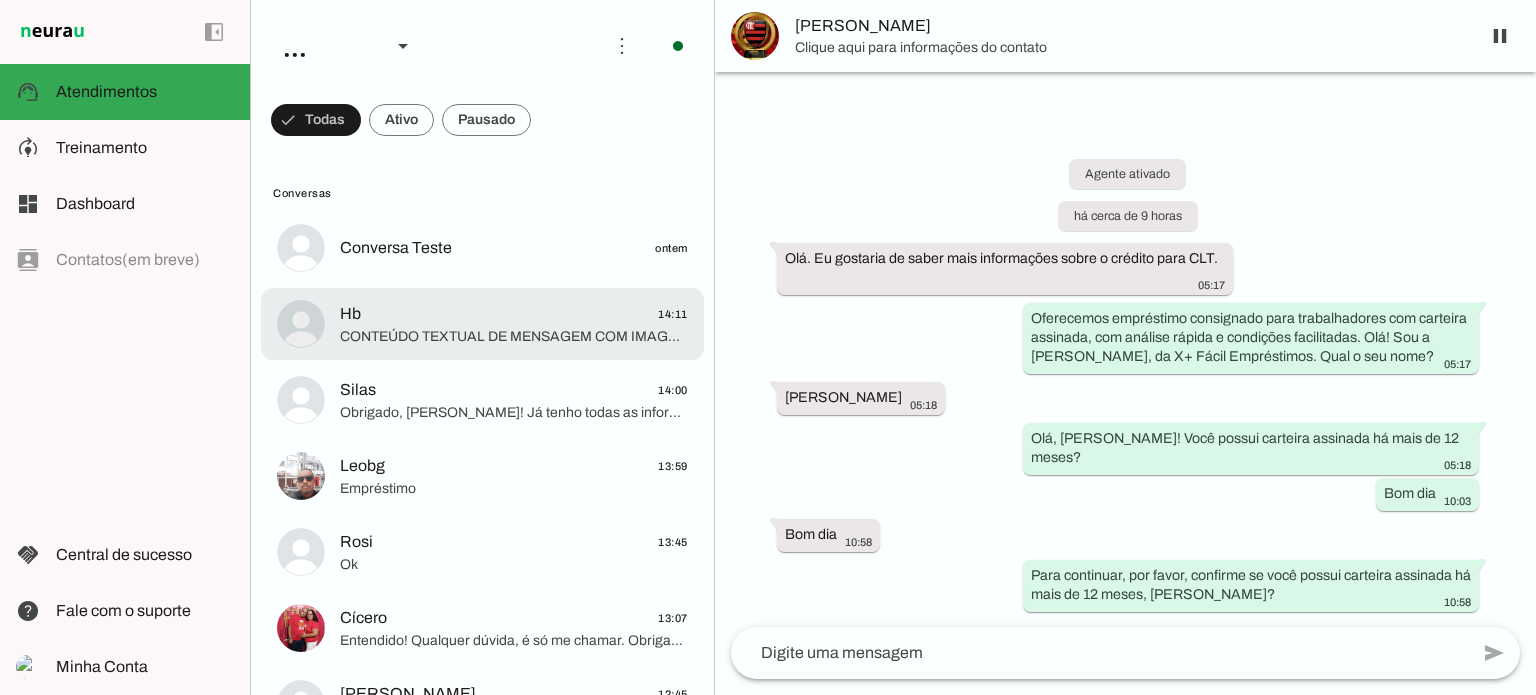 click on "Hb
14:11
CONTEÚDO TEXTUAL DE MENSAGEM COM IMAGEM (URL [URL][DOMAIN_NAME]) :" at bounding box center (482, 248) 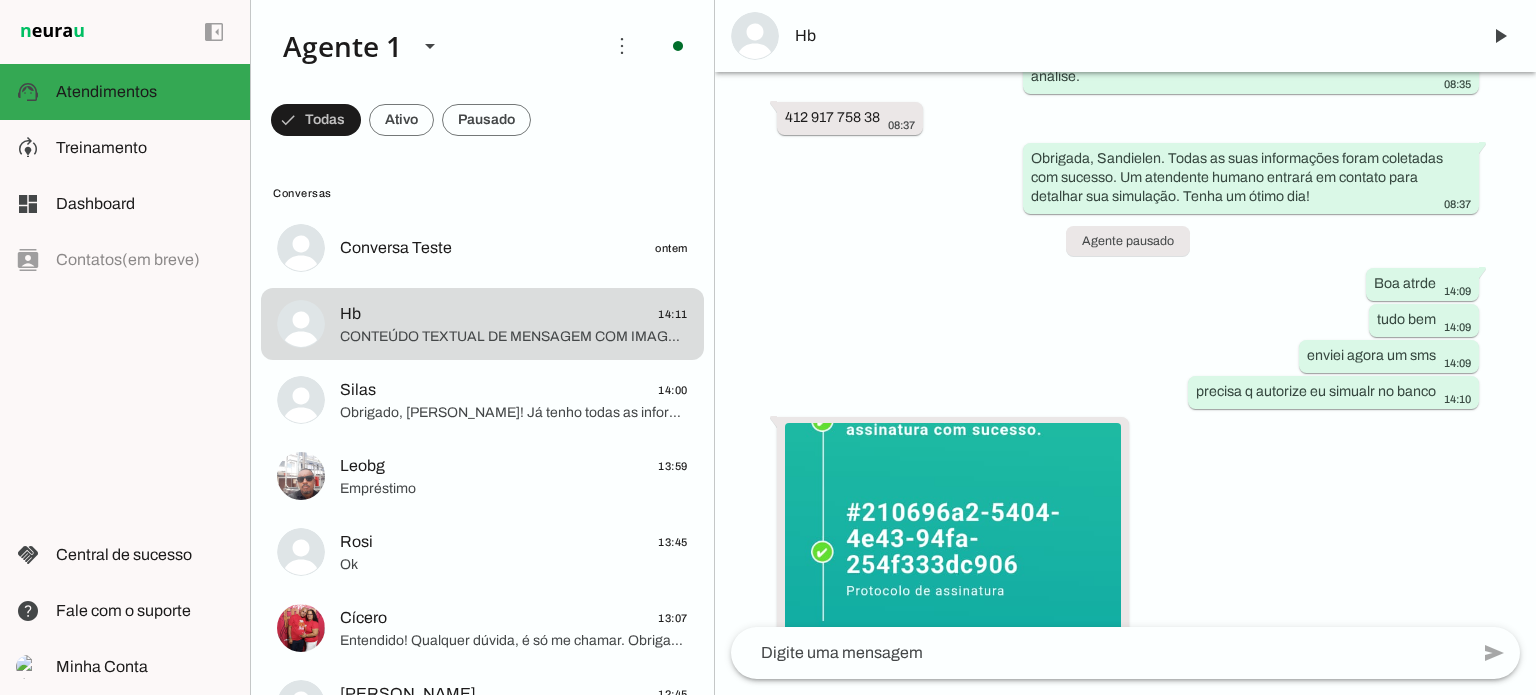 scroll, scrollTop: 1640, scrollLeft: 0, axis: vertical 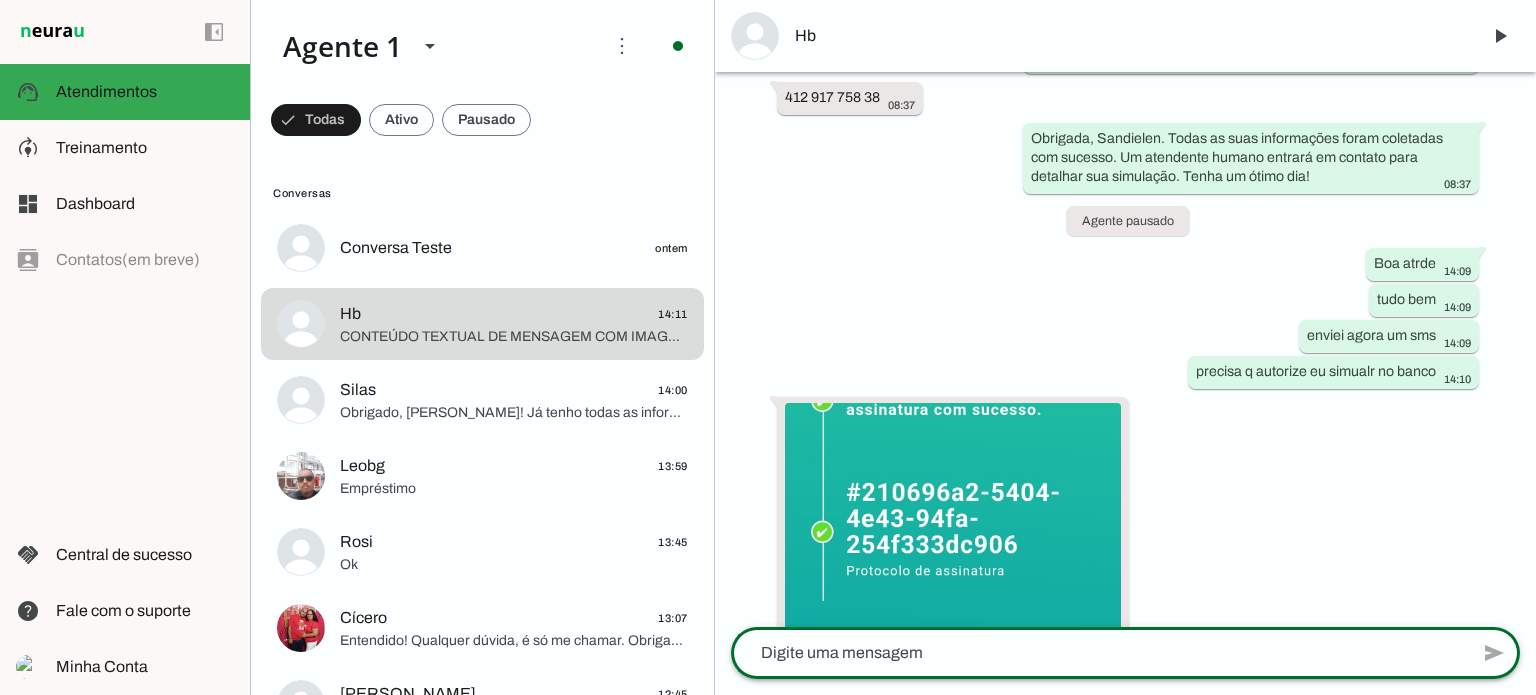 click 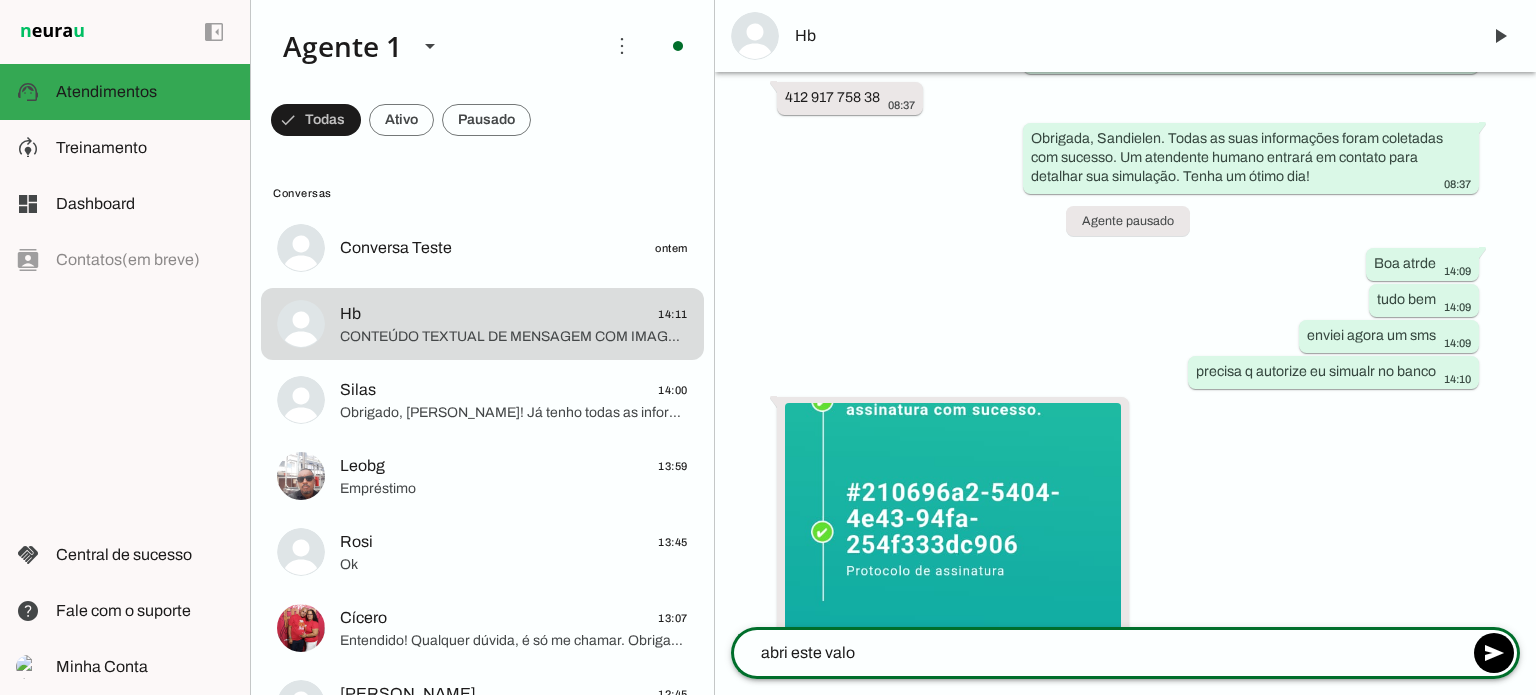 type on "abri este valor" 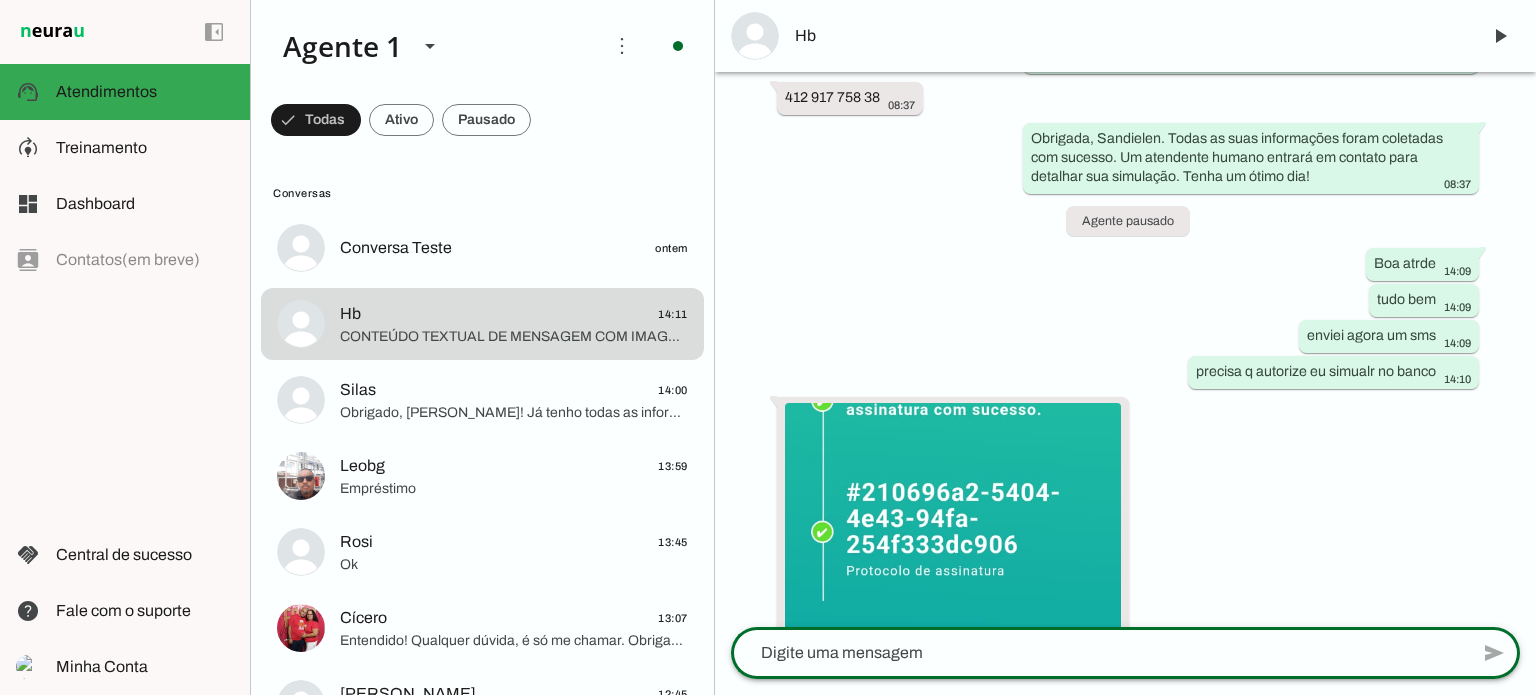 scroll, scrollTop: 1676, scrollLeft: 0, axis: vertical 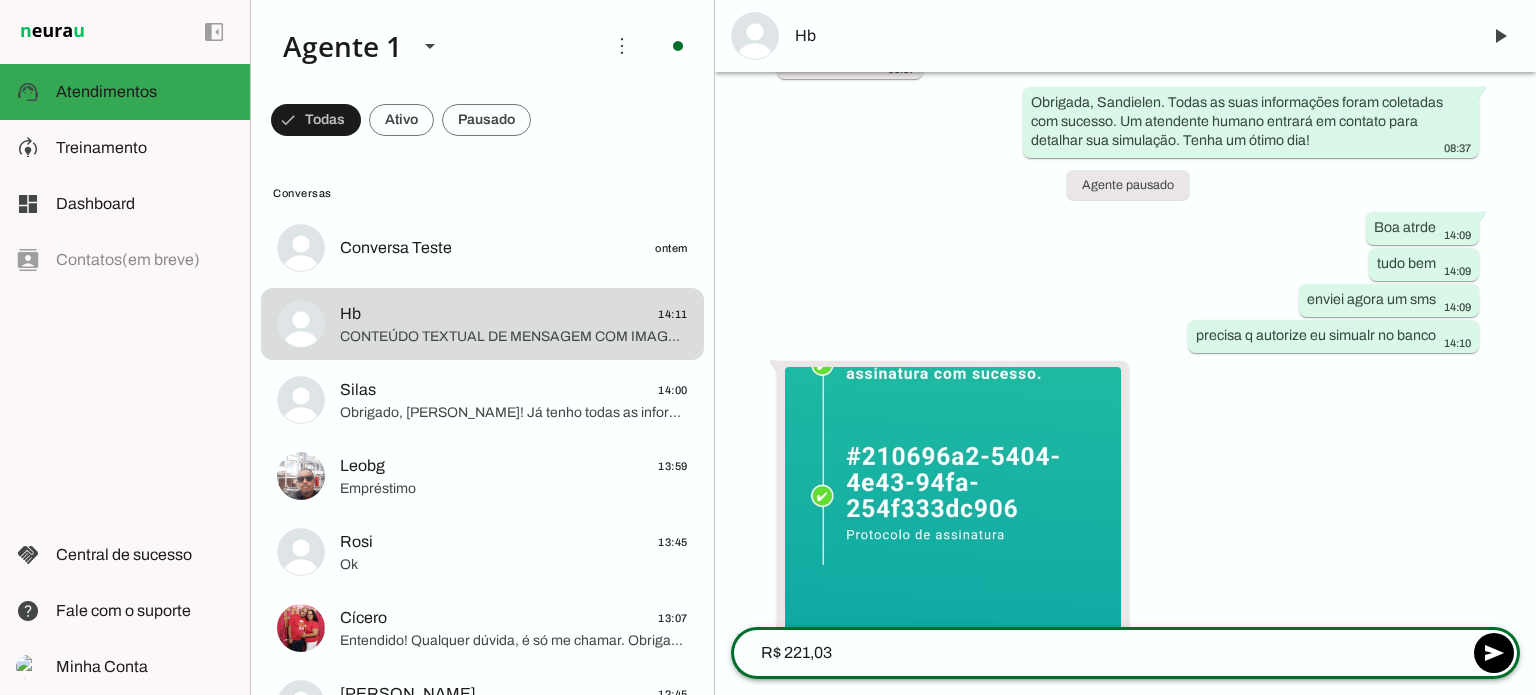 type on "R$ 221,03" 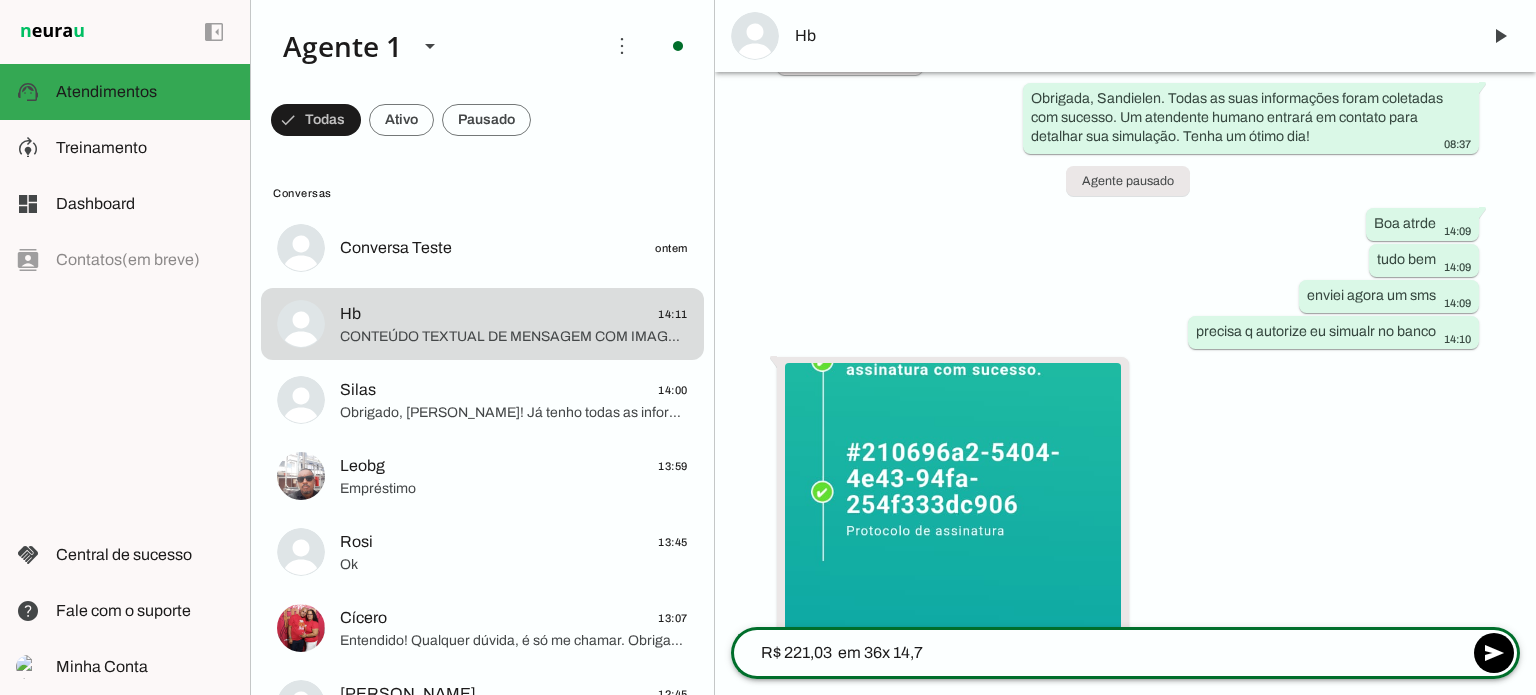 type on "R$ 221,03  em 36x 14,76" 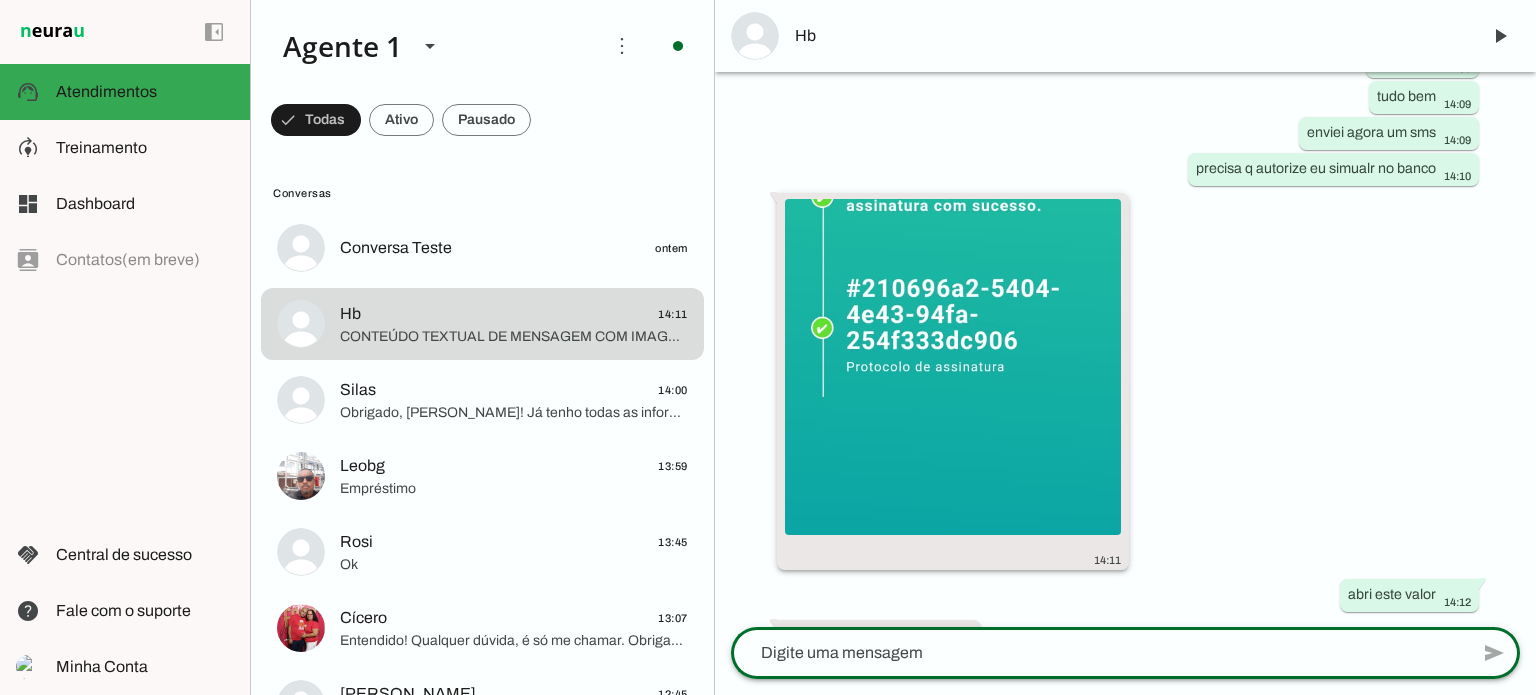 scroll, scrollTop: 1903, scrollLeft: 0, axis: vertical 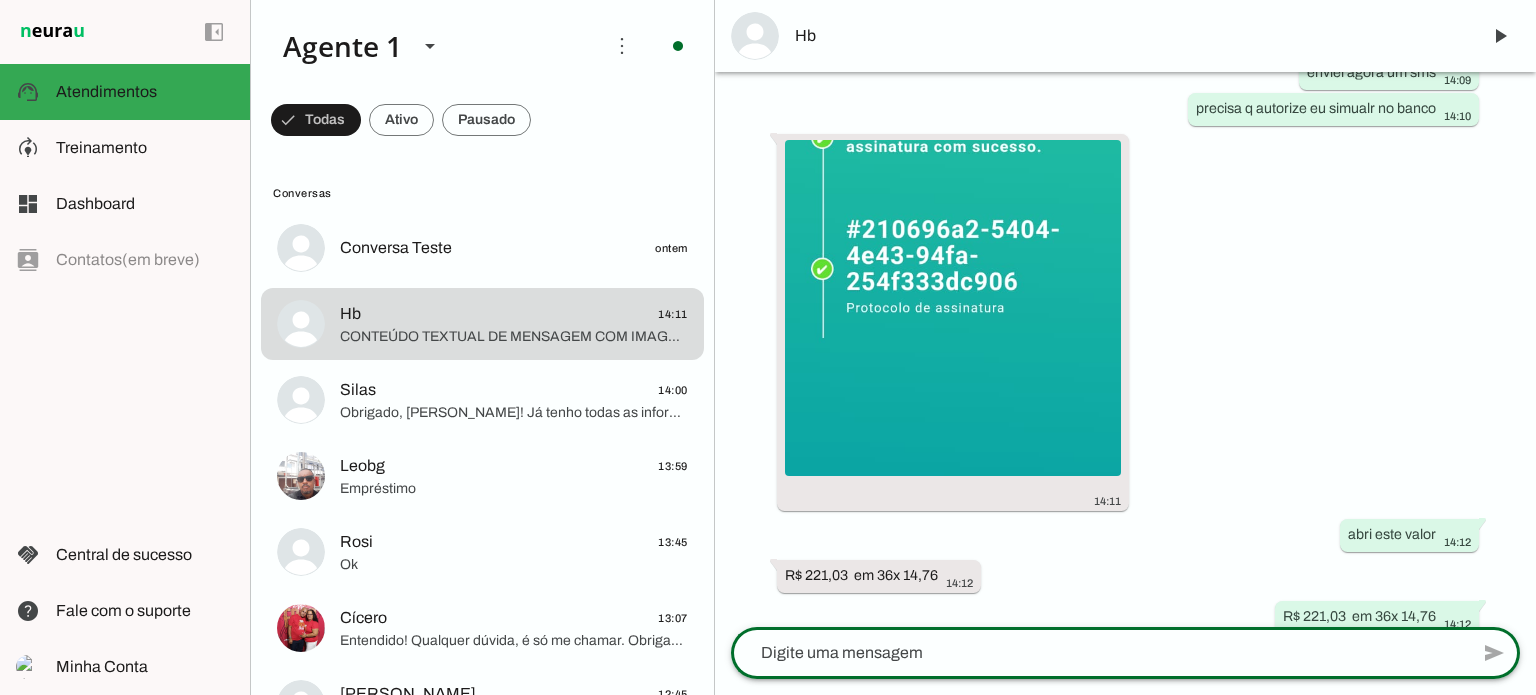 type 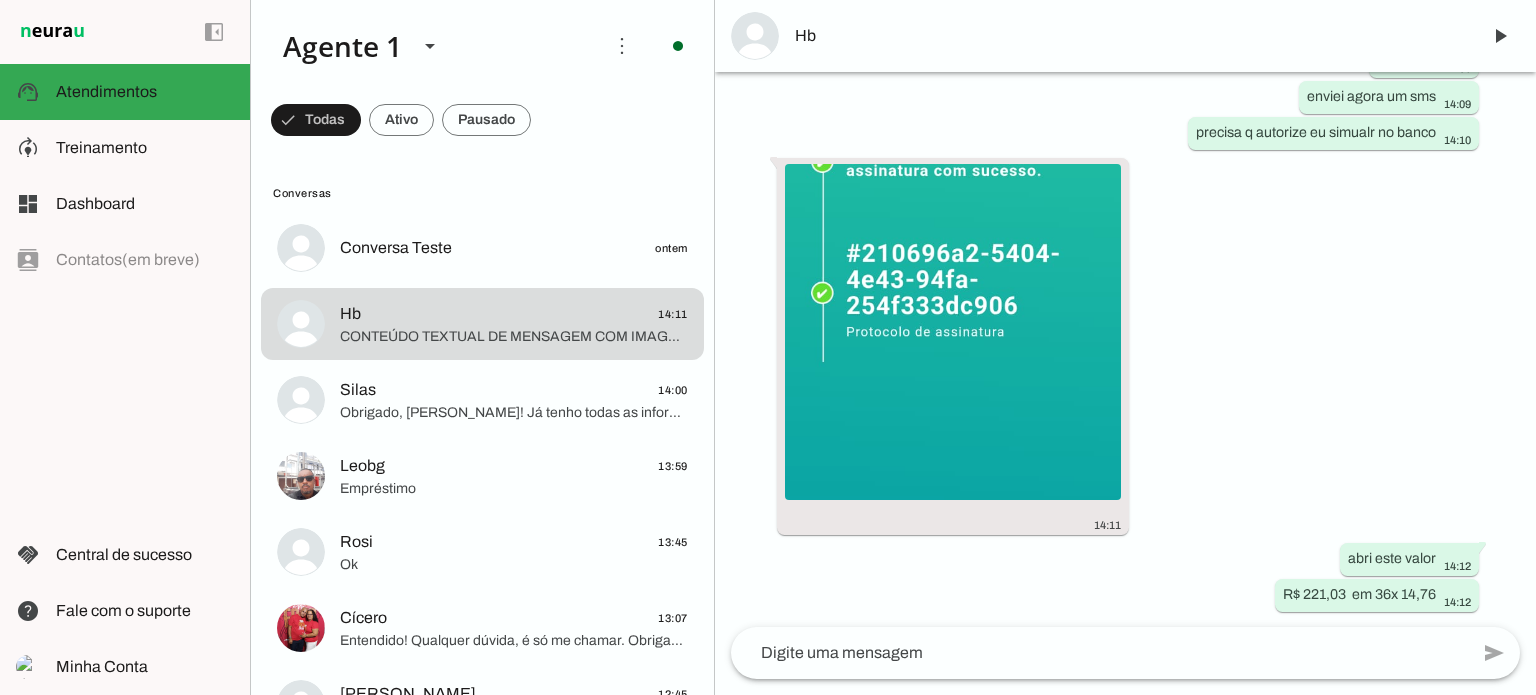 scroll, scrollTop: 1897, scrollLeft: 0, axis: vertical 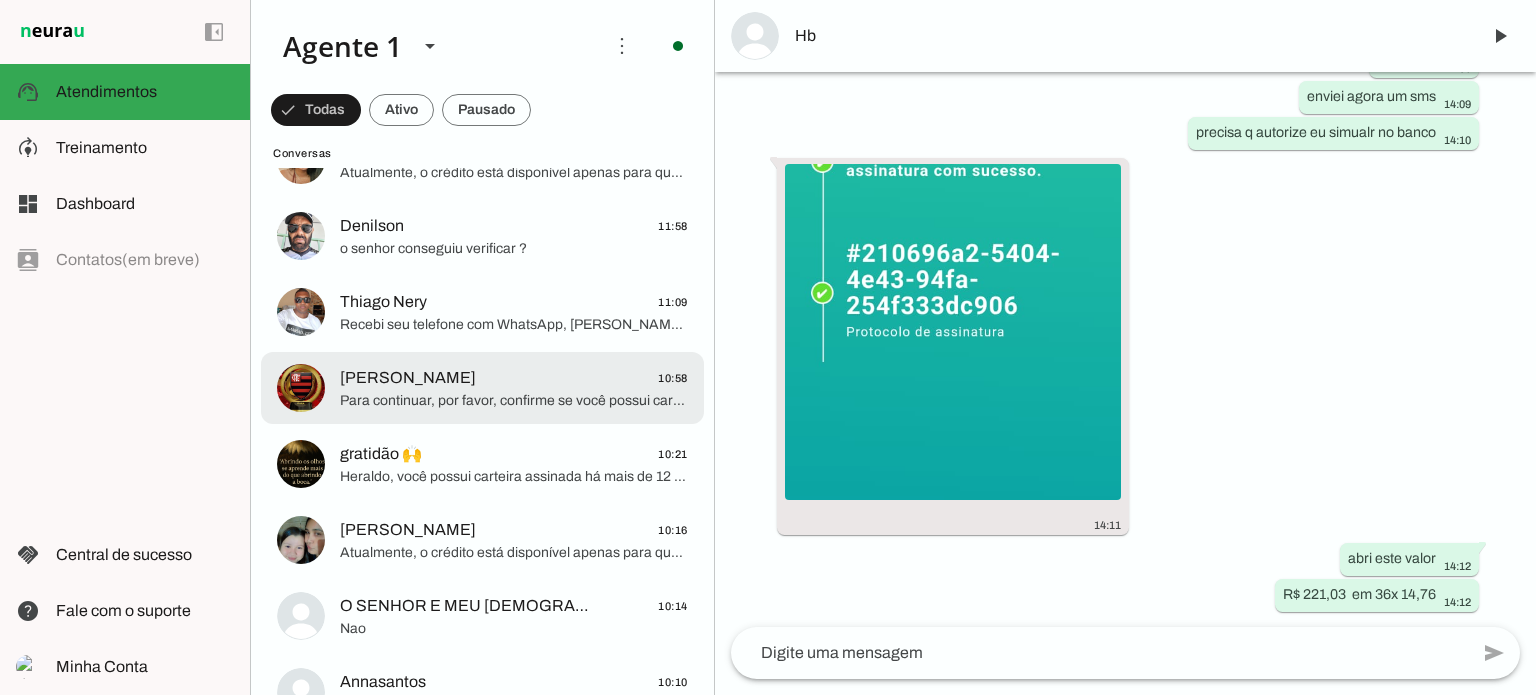 click on "[PERSON_NAME]
10:58" 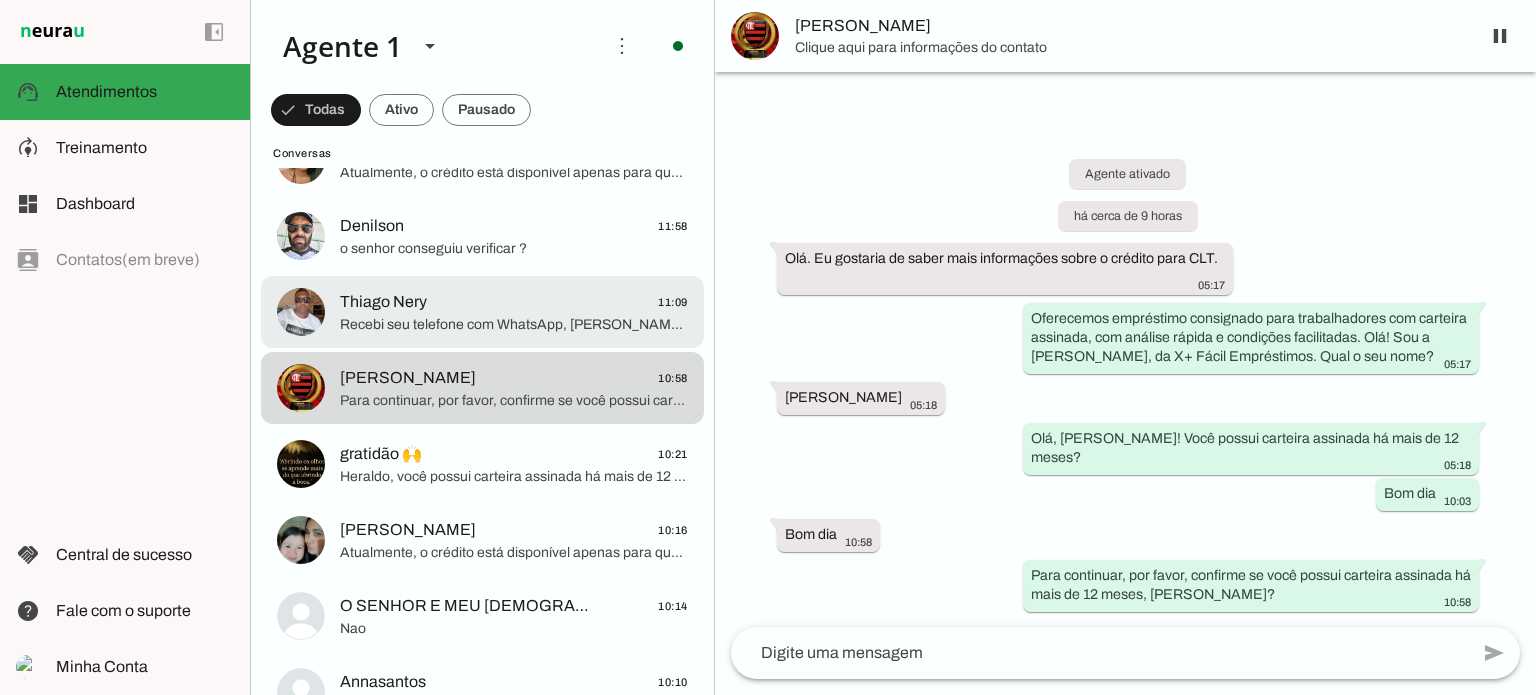 click on "Recebi seu telefone com WhatsApp, [PERSON_NAME]. Agora irei encaminhar sua solicitação para um de nossos especialistas, que entrará em contato para continuar a simulação. Obrigada!" 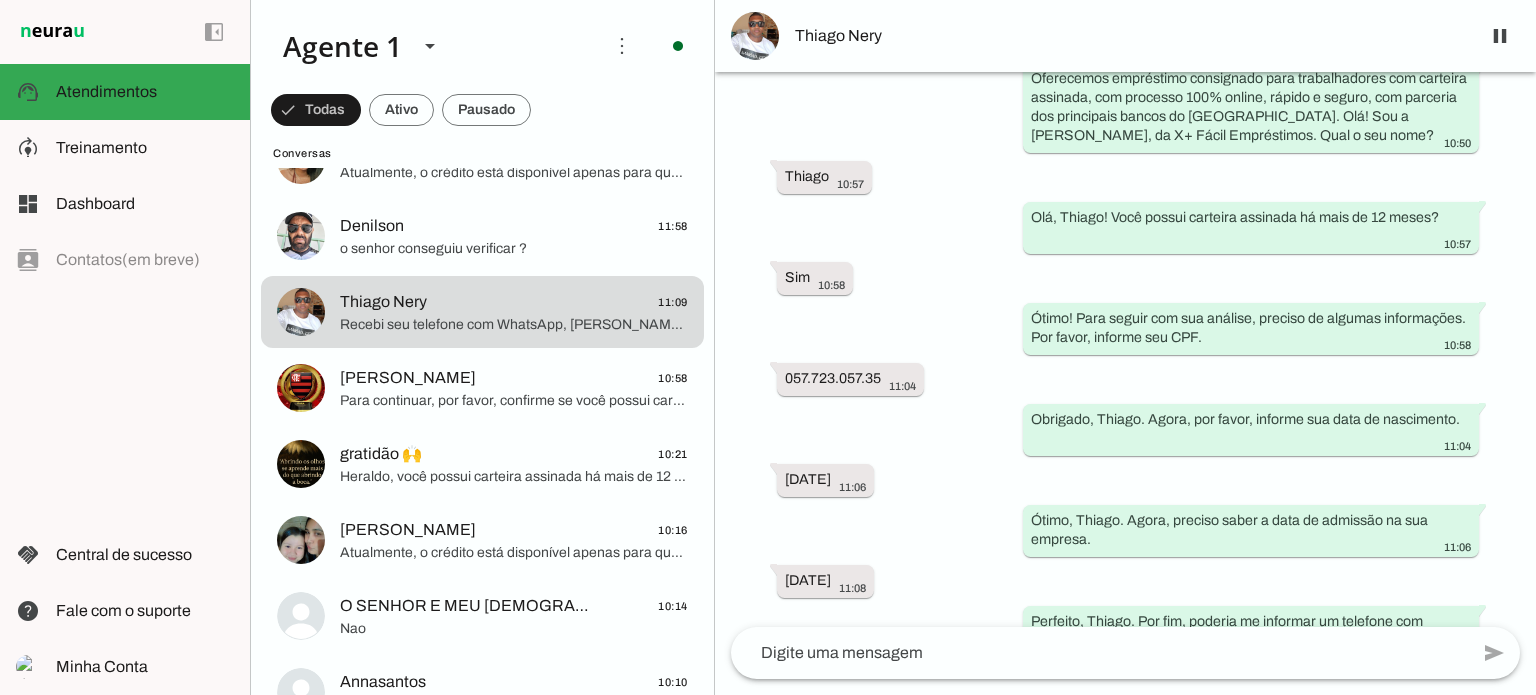scroll, scrollTop: 163, scrollLeft: 0, axis: vertical 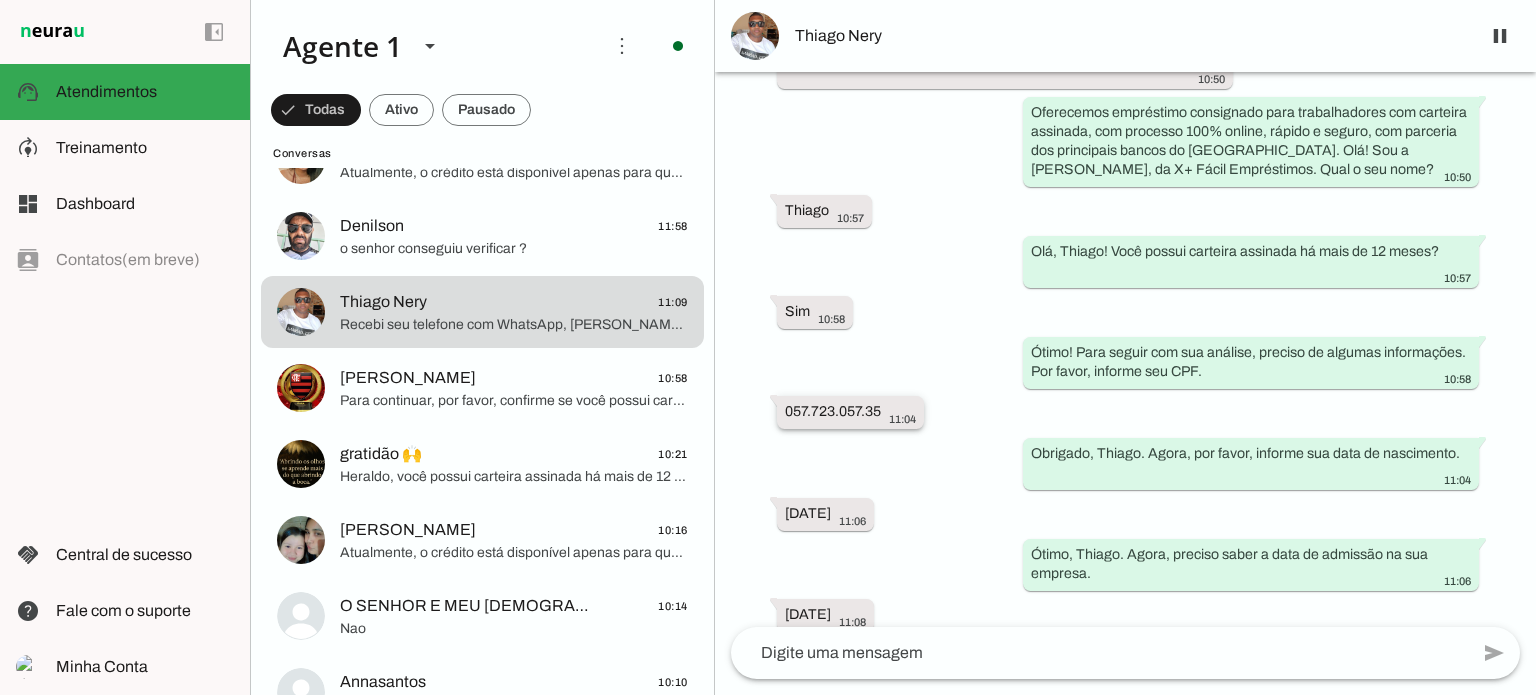 drag, startPoint x: 783, startPoint y: 406, endPoint x: 896, endPoint y: 407, distance: 113.004425 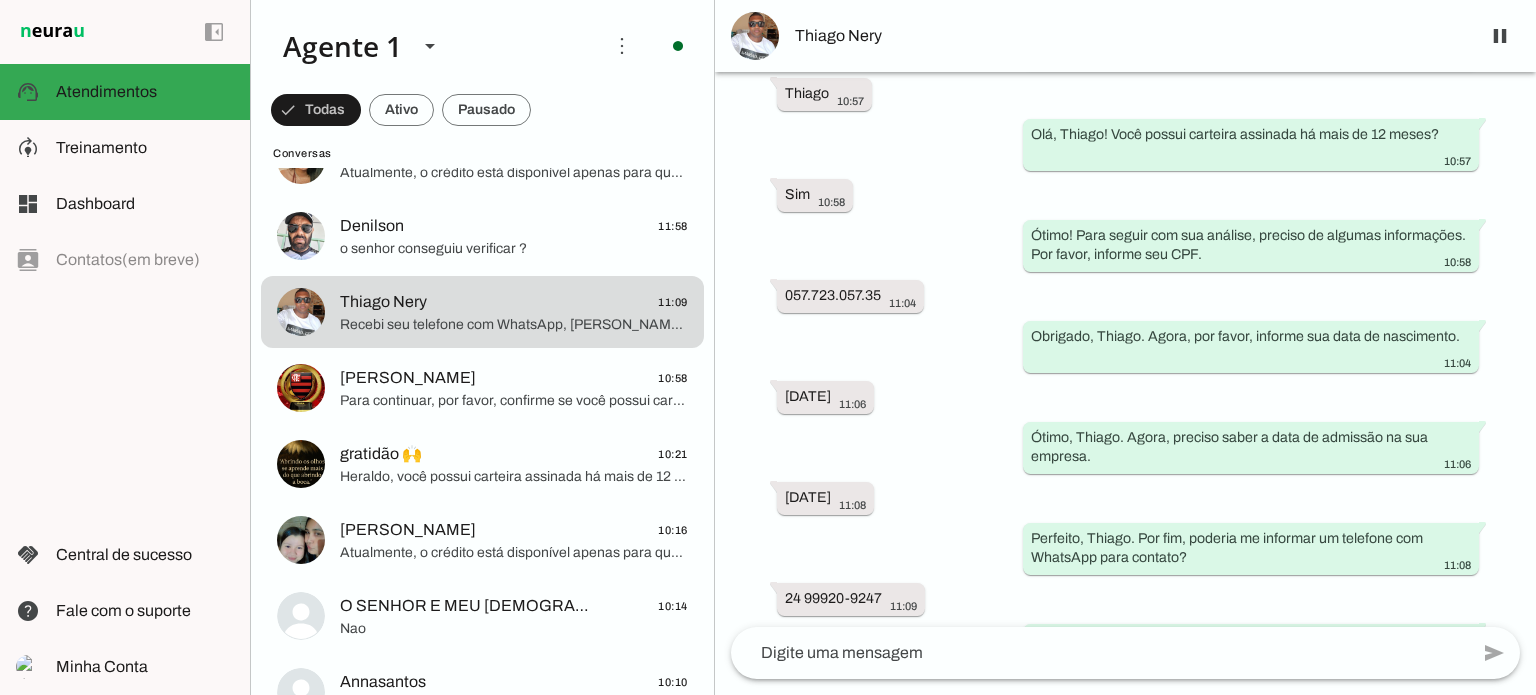 scroll, scrollTop: 363, scrollLeft: 0, axis: vertical 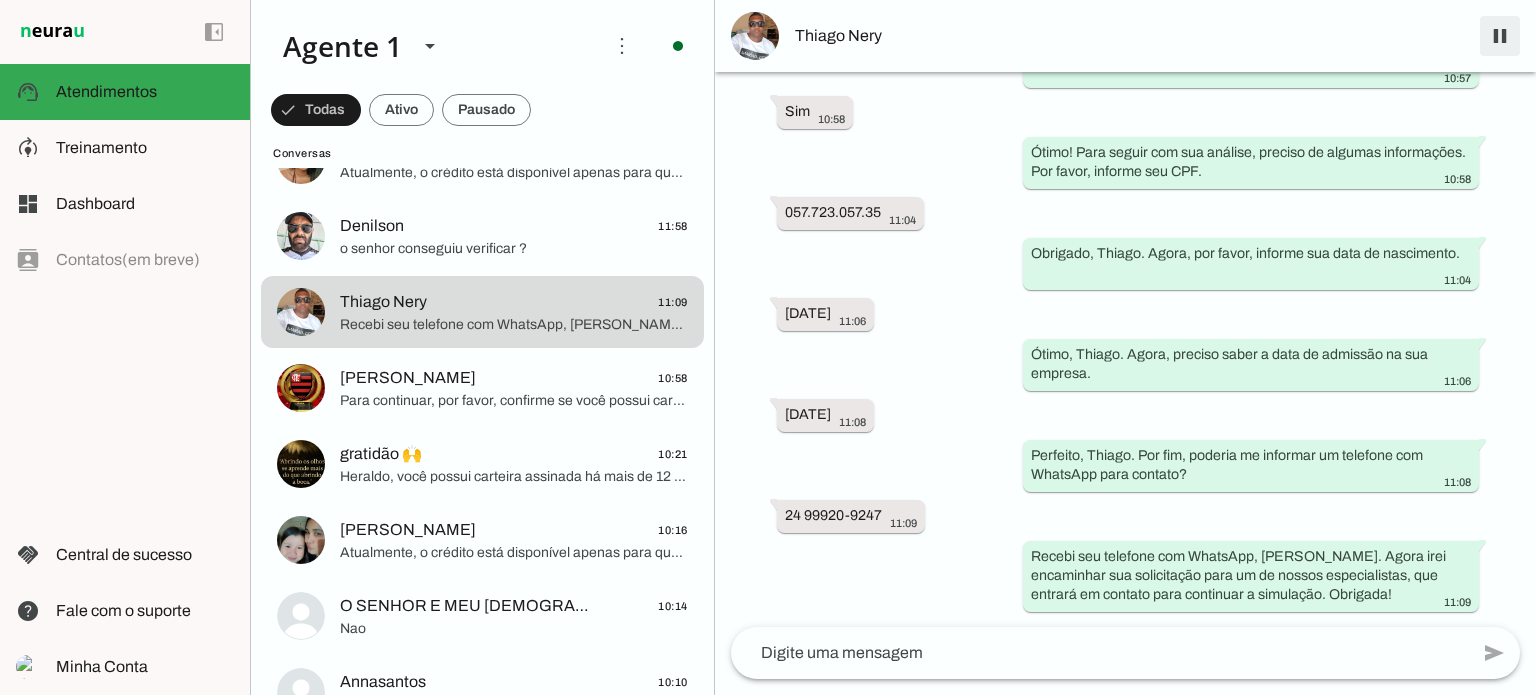 click at bounding box center [1500, 36] 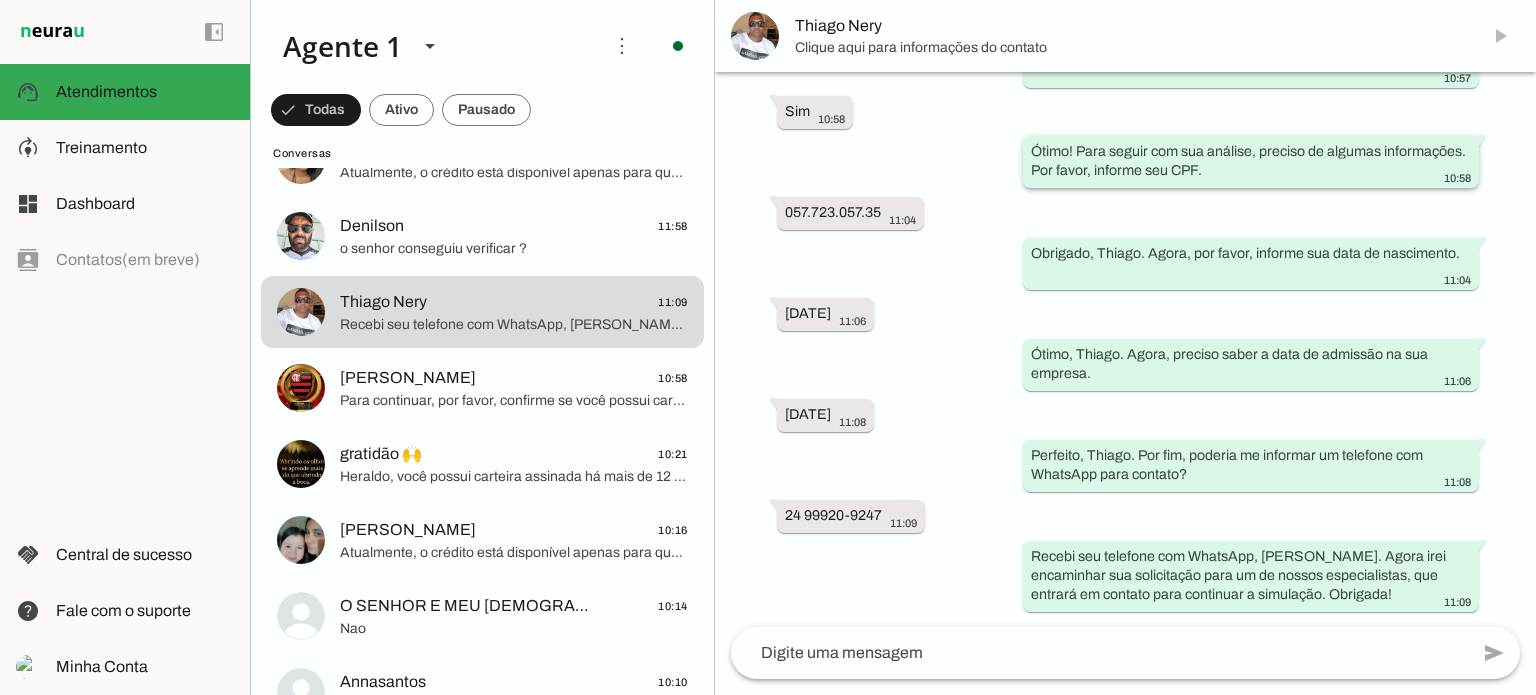 scroll, scrollTop: 0, scrollLeft: 0, axis: both 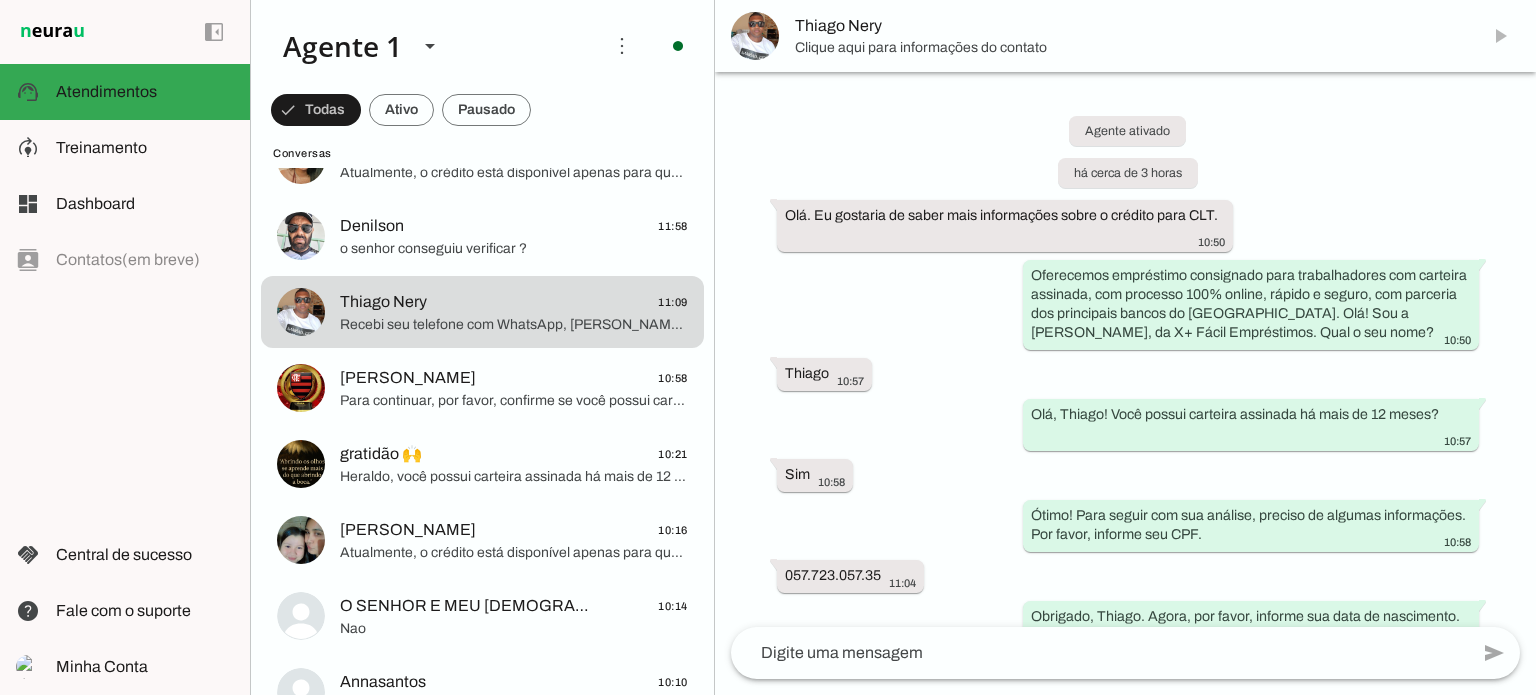 click 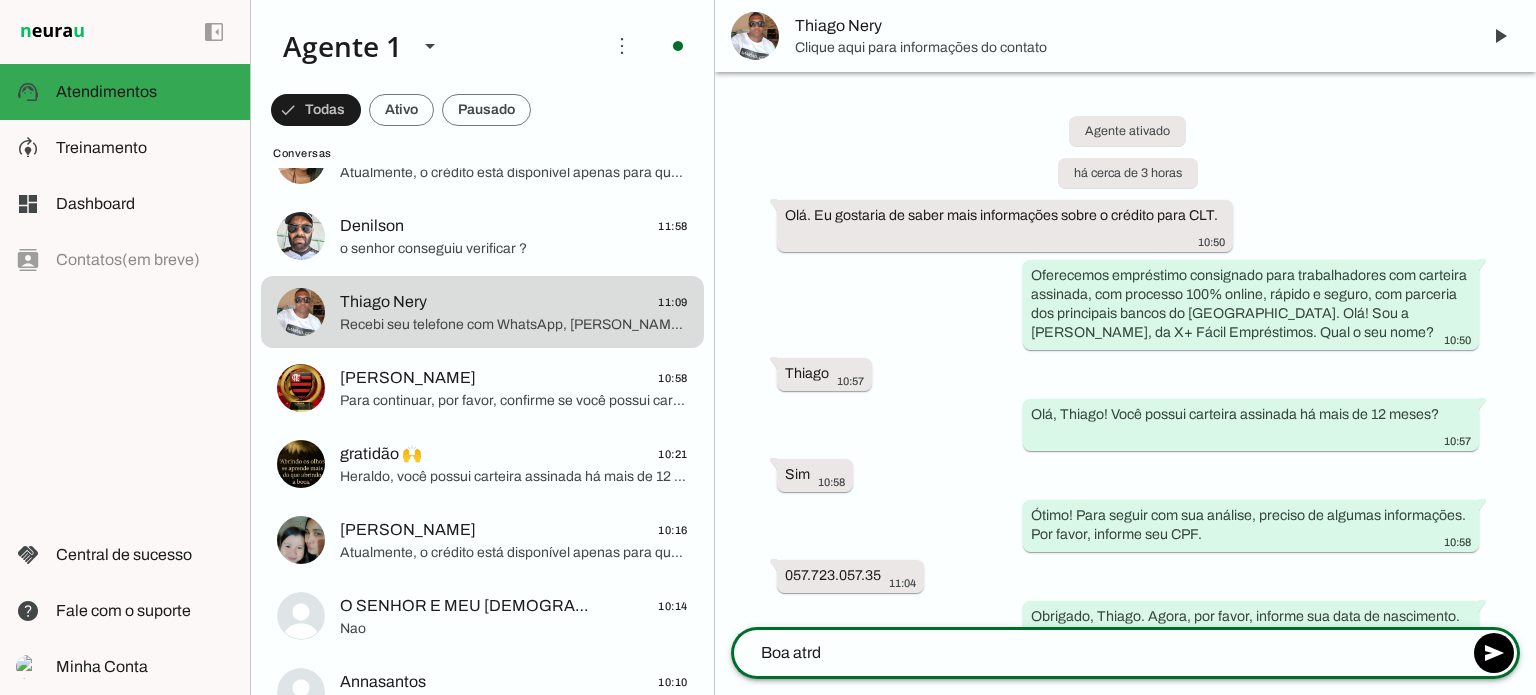 type on "Boa atrde" 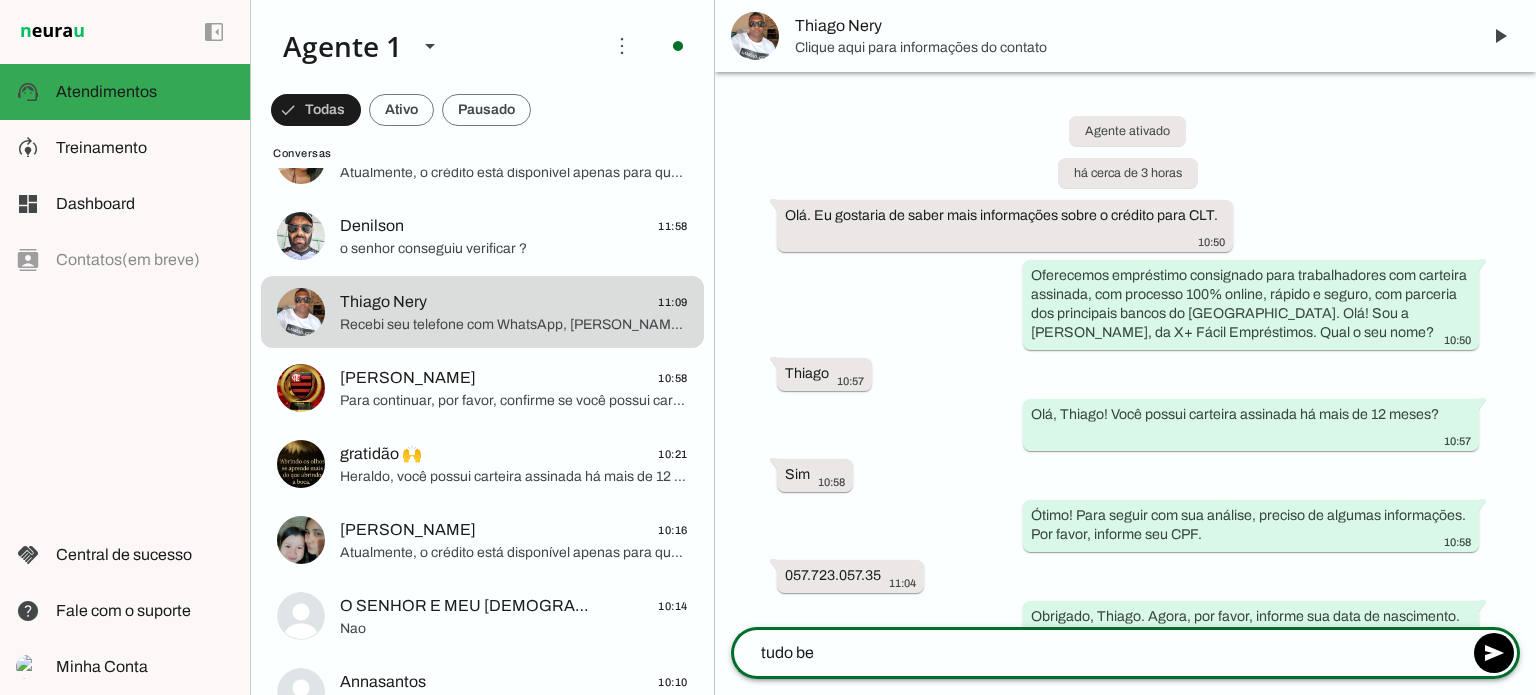 type on "tudo bem" 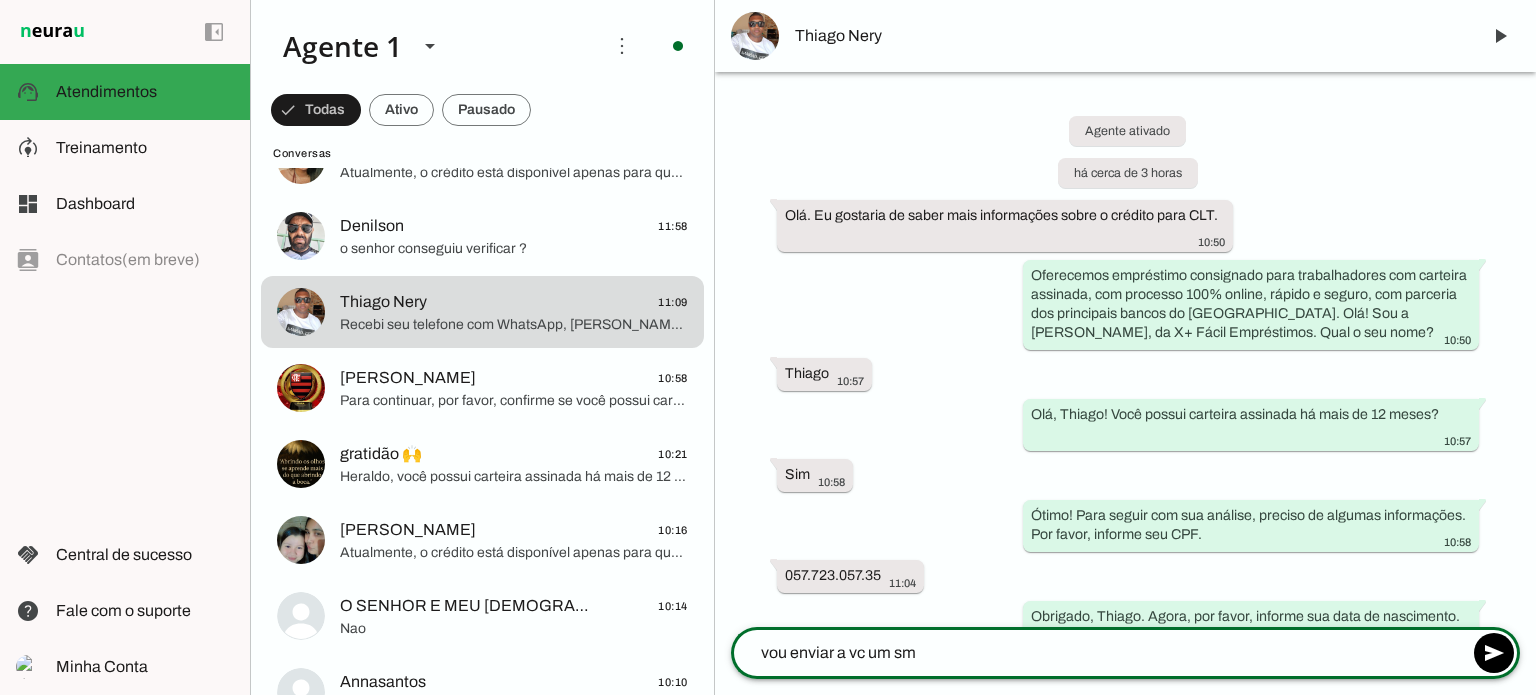 type on "vou enviar a vc um sms" 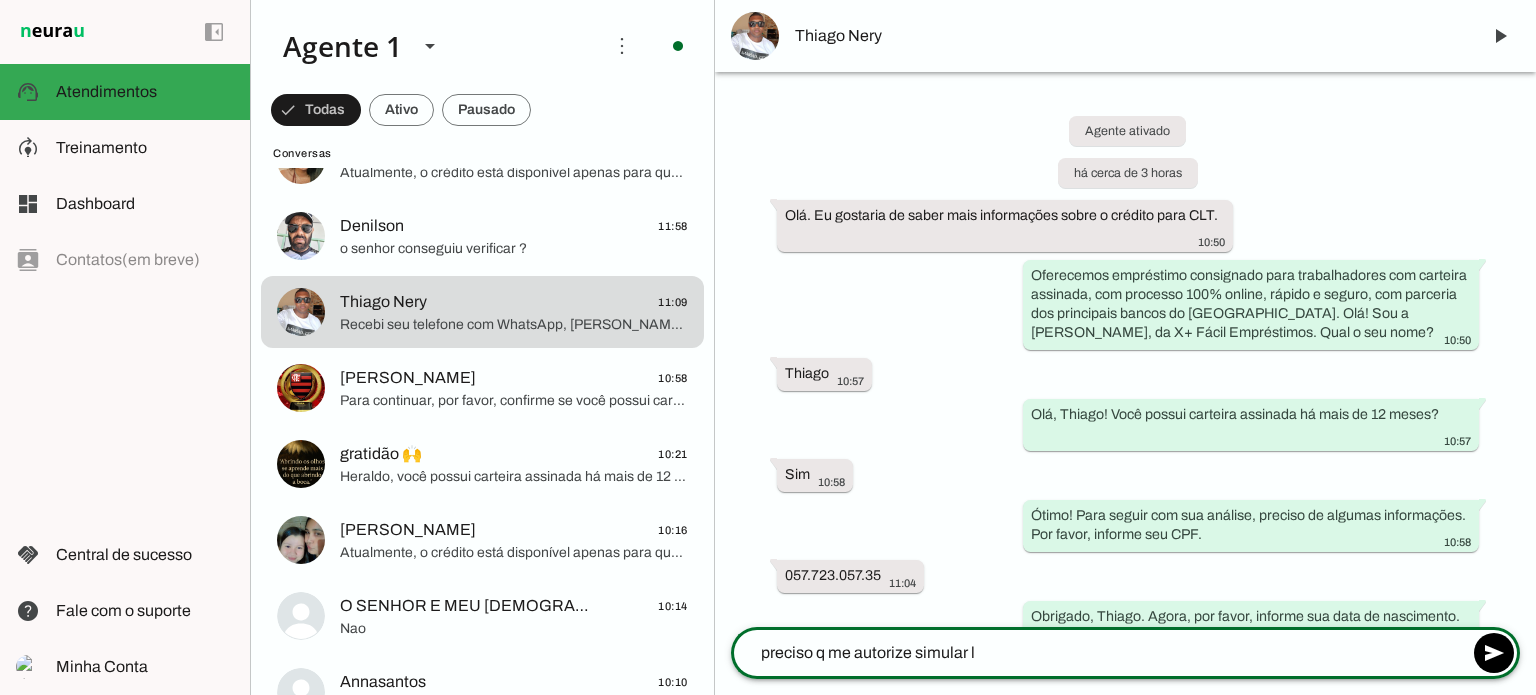 type on "preciso q me autorize simular" 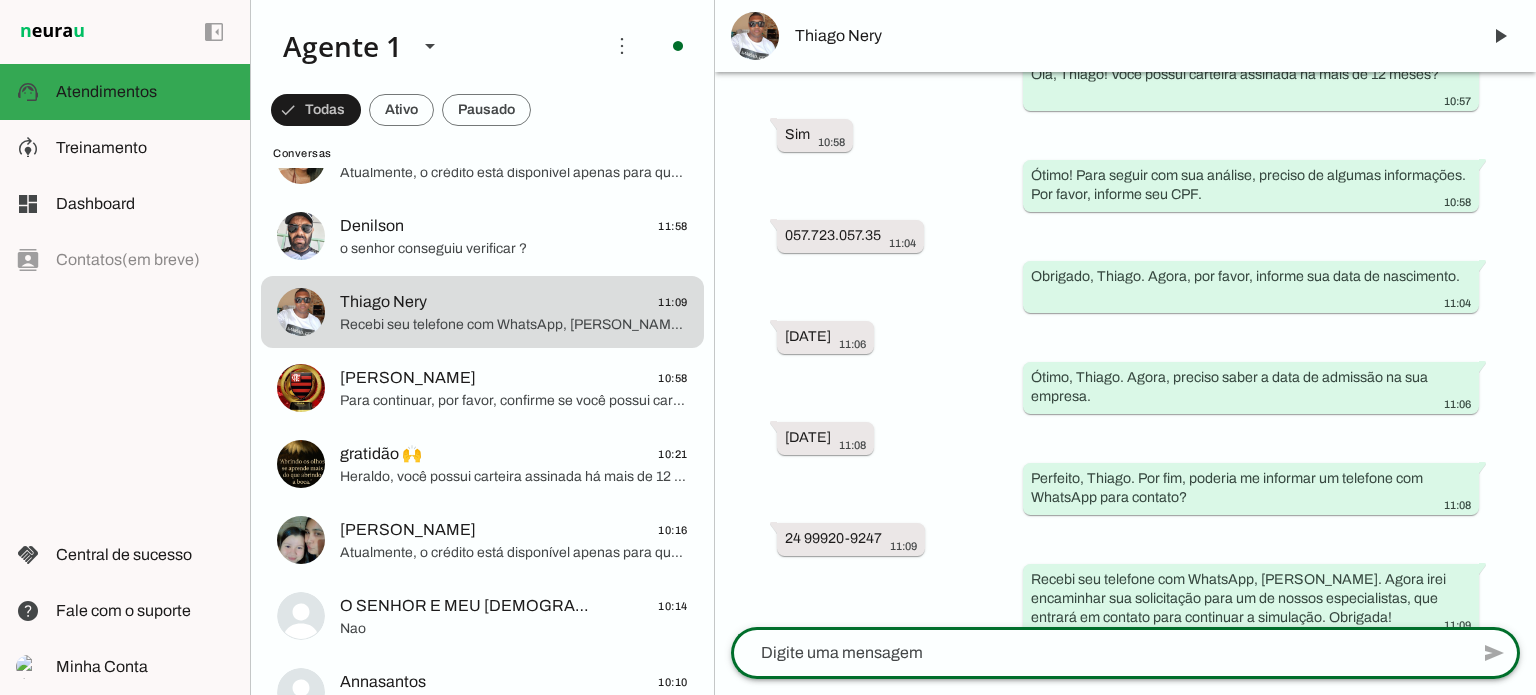 scroll, scrollTop: 294, scrollLeft: 0, axis: vertical 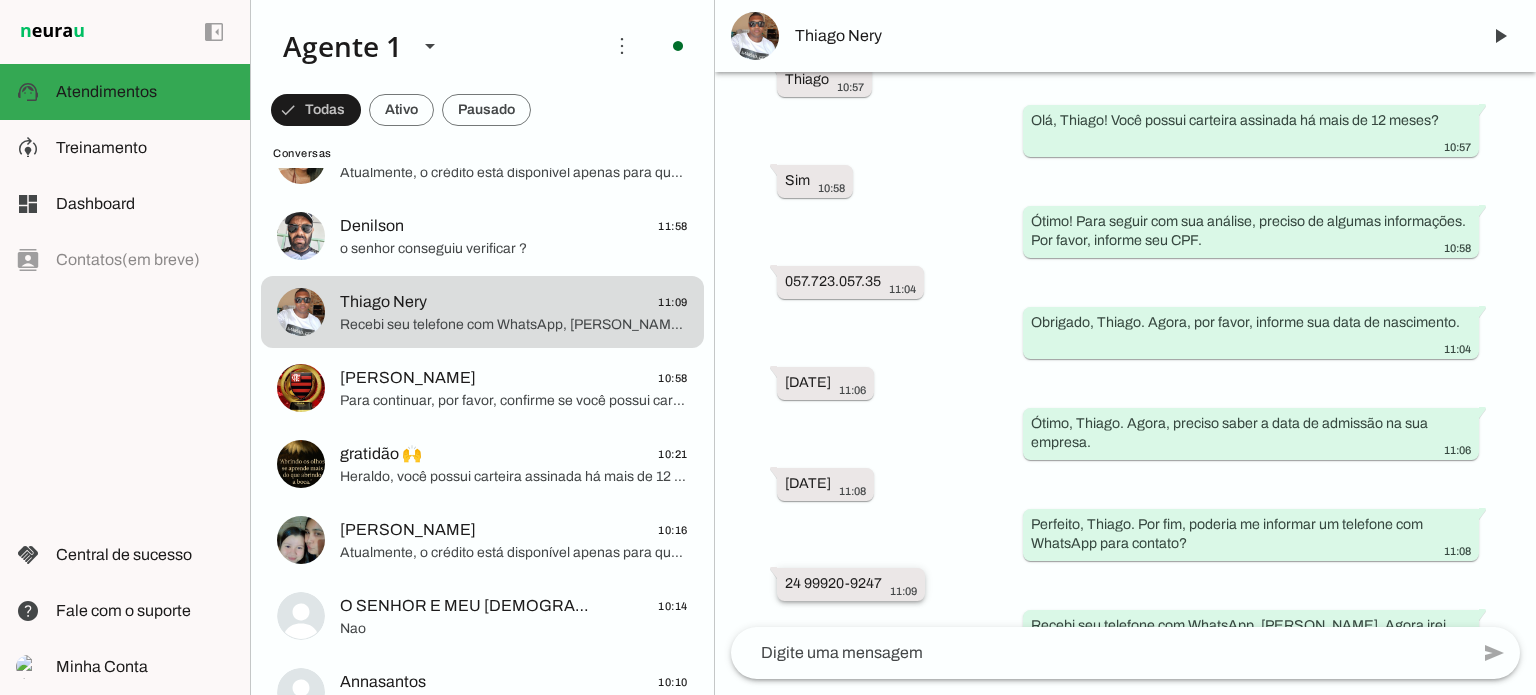 drag, startPoint x: 776, startPoint y: 587, endPoint x: 886, endPoint y: 578, distance: 110.36757 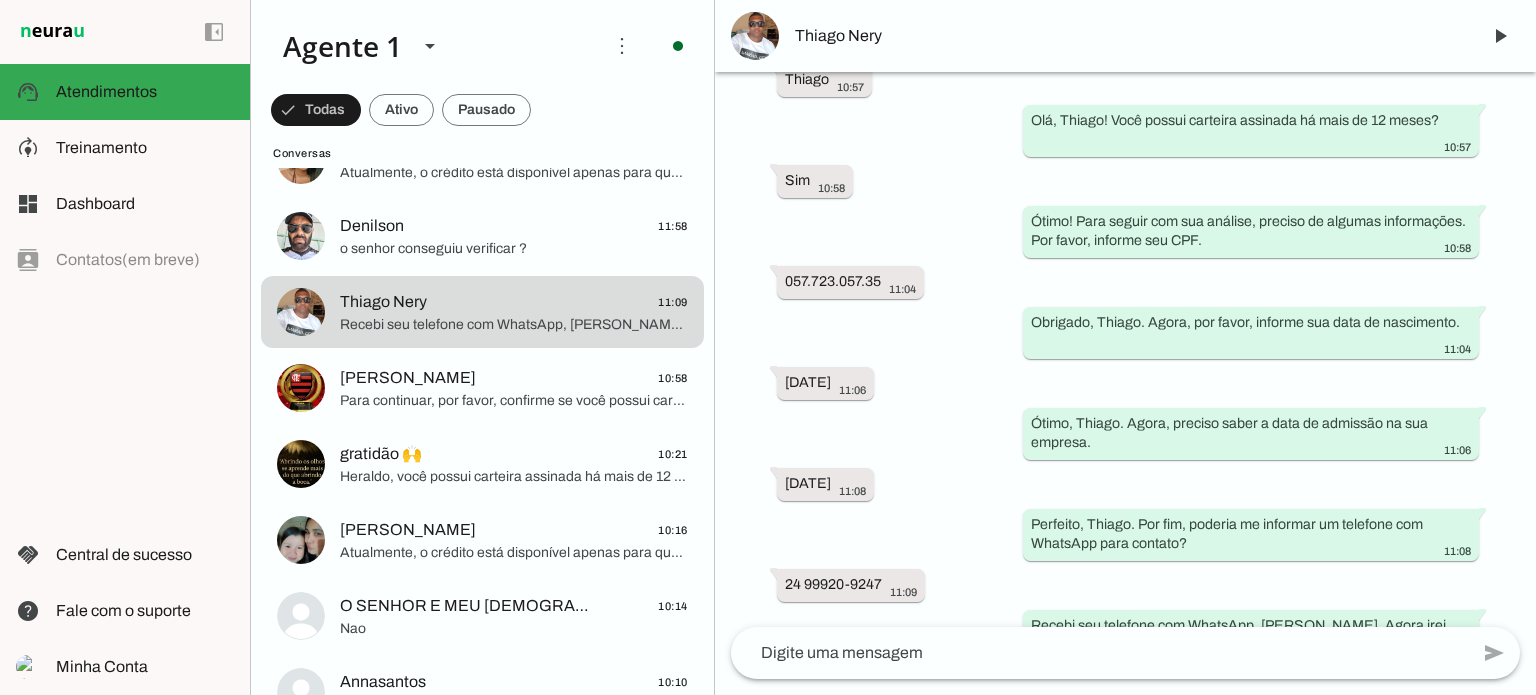 click 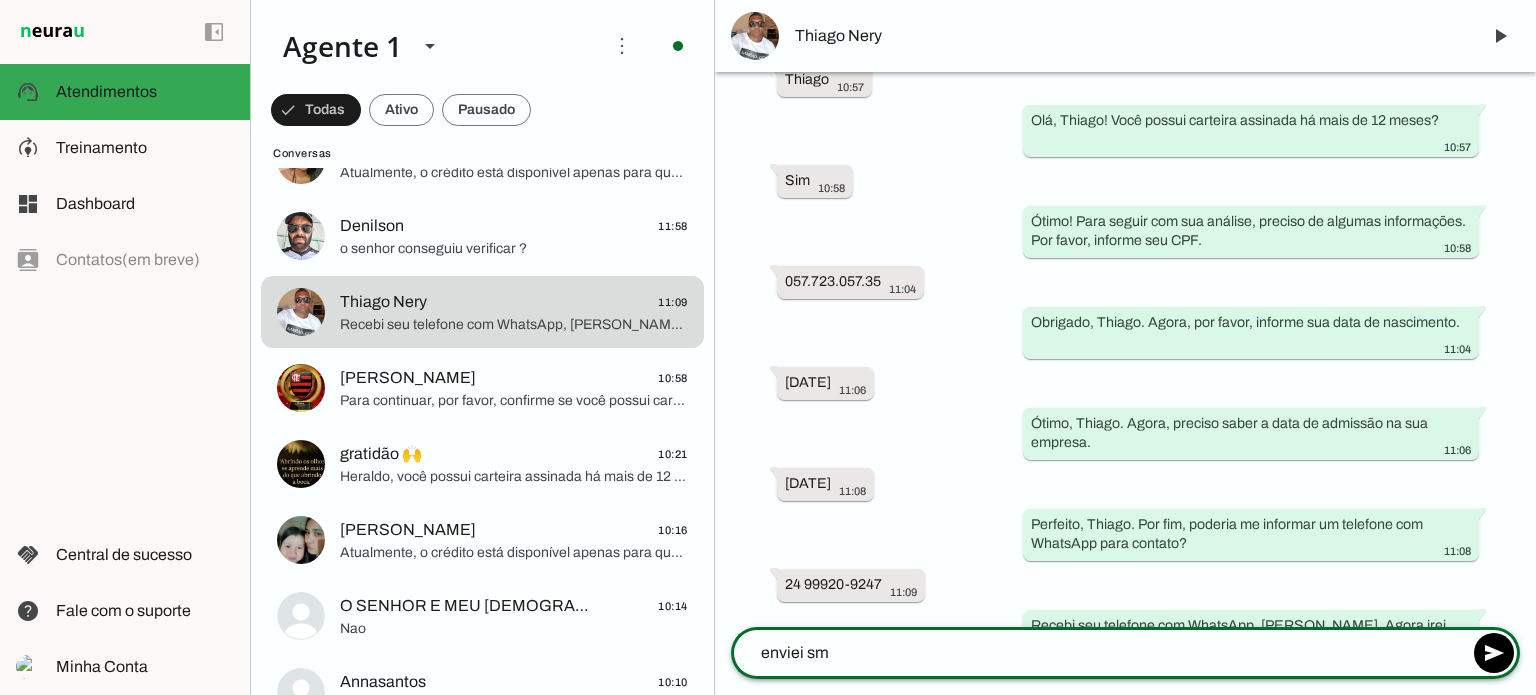 type on "enviei sms" 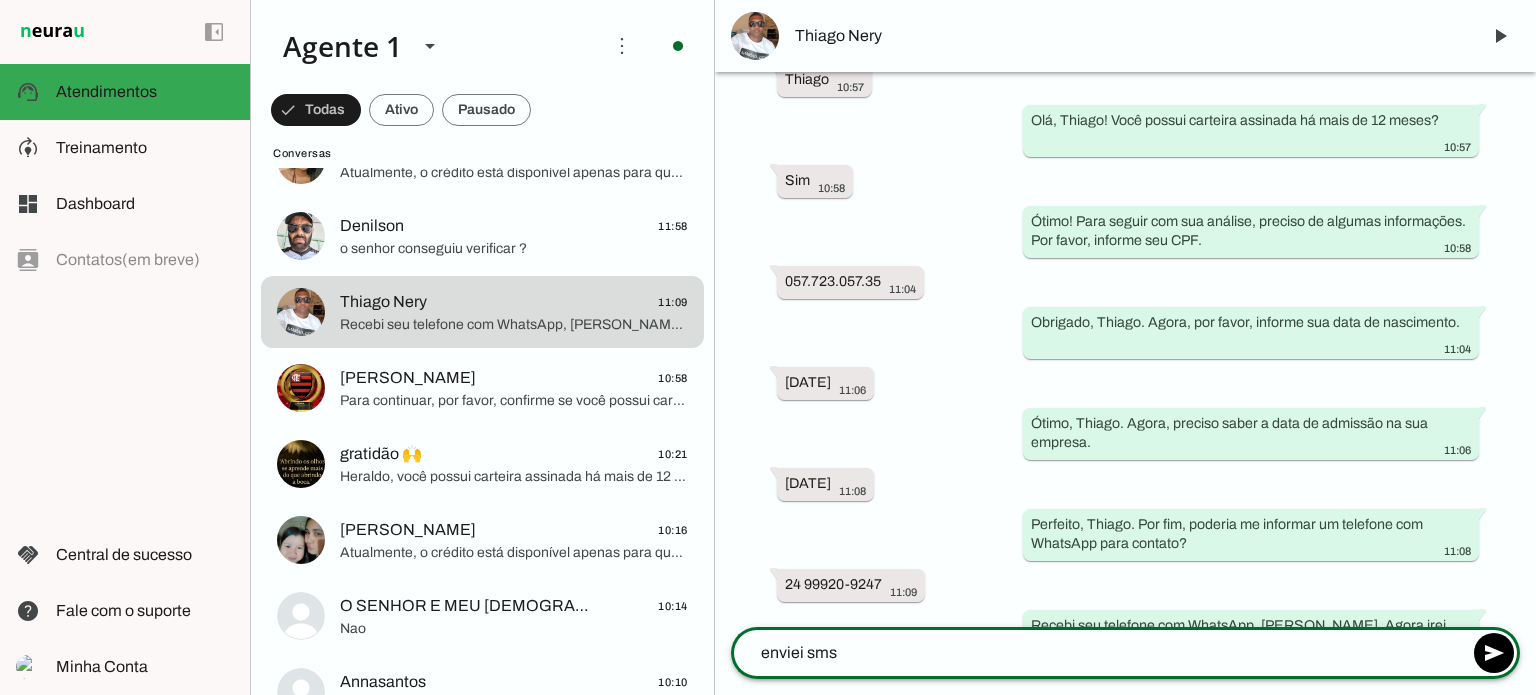 type 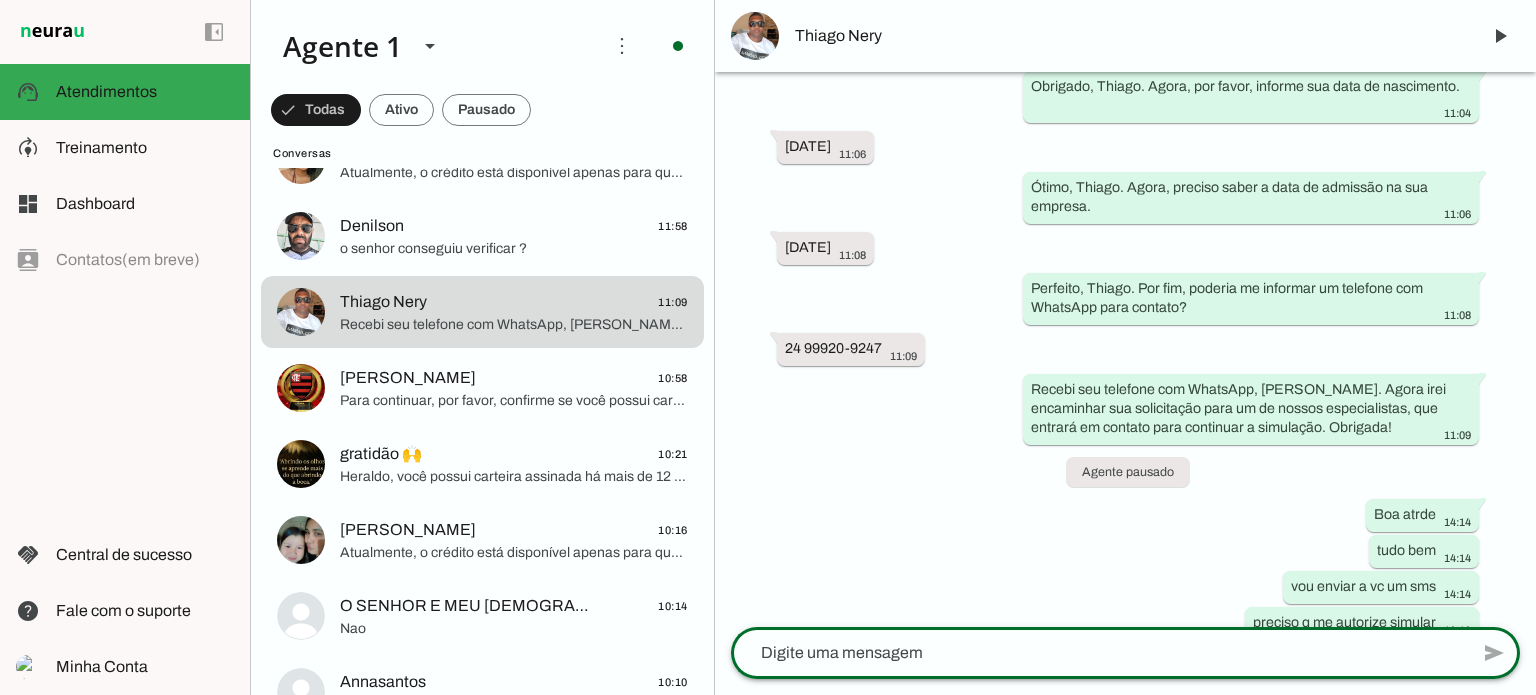 scroll, scrollTop: 593, scrollLeft: 0, axis: vertical 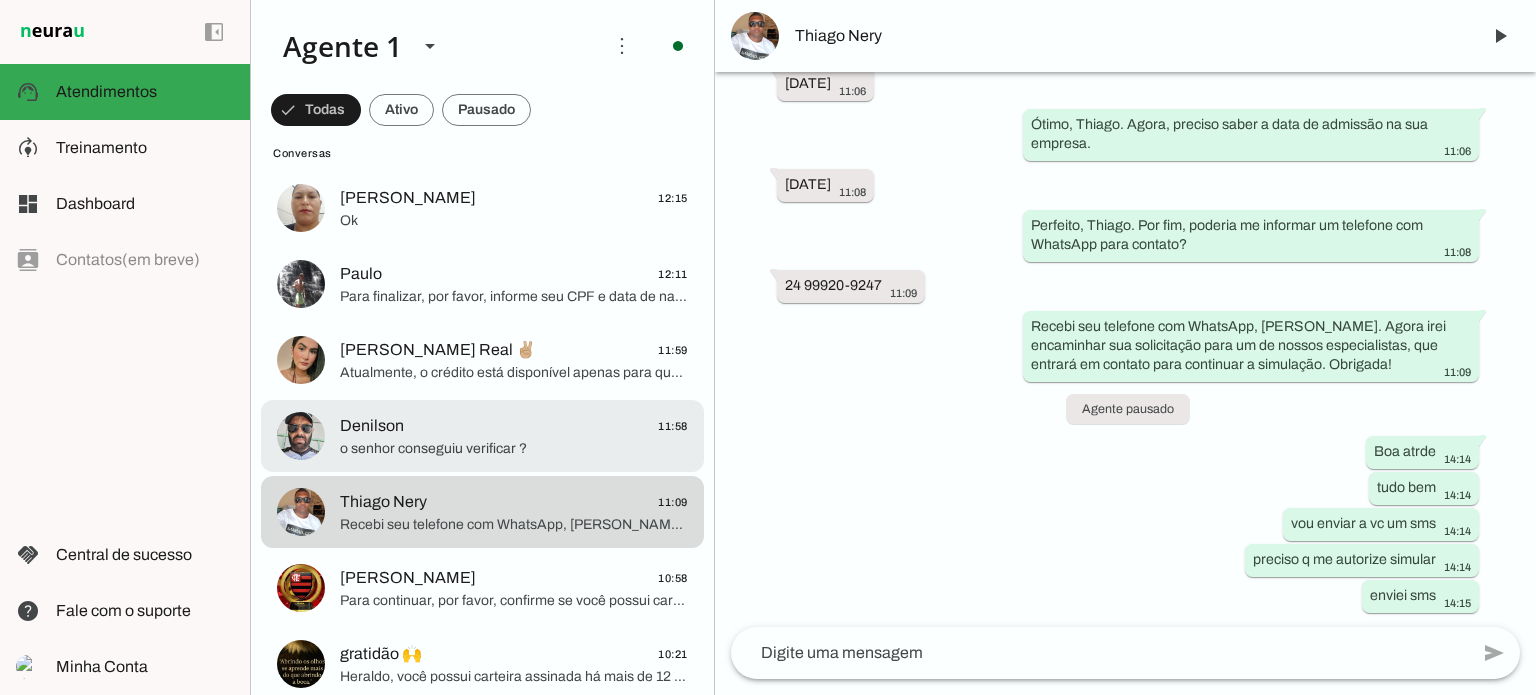 click on "Denilson
11:58" 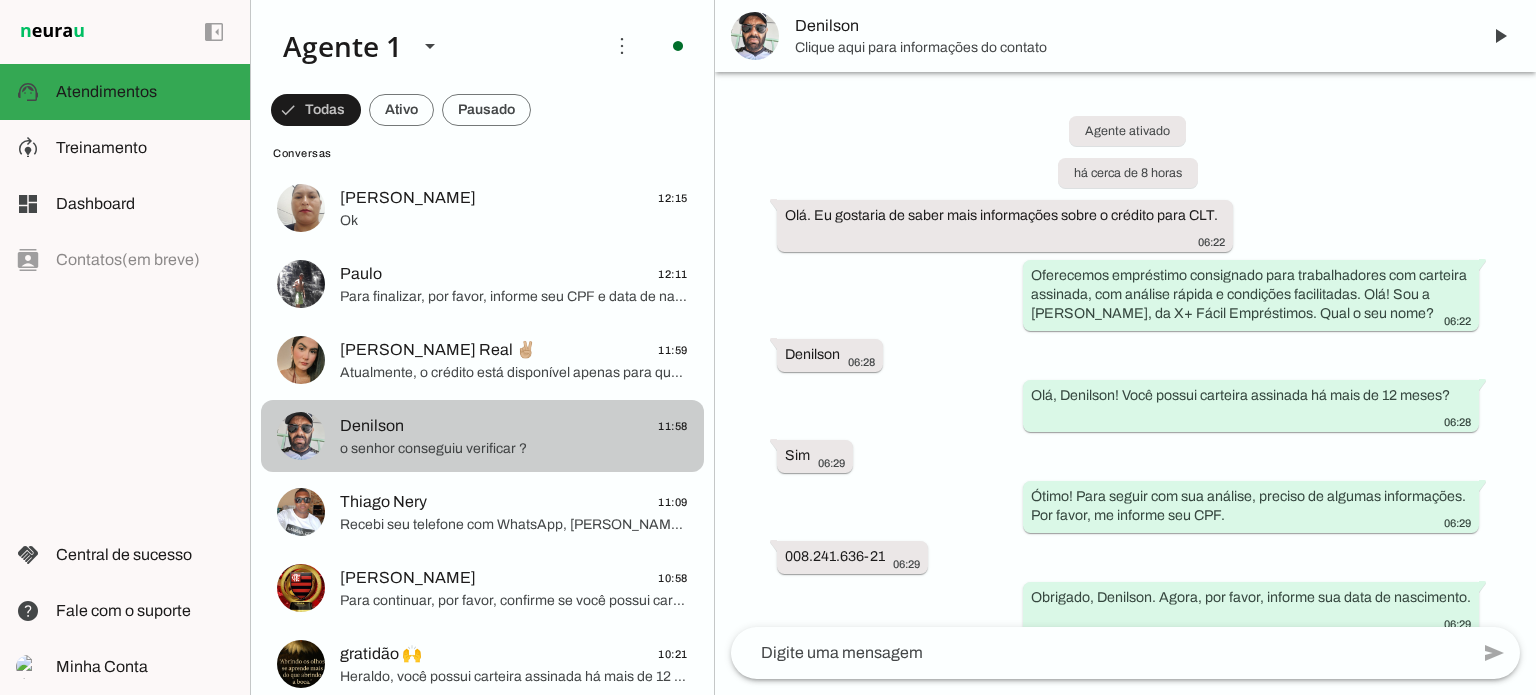 scroll, scrollTop: 857, scrollLeft: 0, axis: vertical 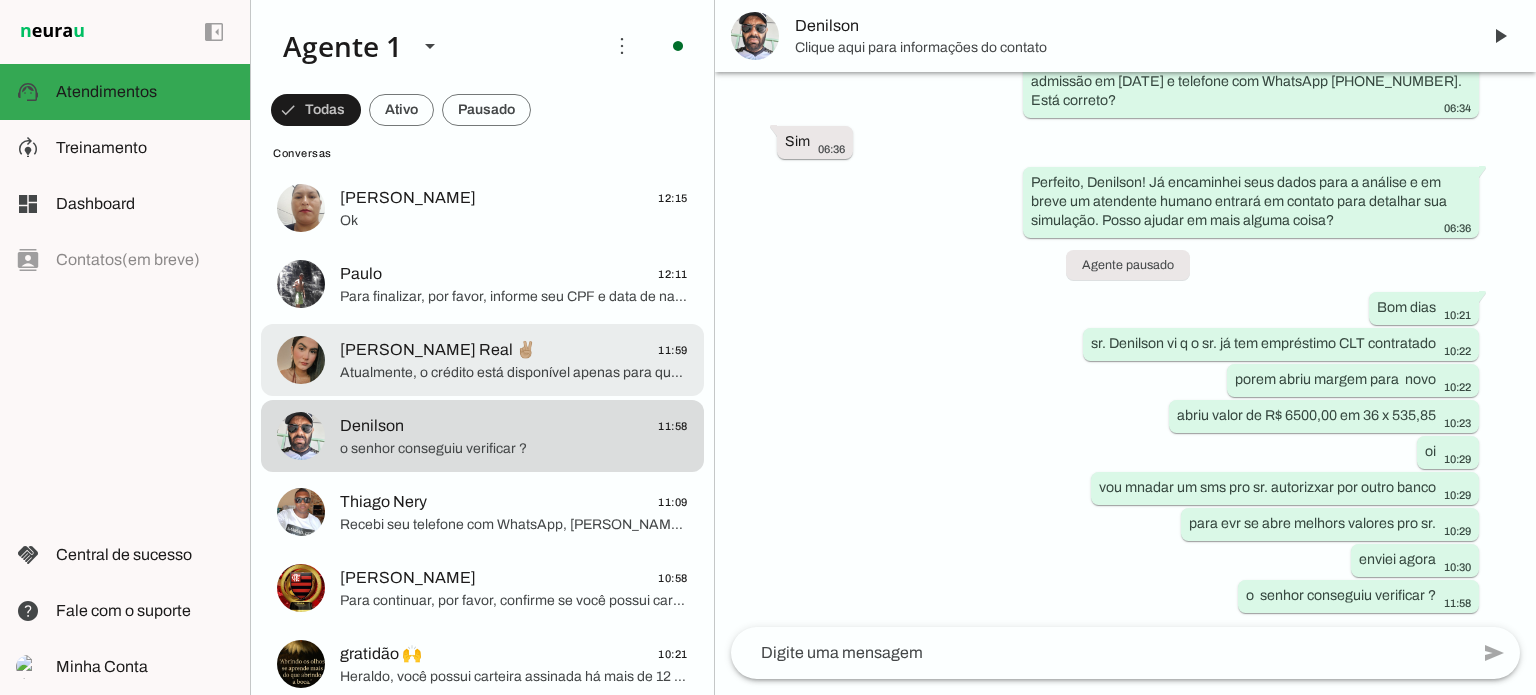 click on "Atualmente, o crédito está disponível apenas para quem tem no mínimo 12 meses de carteira assinada. Podemos registrar sua intenção e contatá-la quando houver liberação?" 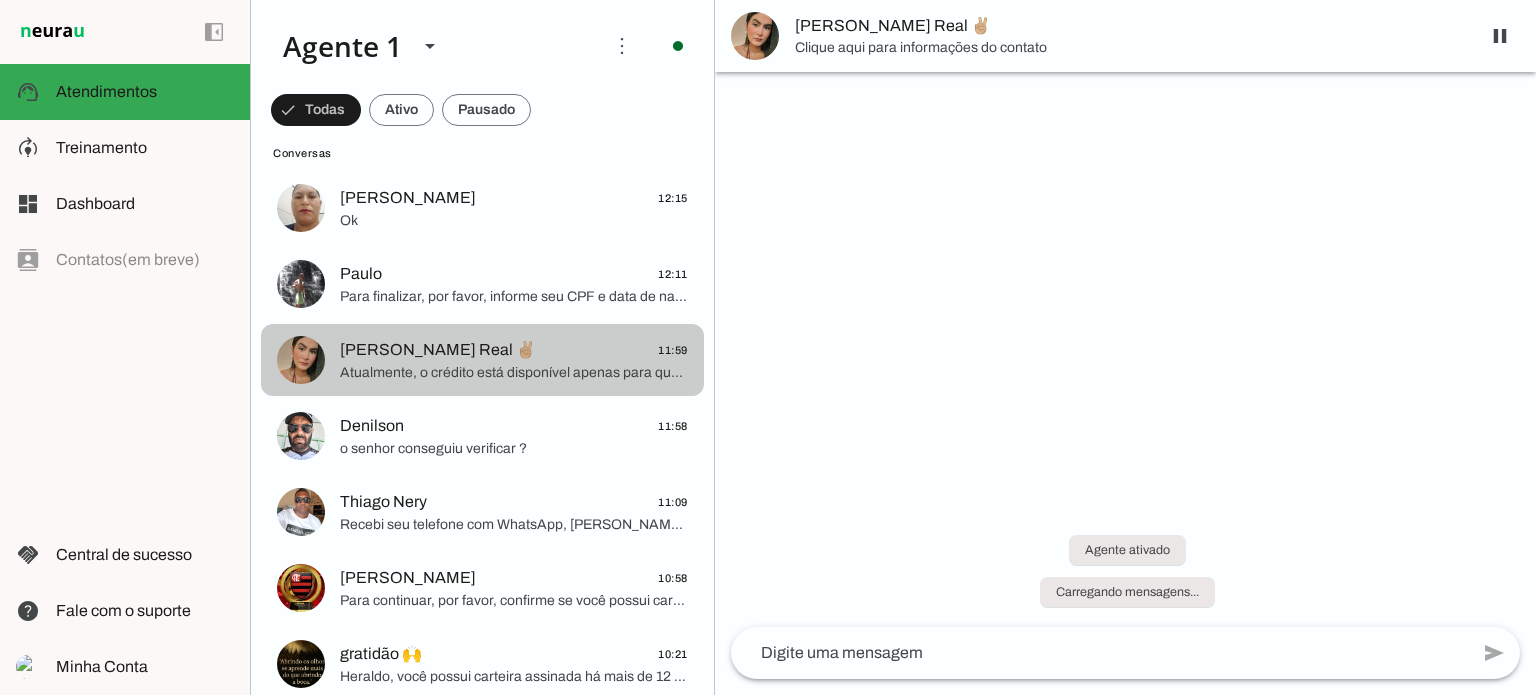 scroll, scrollTop: 0, scrollLeft: 0, axis: both 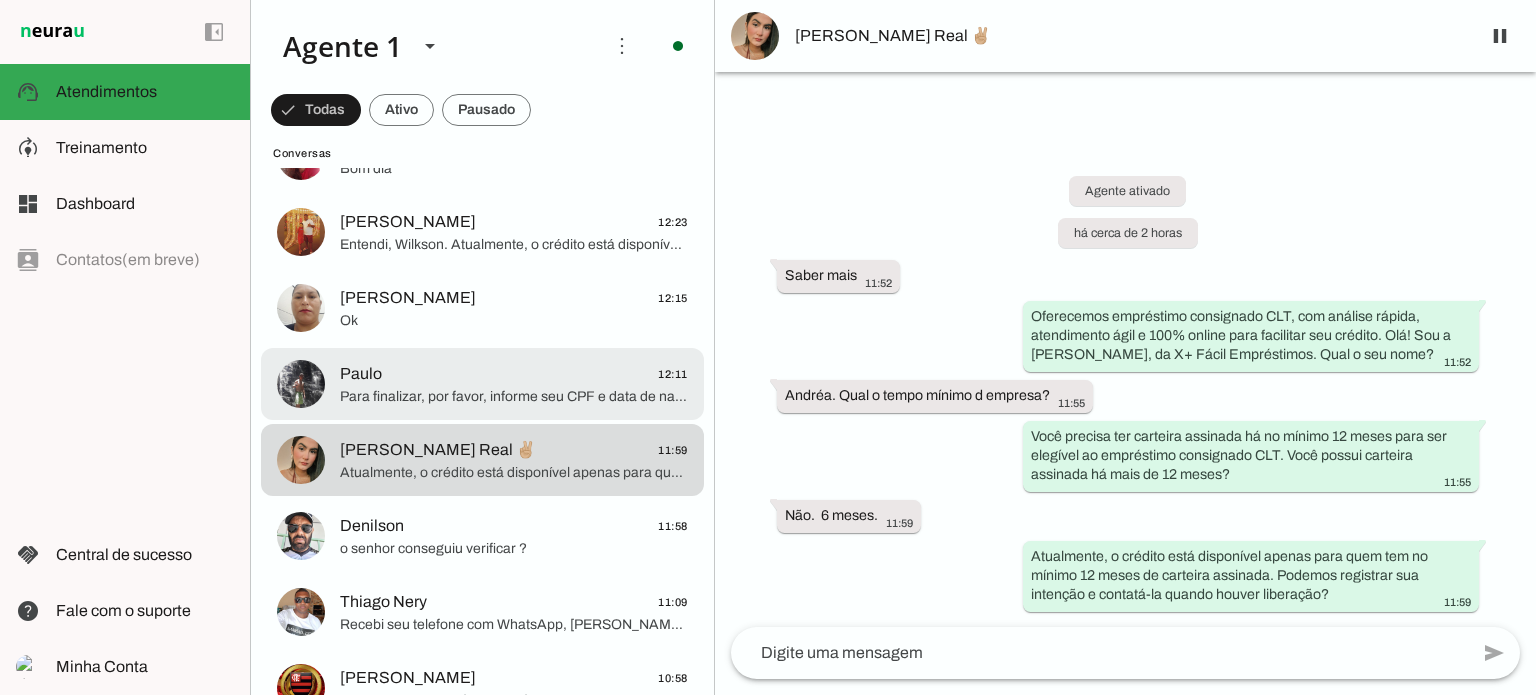 click on "Paulo
12:11" 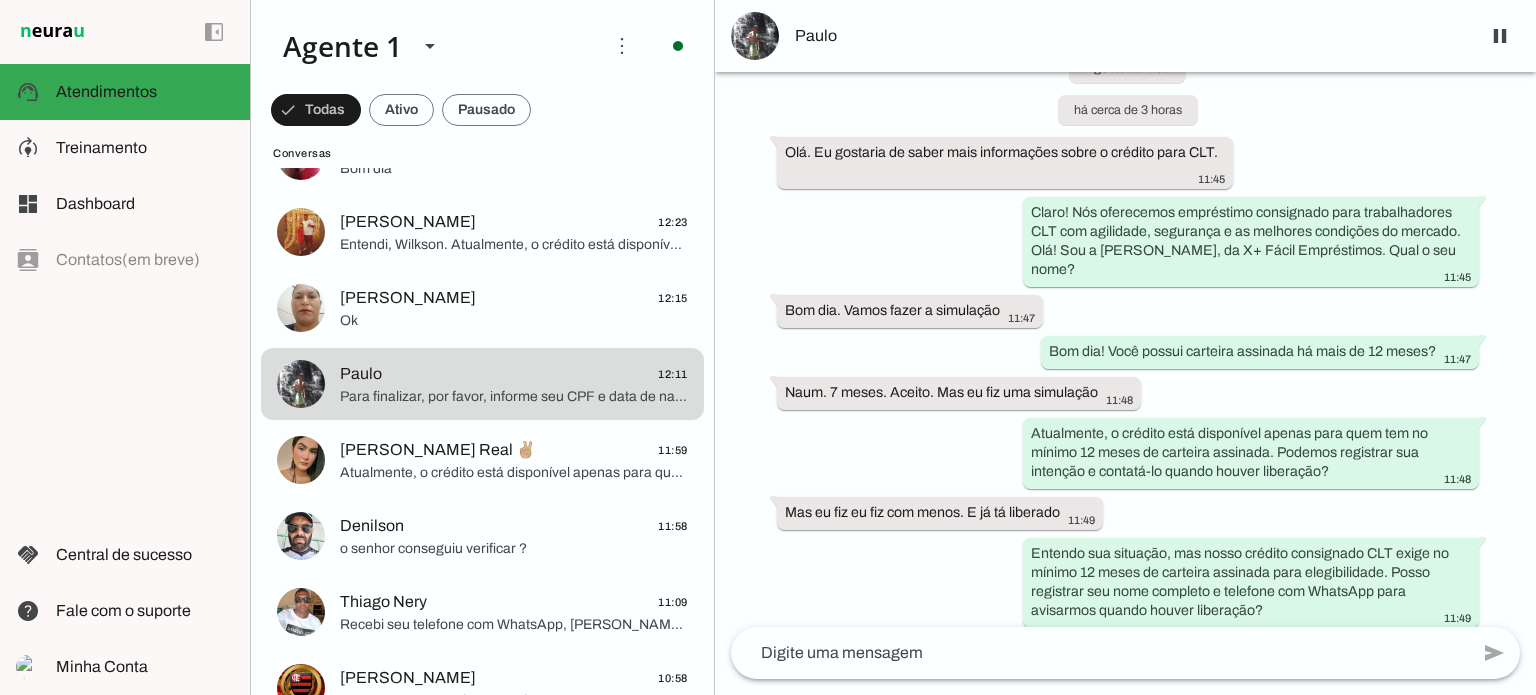 scroll, scrollTop: 0, scrollLeft: 0, axis: both 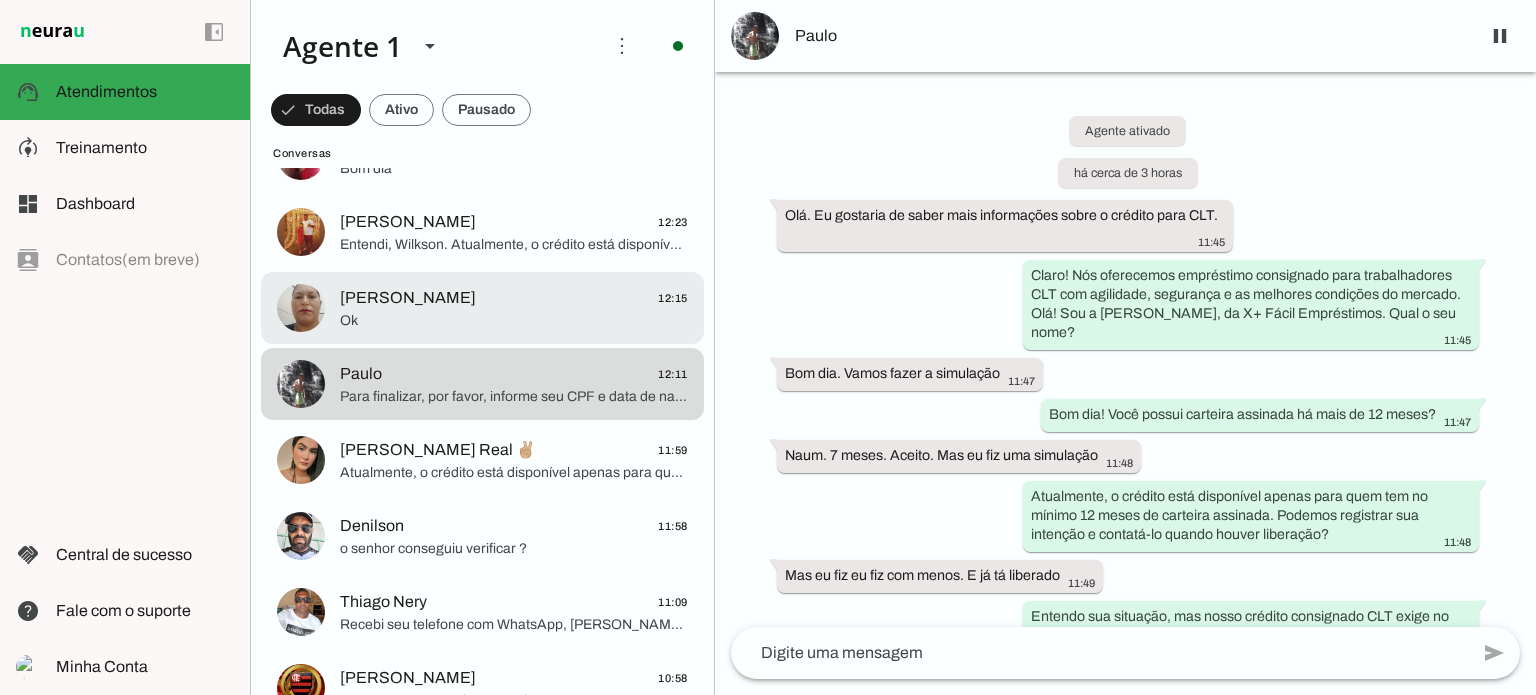 click on "[PERSON_NAME]
12:15" 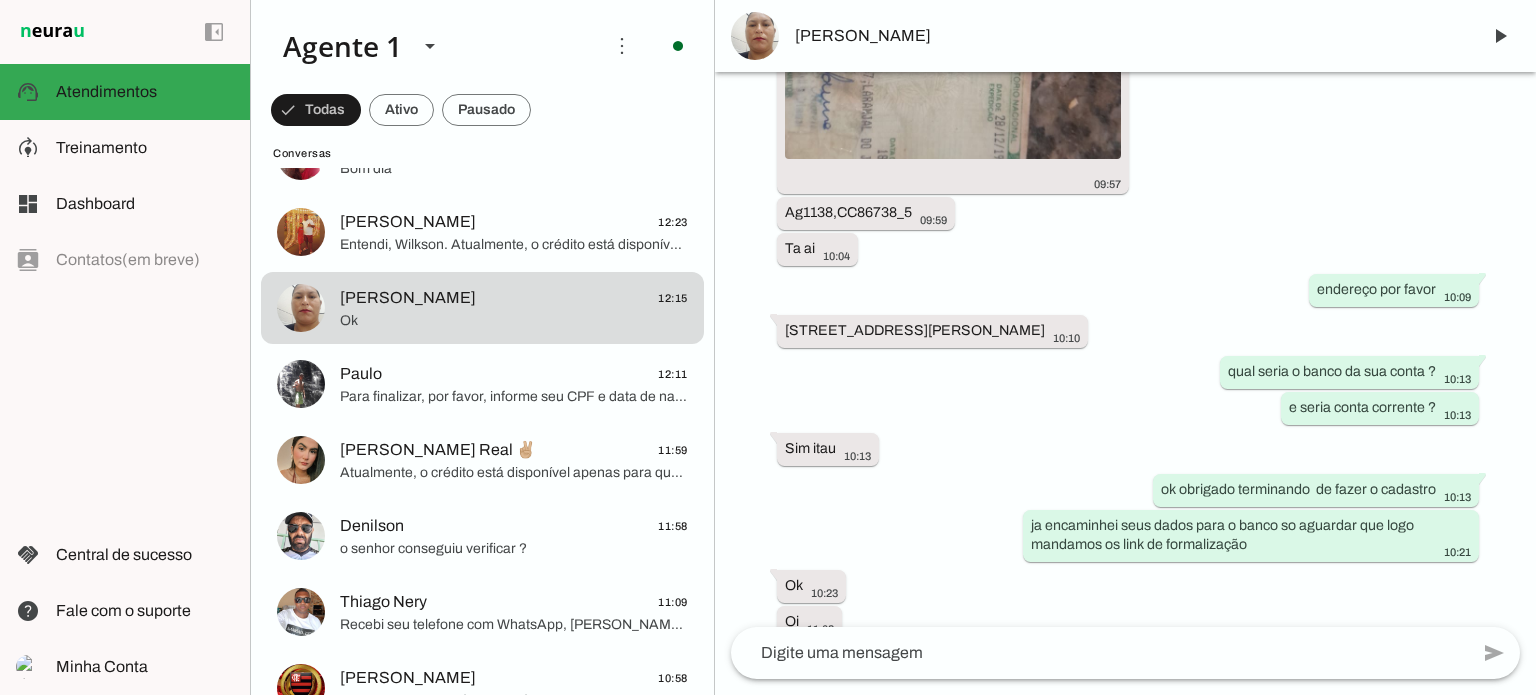 scroll, scrollTop: 3060, scrollLeft: 0, axis: vertical 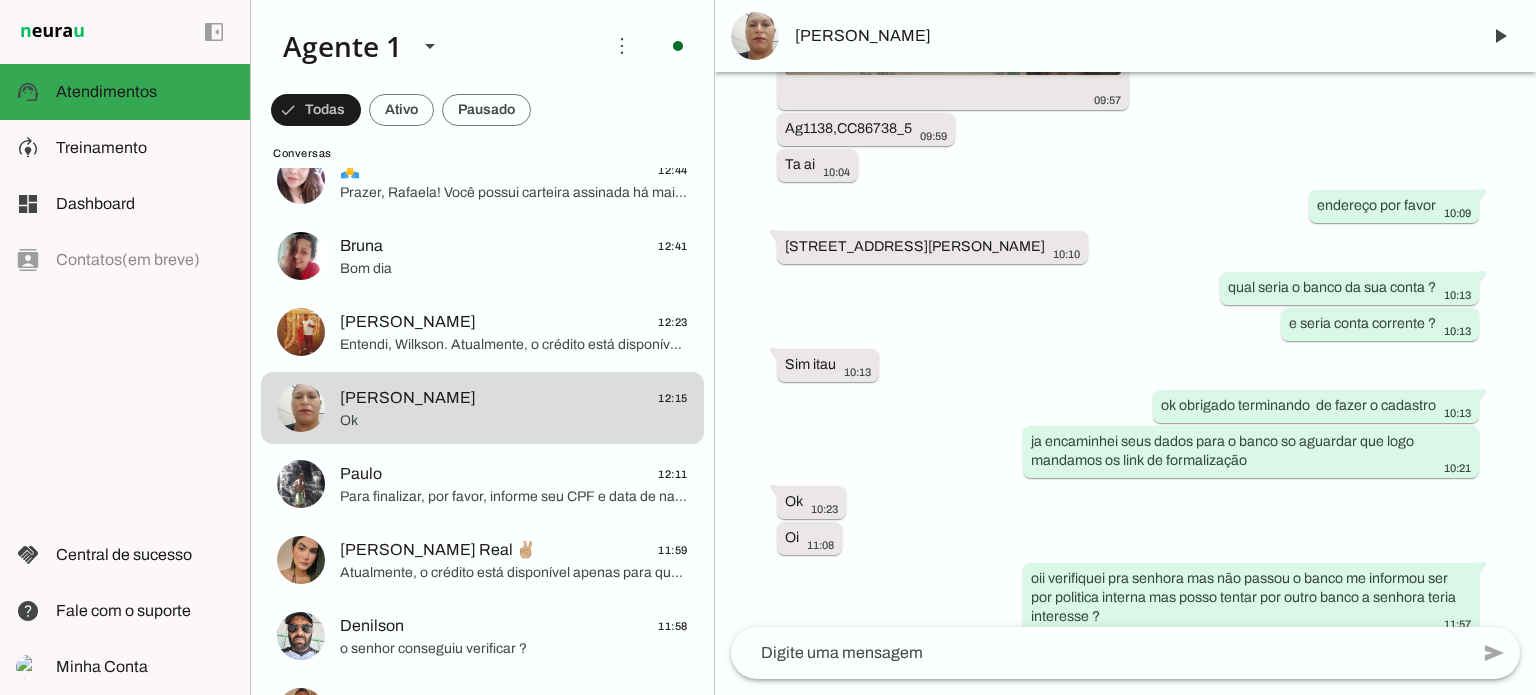 click on "[PERSON_NAME]
12:23
Entendi, Wilkson. Atualmente, o crédito está disponível apenas para quem tem no mínimo 12 meses de carteira assinada. Podemos registrar sua intenção e contatá-lo assim que for possível?" at bounding box center (482, -352) 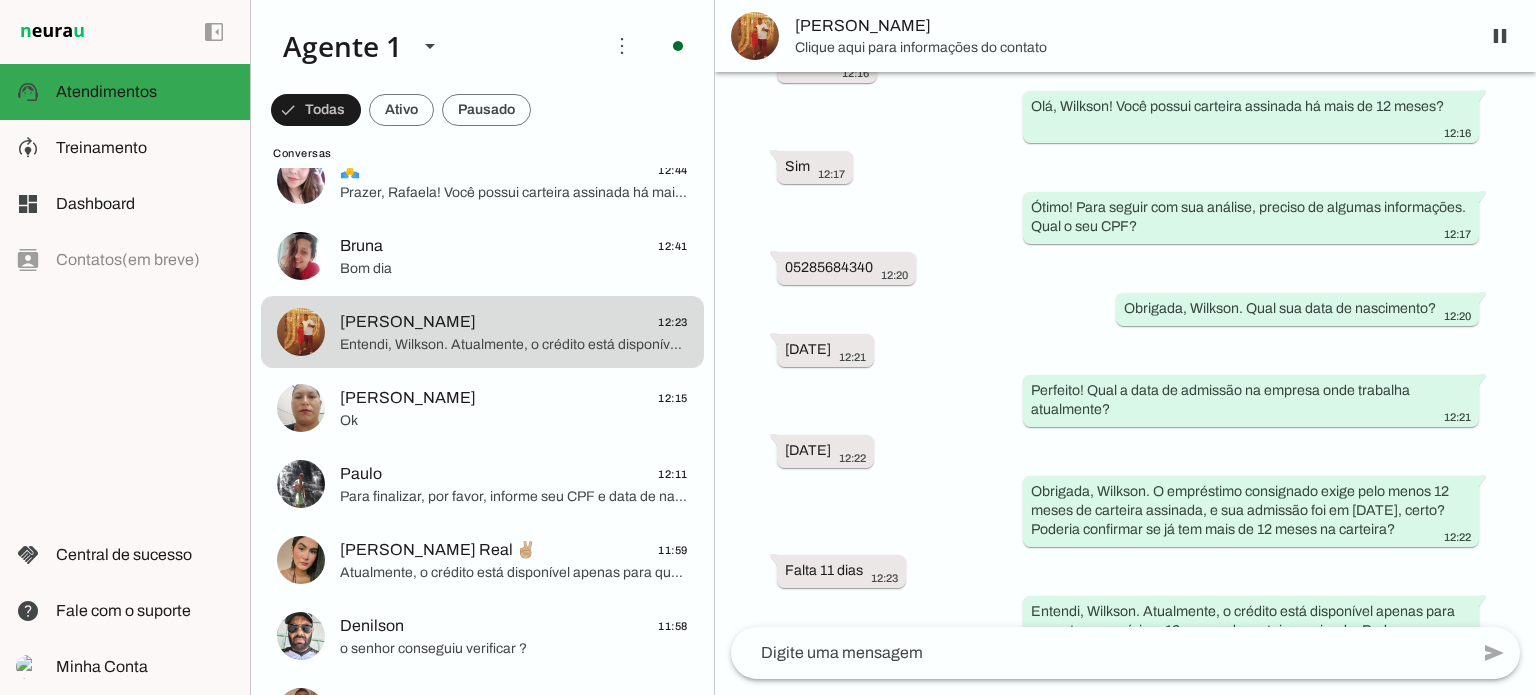 scroll, scrollTop: 381, scrollLeft: 0, axis: vertical 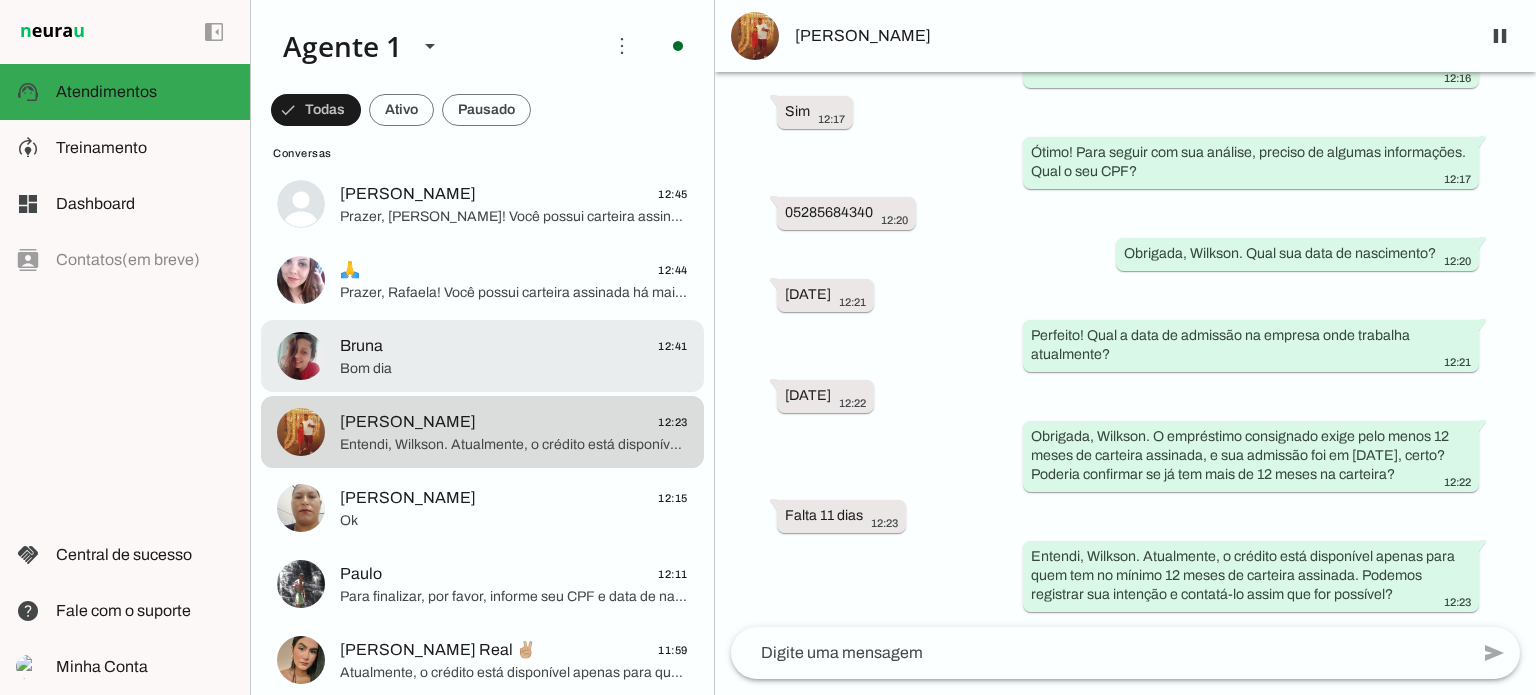 click on "Bruna
12:41" 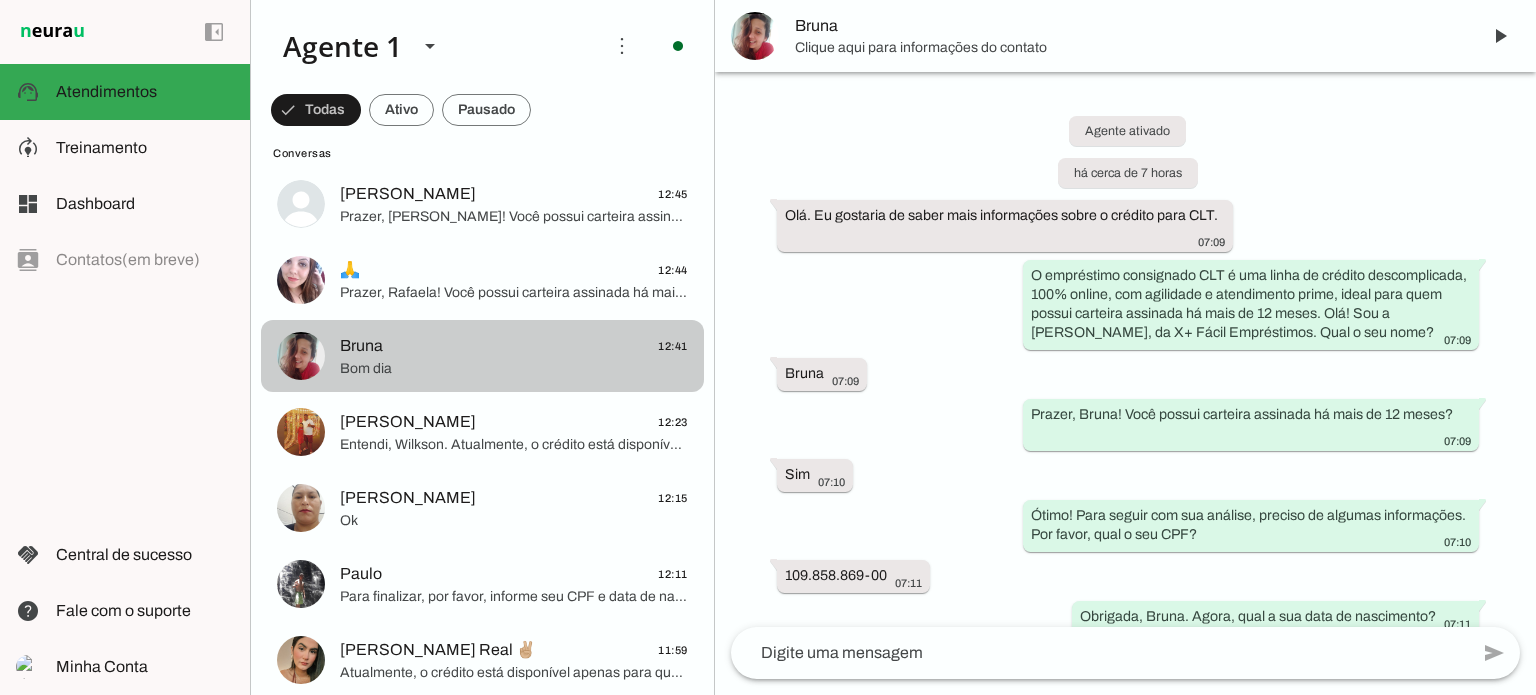 scroll, scrollTop: 485, scrollLeft: 0, axis: vertical 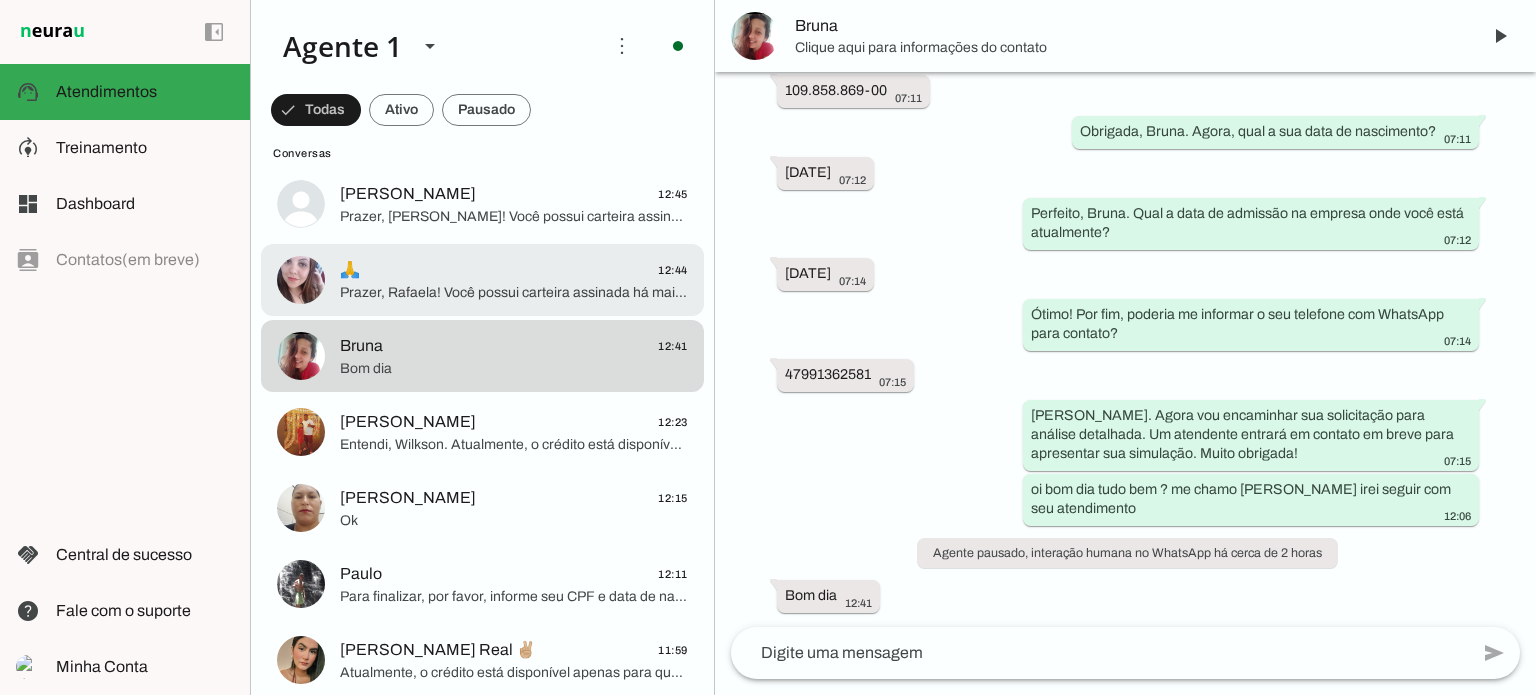 click on "Prazer, Rafaela! Você possui carteira assinada há mais de 12 meses?" 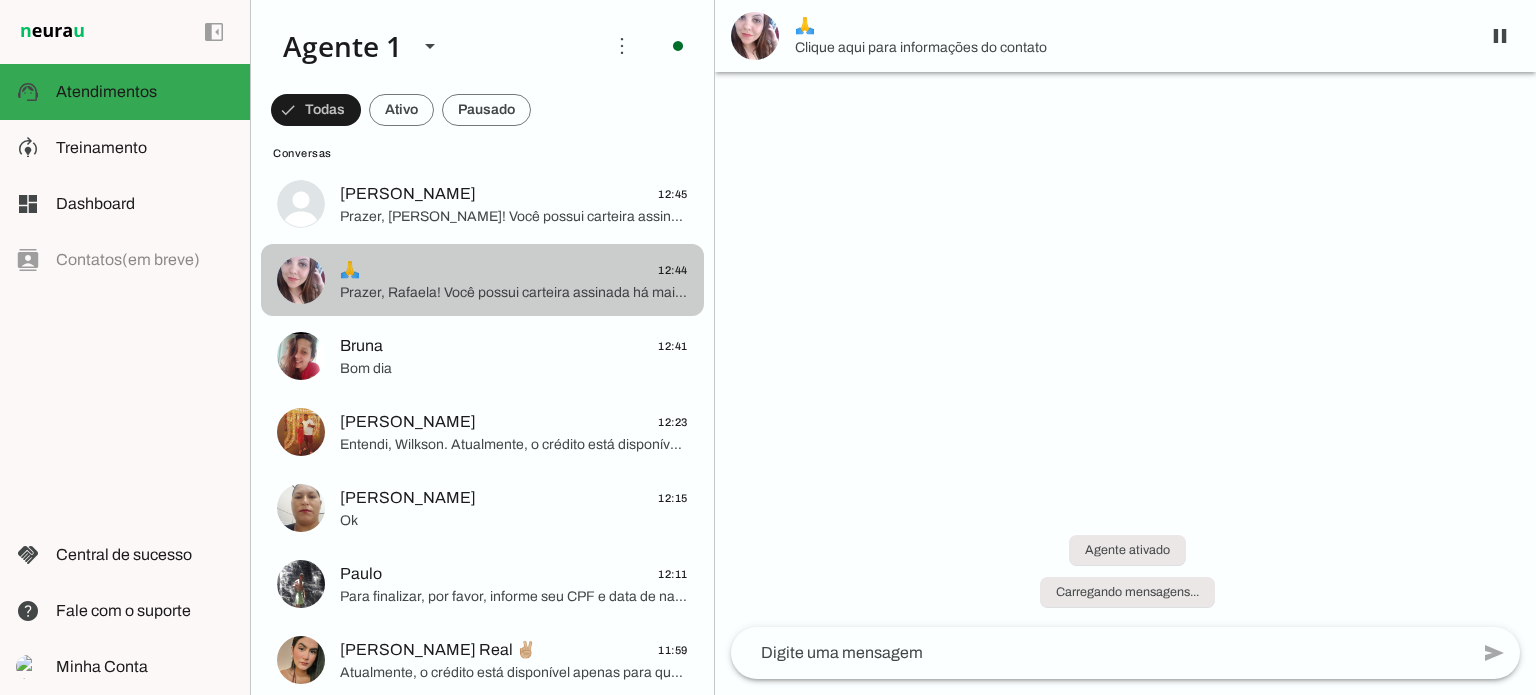 scroll, scrollTop: 0, scrollLeft: 0, axis: both 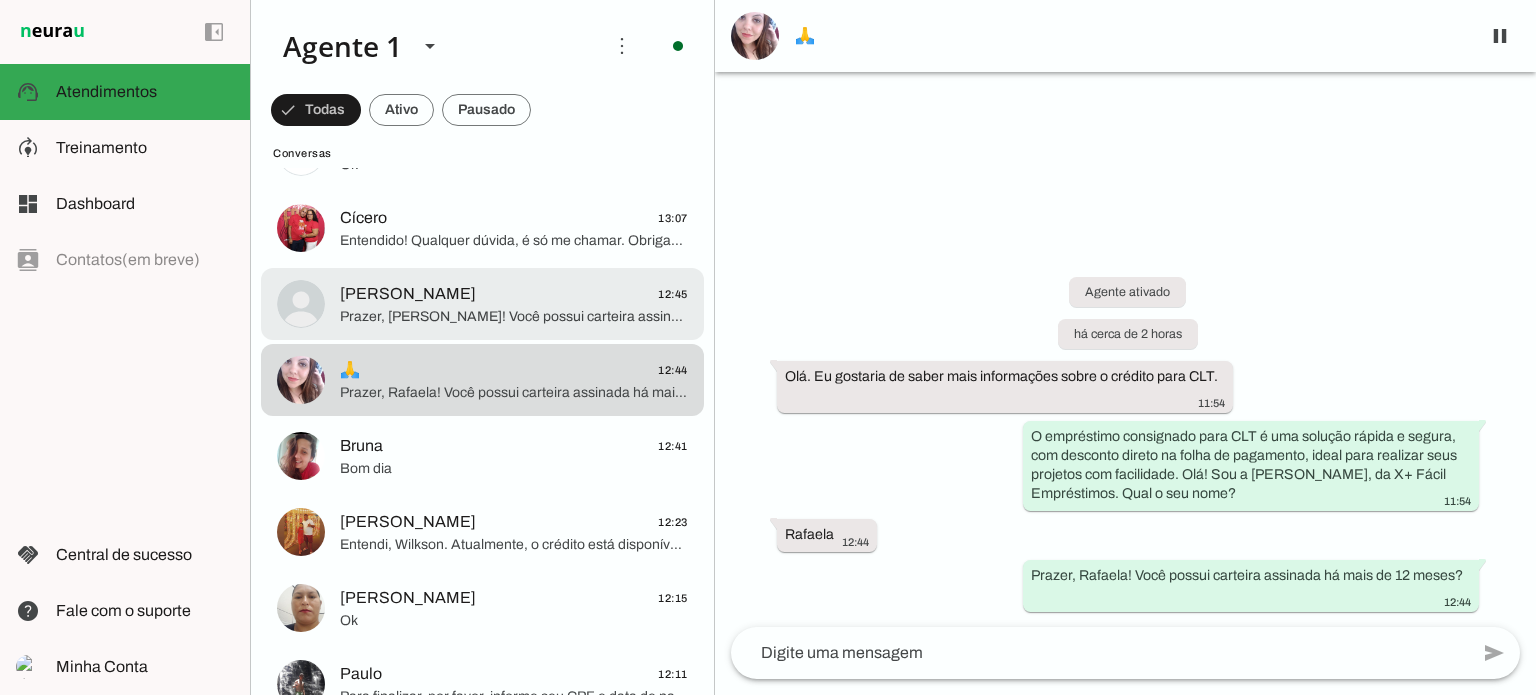 click on "[PERSON_NAME]
12:45" 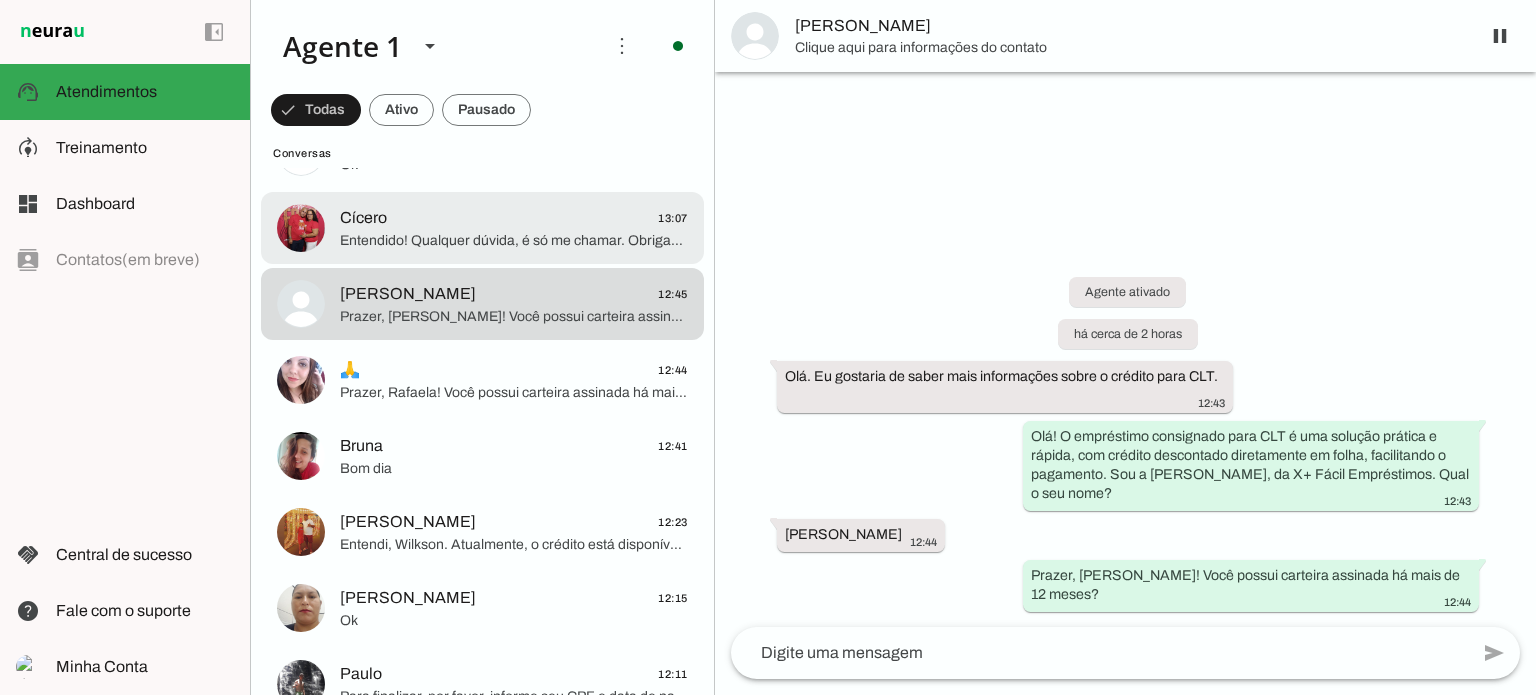 click on "Entendido! Qualquer dúvida, é só me chamar. Obrigada pelo contato!" 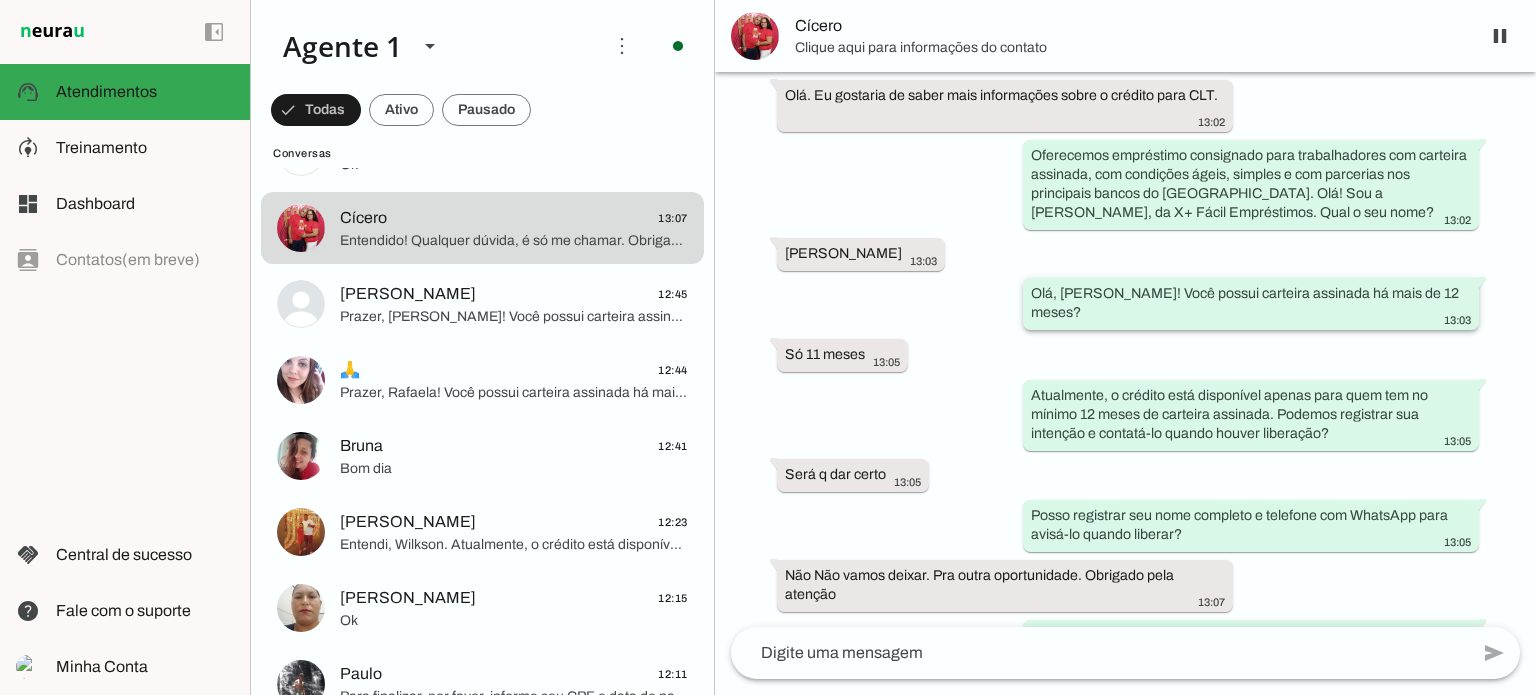 scroll, scrollTop: 180, scrollLeft: 0, axis: vertical 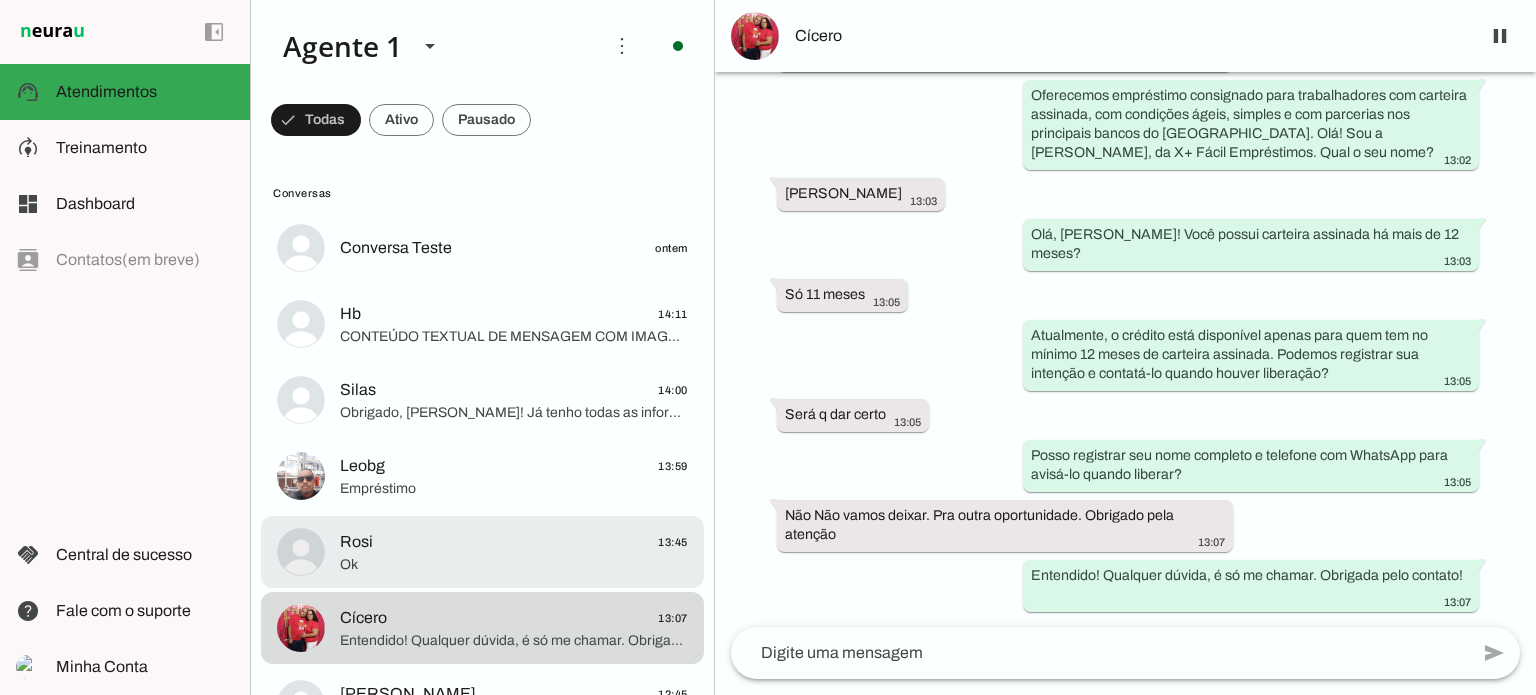 click at bounding box center [514, 248] 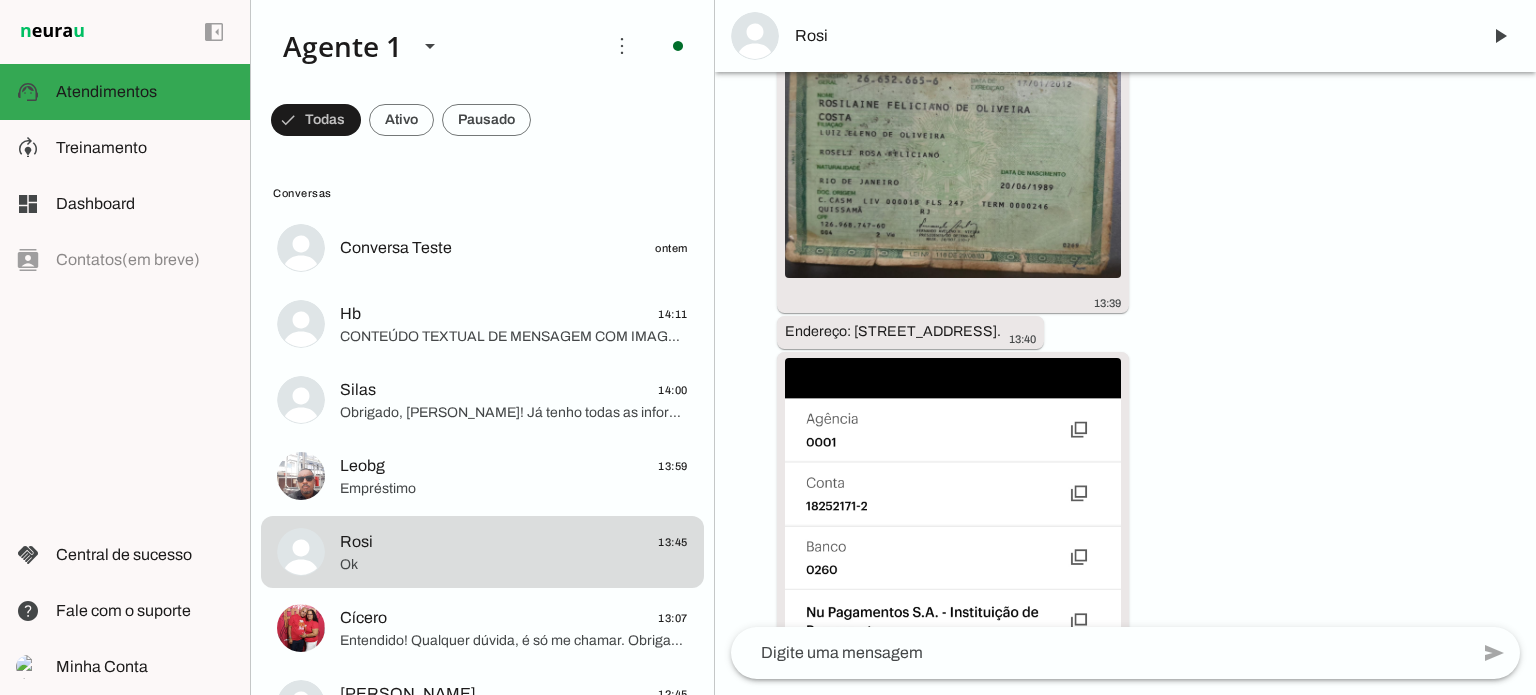 scroll, scrollTop: 2704, scrollLeft: 0, axis: vertical 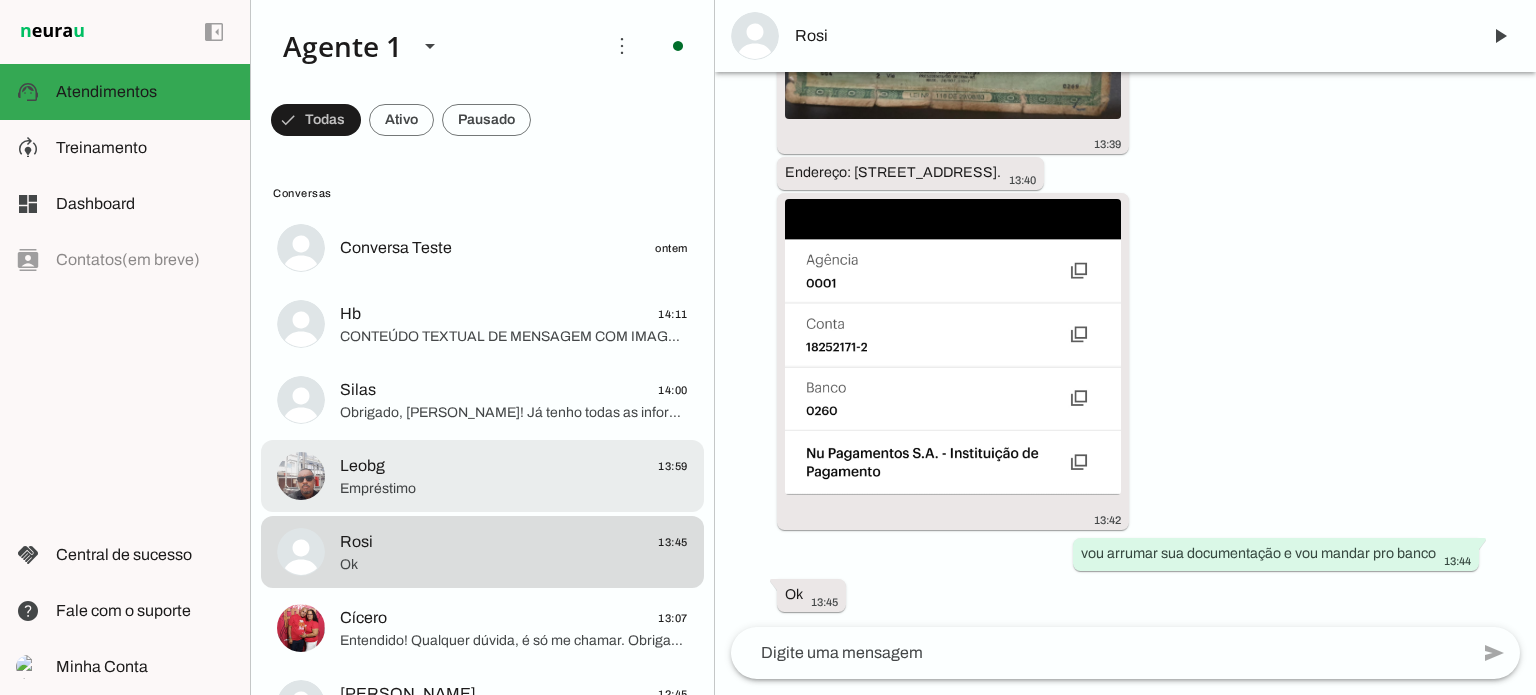 click on "Empréstimo" 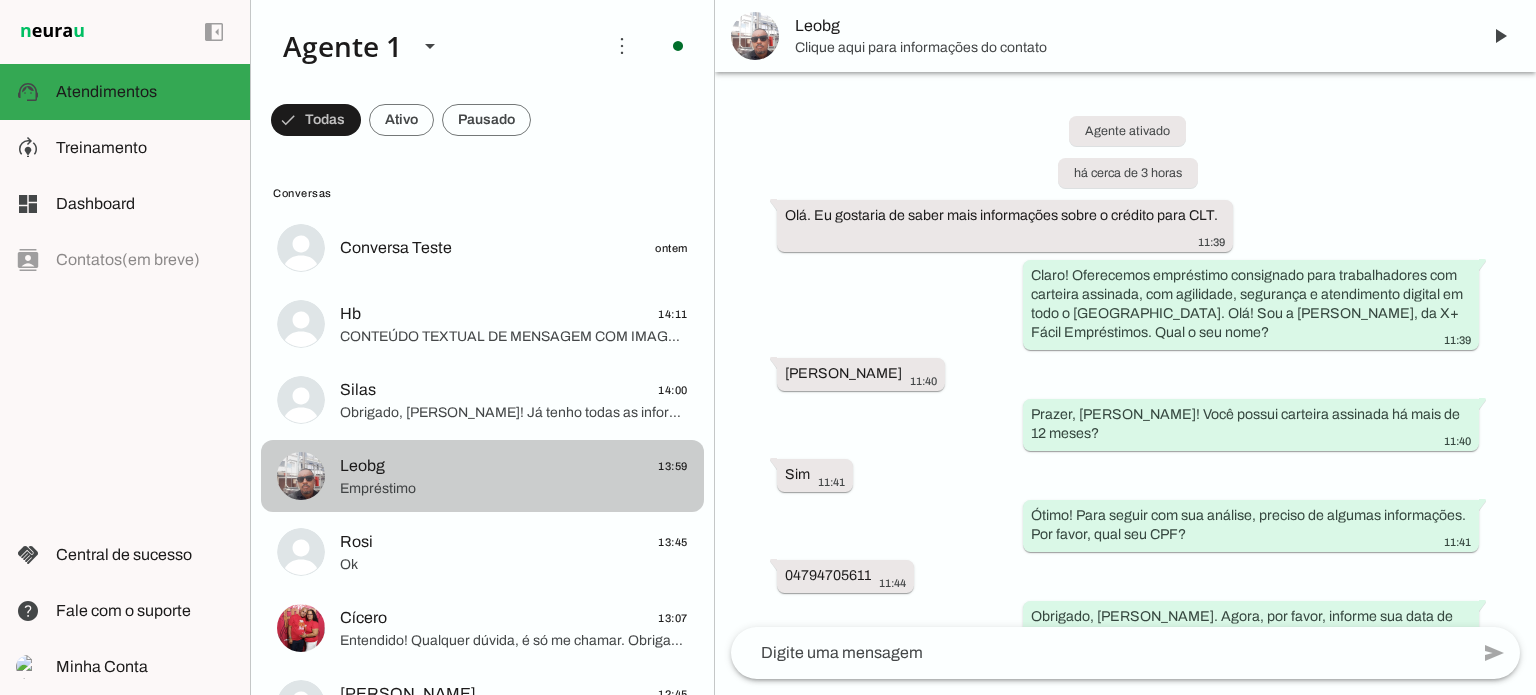 scroll, scrollTop: 676, scrollLeft: 0, axis: vertical 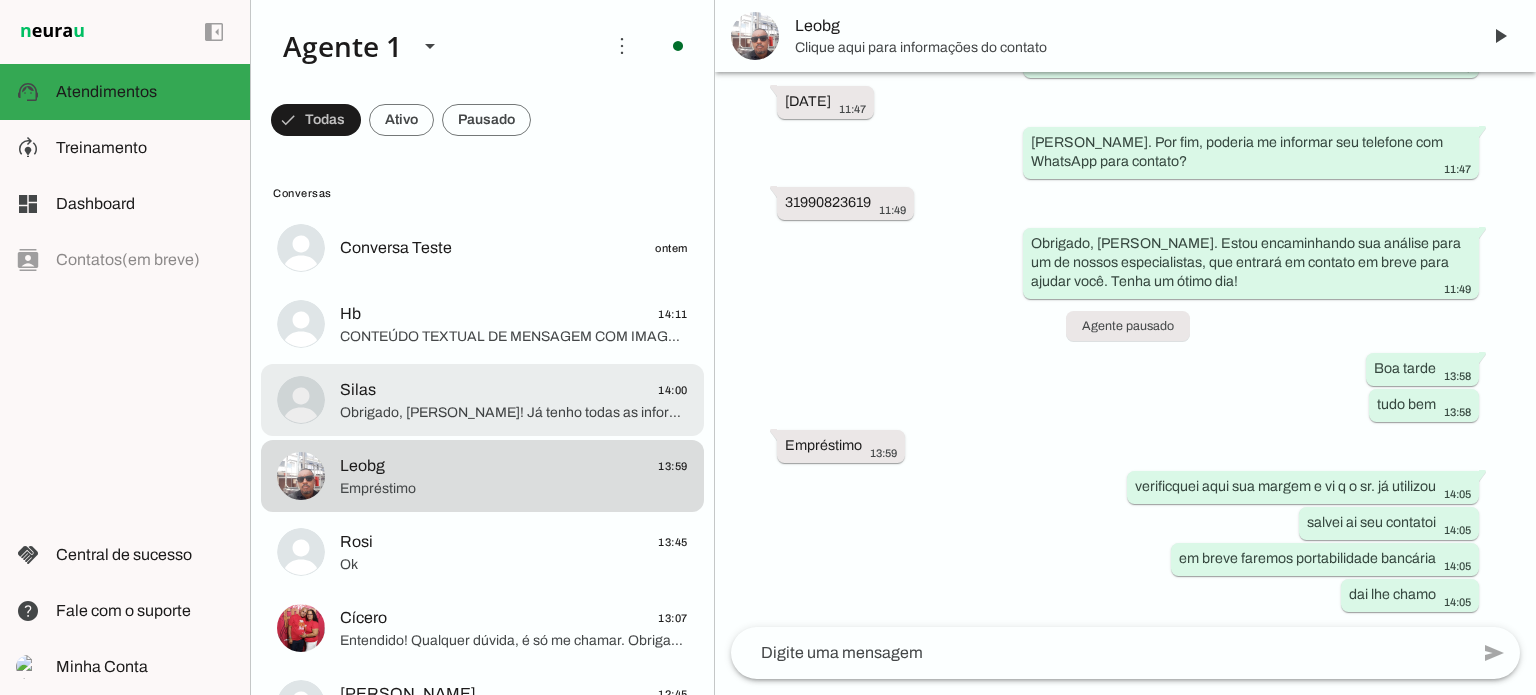 click on "Obrigado, [PERSON_NAME]! Já tenho todas as informações para realizar sua análise. Um atendente humano entrará em contato com você em breve para detalhar sua simulação. Fique à vontade para qualquer dúvida!" 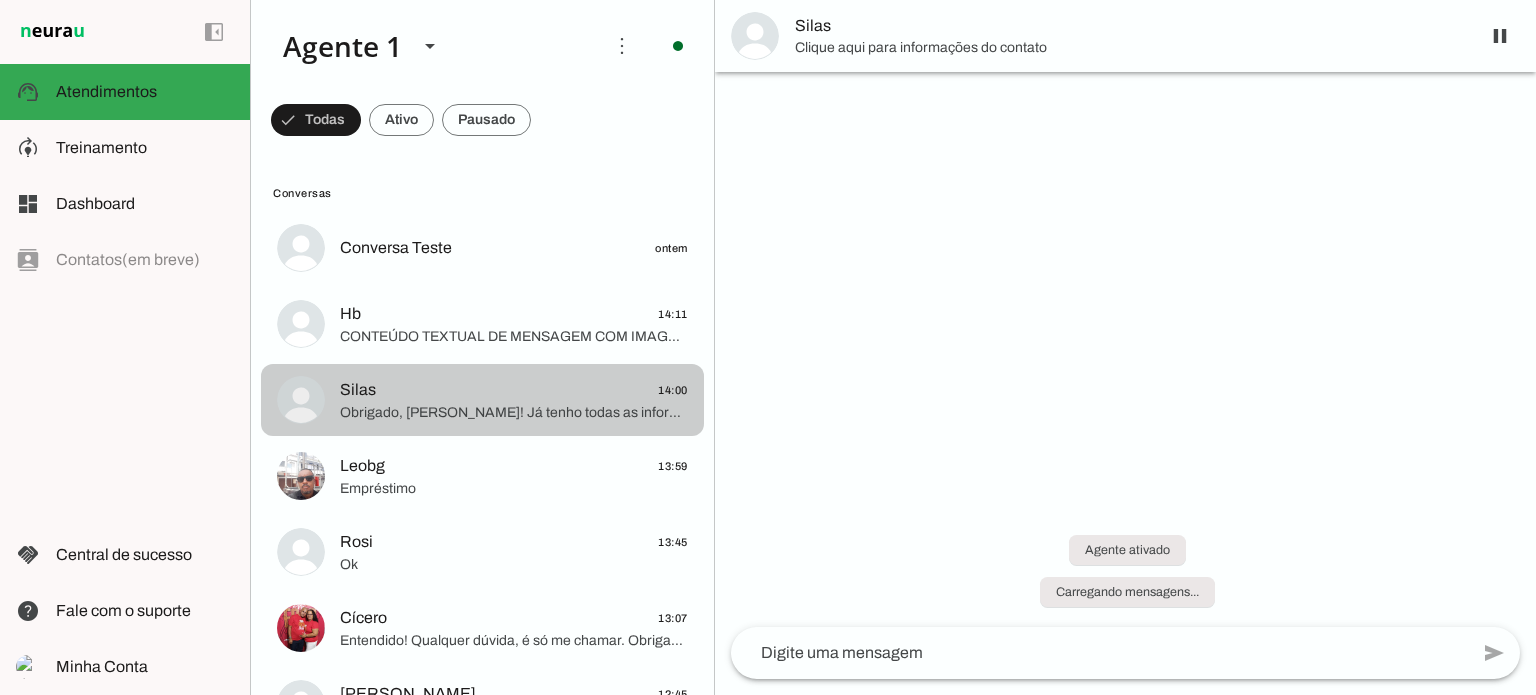 scroll, scrollTop: 363, scrollLeft: 0, axis: vertical 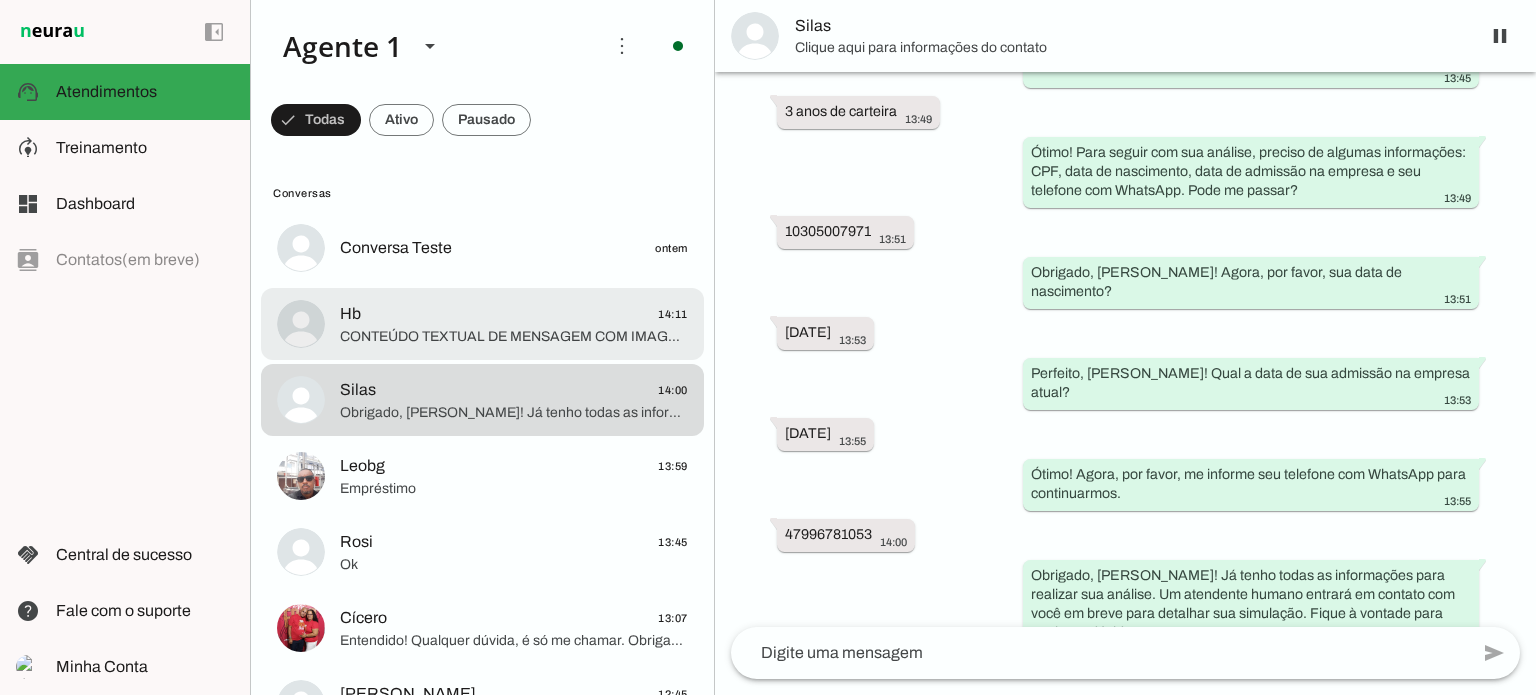 click on "CONTEÚDO TEXTUAL DE MENSAGEM COM IMAGEM (URL [URL][DOMAIN_NAME]) :" 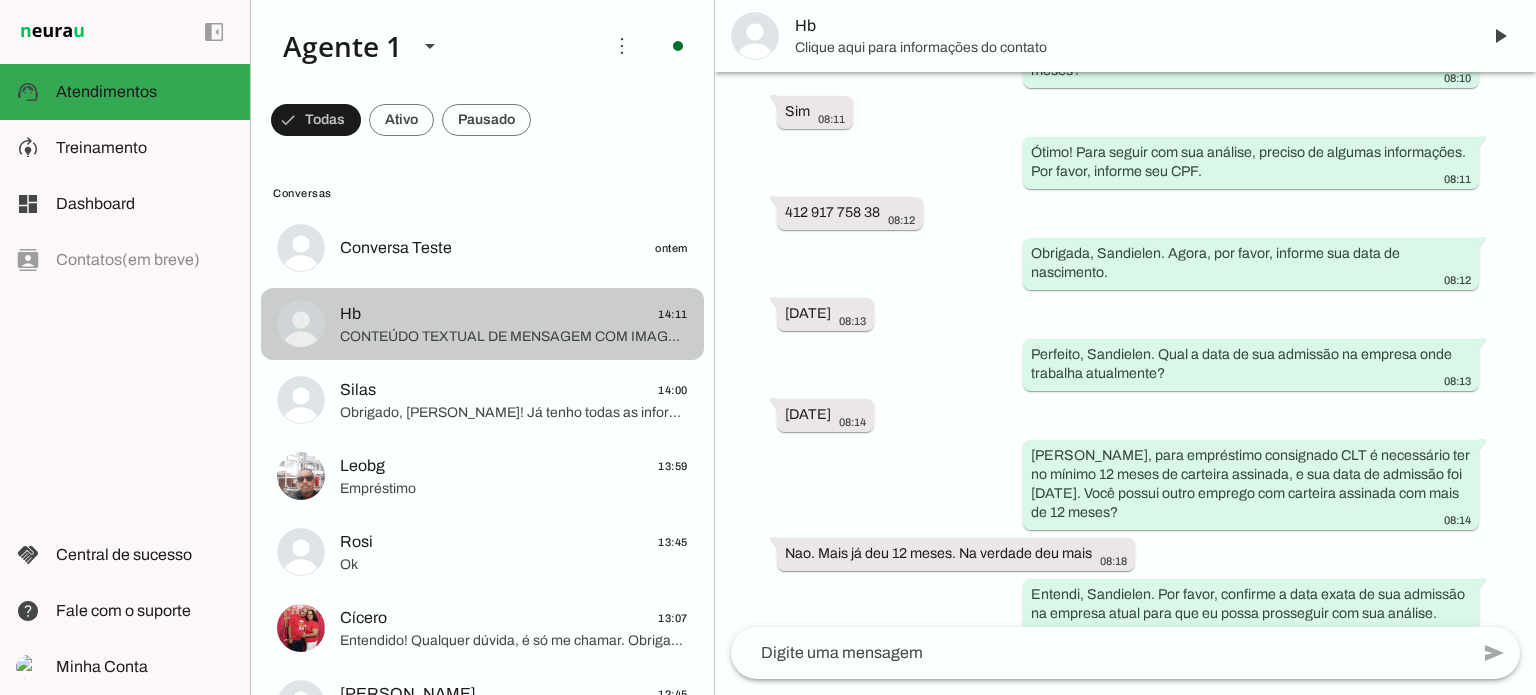 scroll, scrollTop: 1897, scrollLeft: 0, axis: vertical 